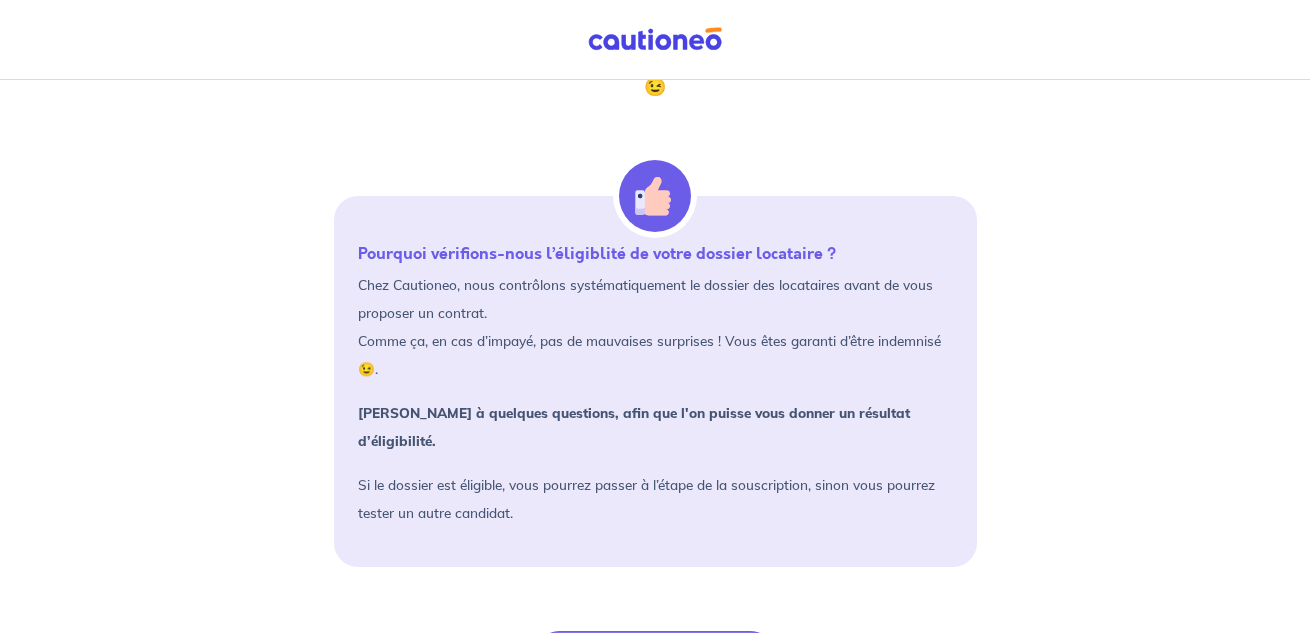 scroll, scrollTop: 214, scrollLeft: 0, axis: vertical 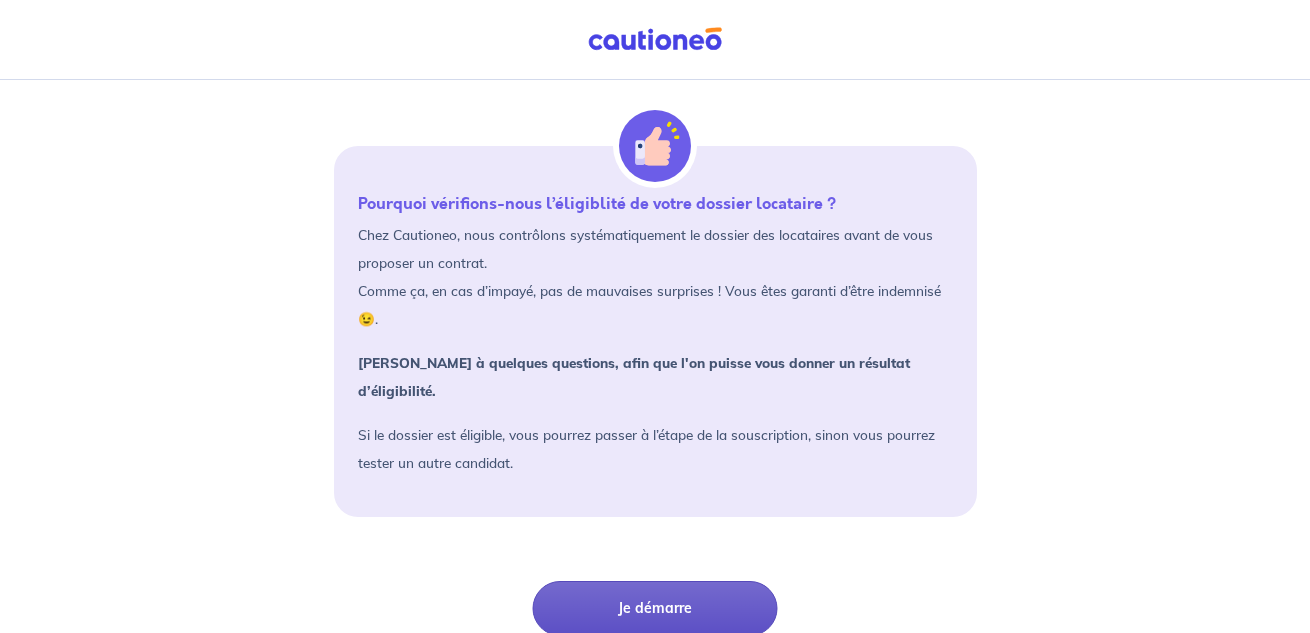 click on "Je démarre" at bounding box center [655, 608] 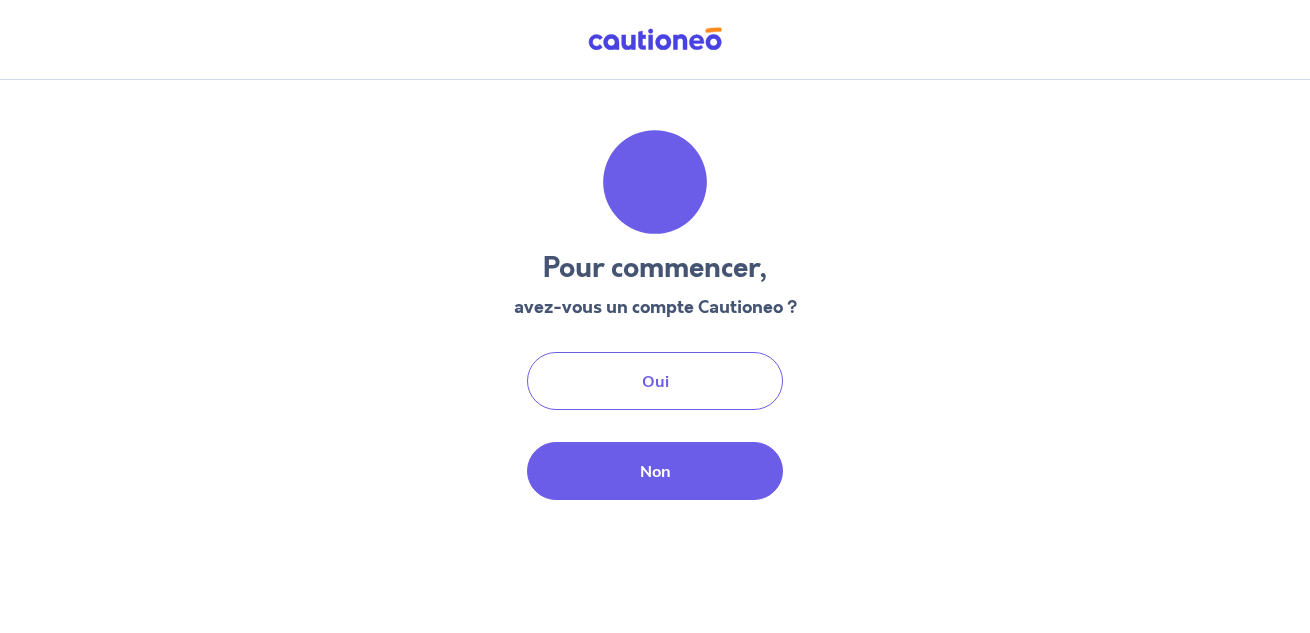 click on "Non" at bounding box center (655, 471) 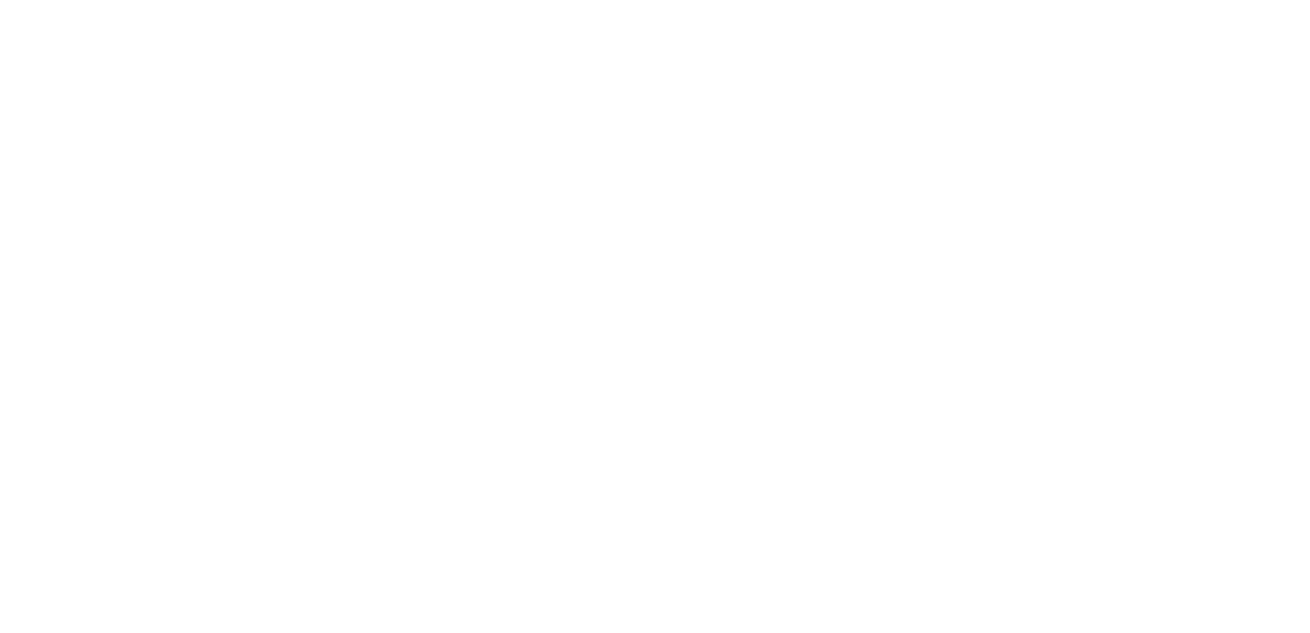 scroll, scrollTop: 0, scrollLeft: 0, axis: both 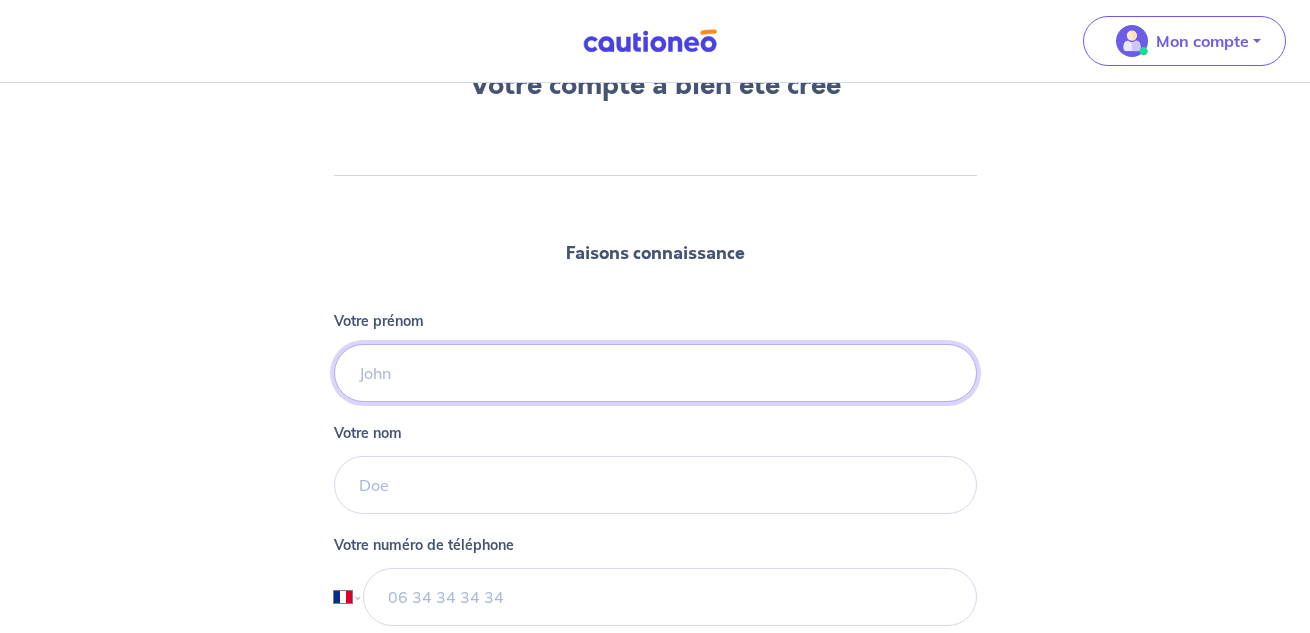 click on "Votre prénom" at bounding box center [655, 373] 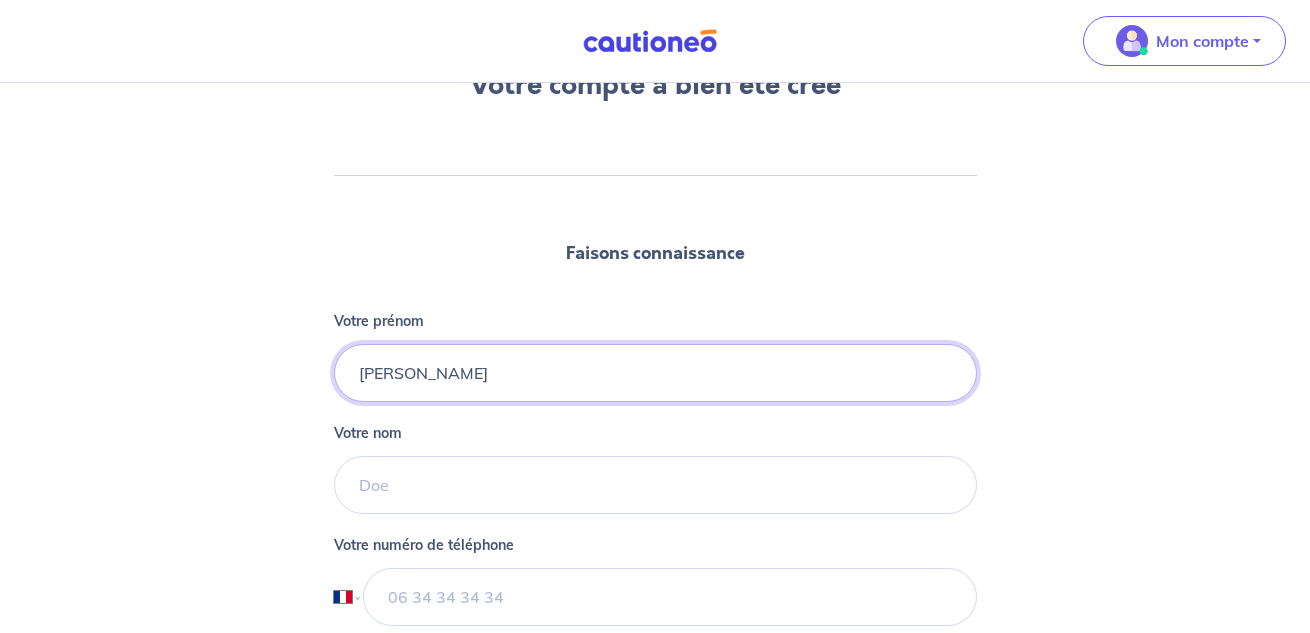 type on "[PERSON_NAME]" 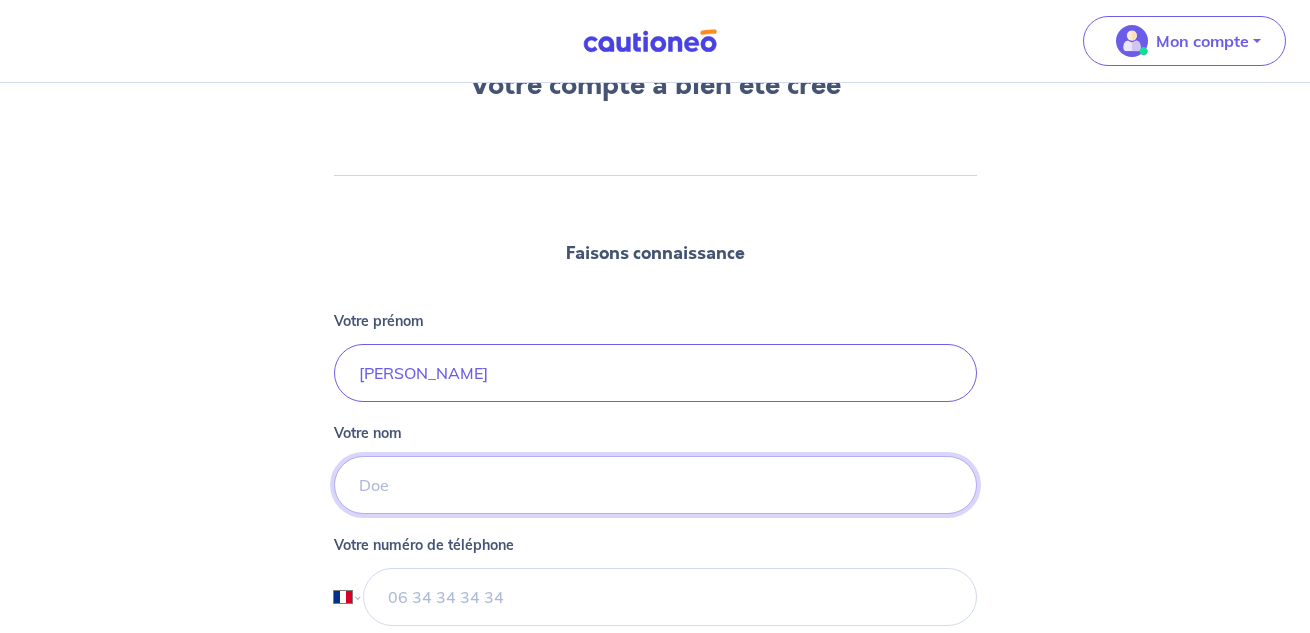 click on "Votre nom" at bounding box center [655, 485] 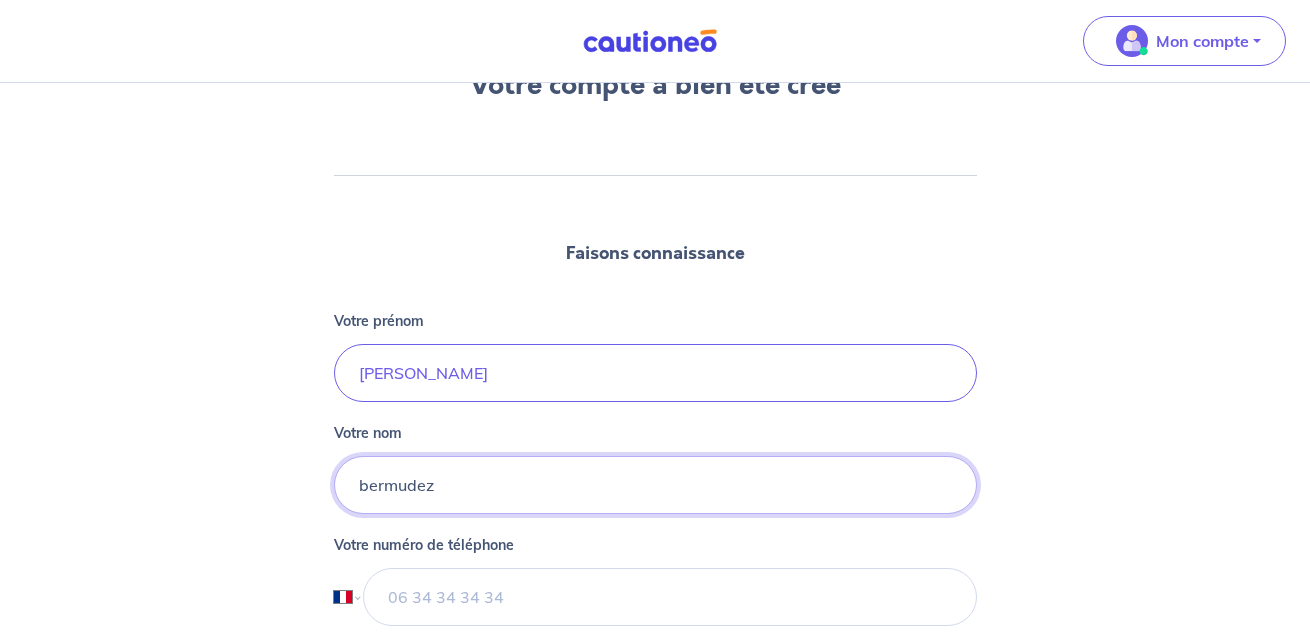type on "bermudez" 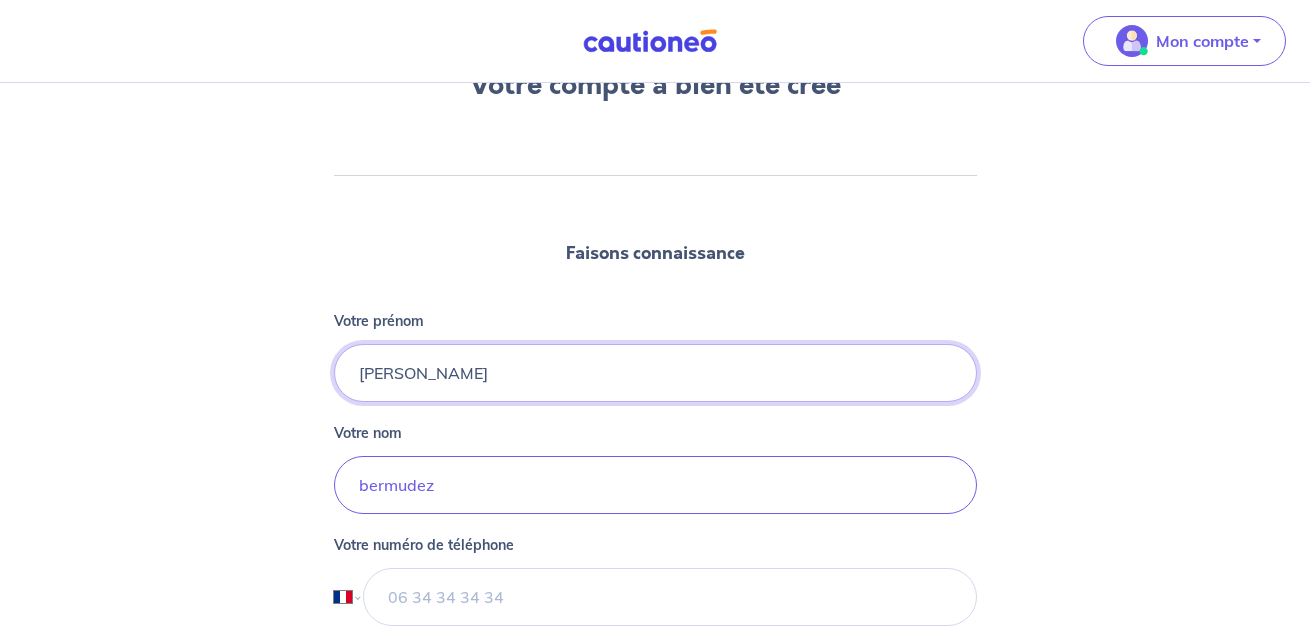 type on "paco" 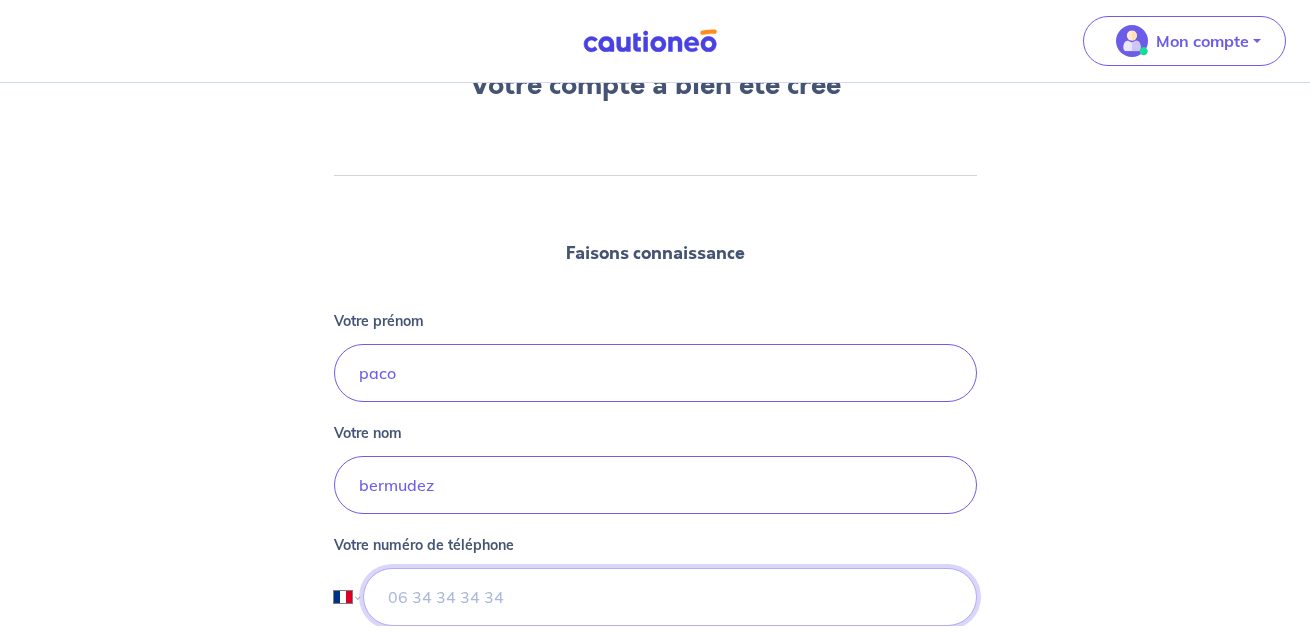 type on "[PHONE_NUMBER]" 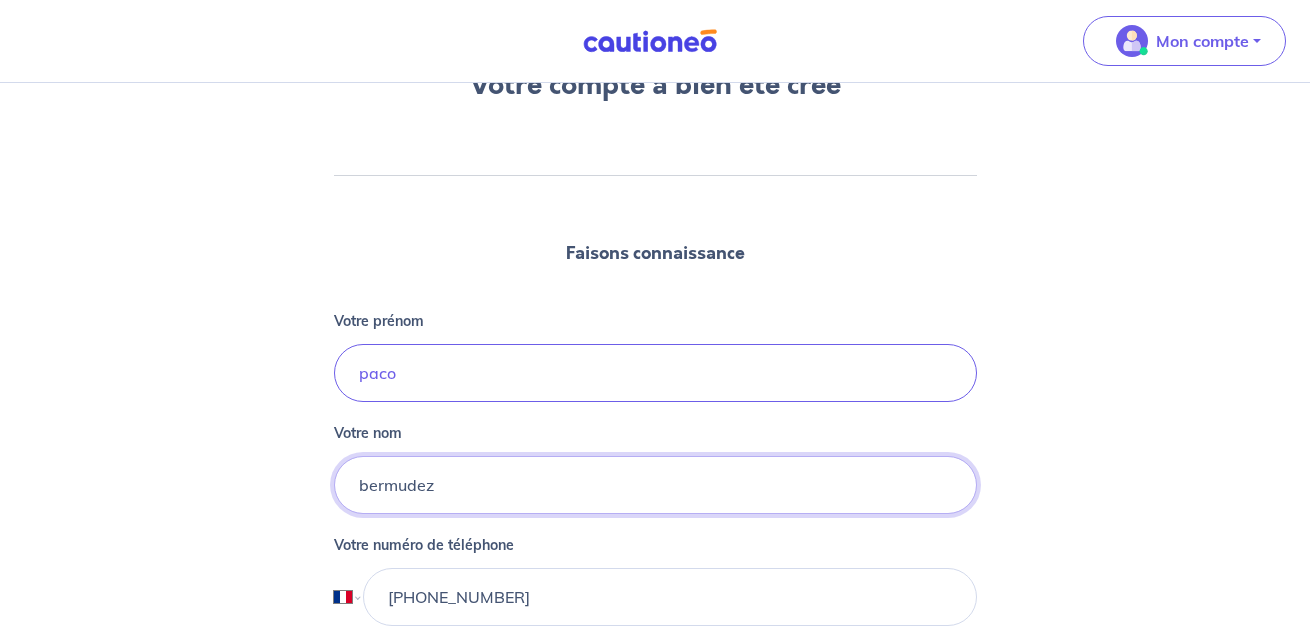 select on "CH" 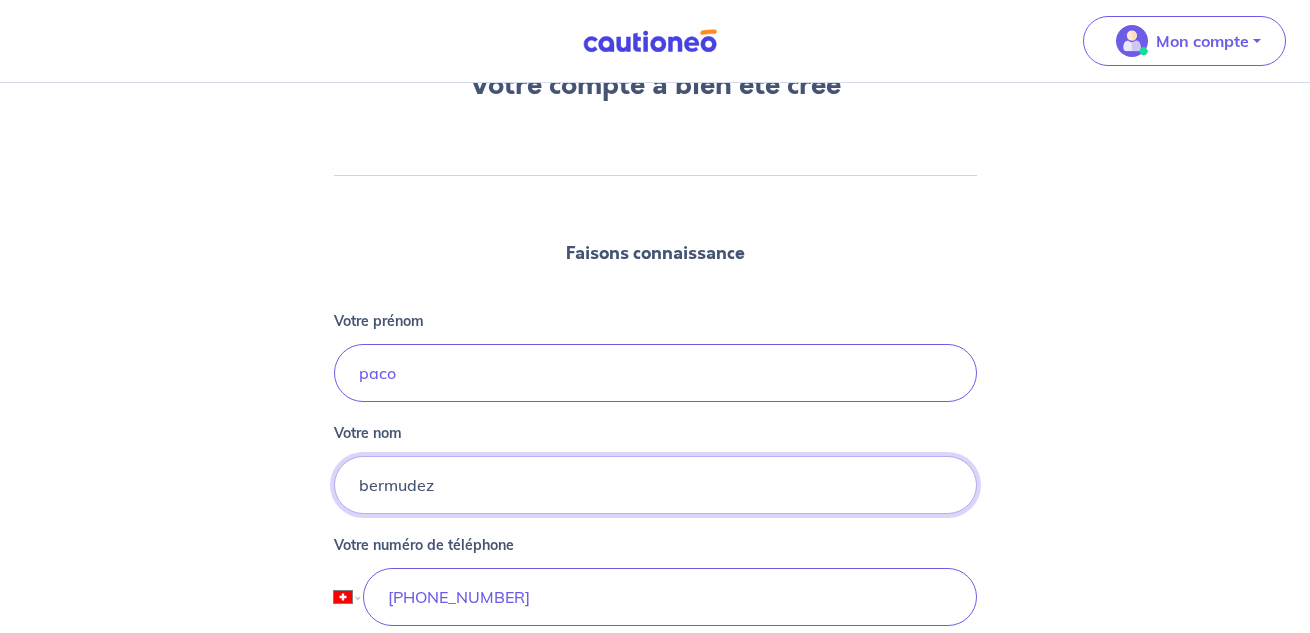 scroll, scrollTop: 307, scrollLeft: 0, axis: vertical 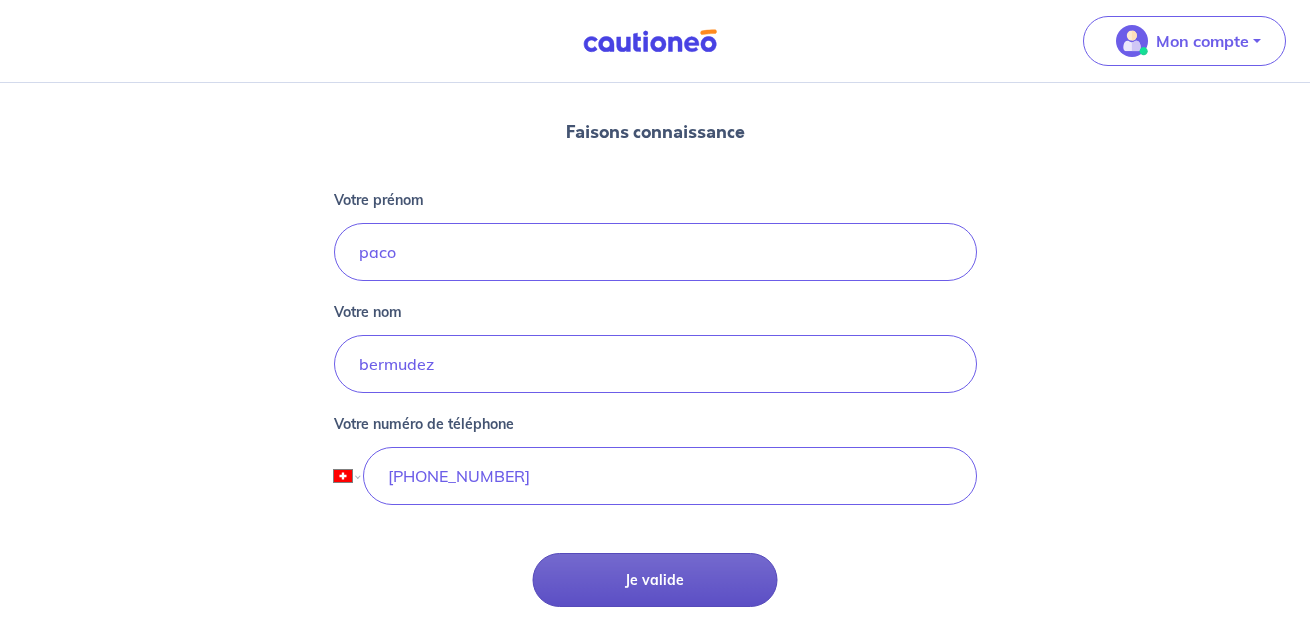 click on "Je valide" at bounding box center [655, 580] 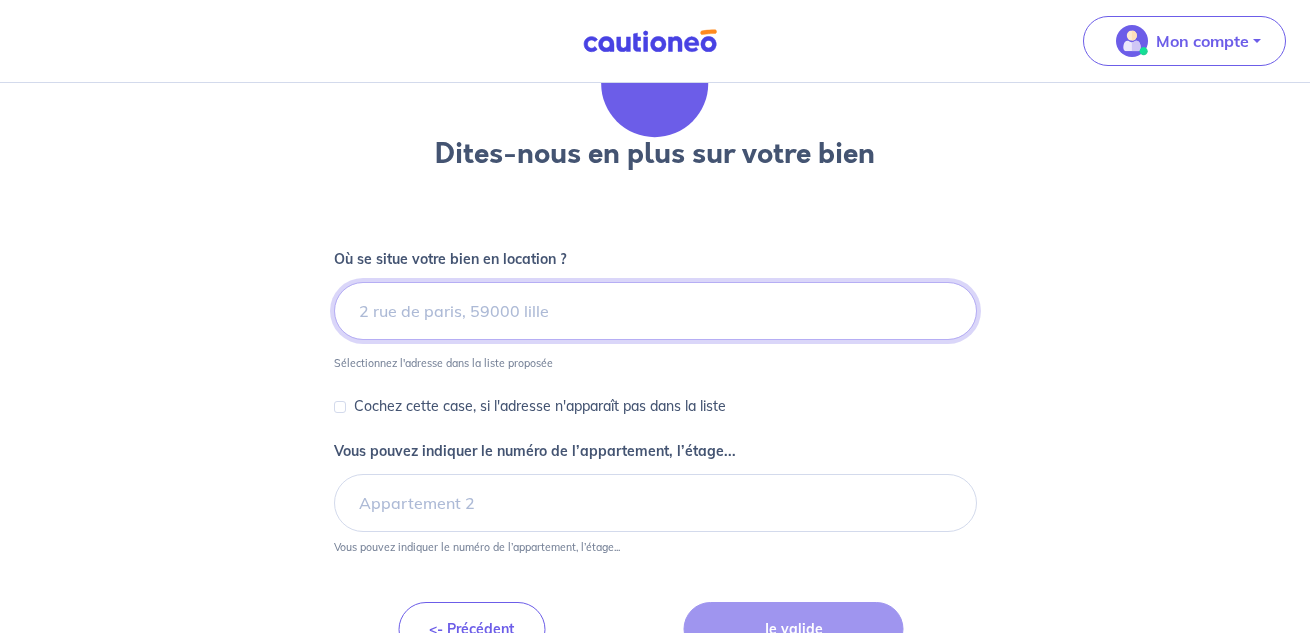 scroll, scrollTop: 104, scrollLeft: 0, axis: vertical 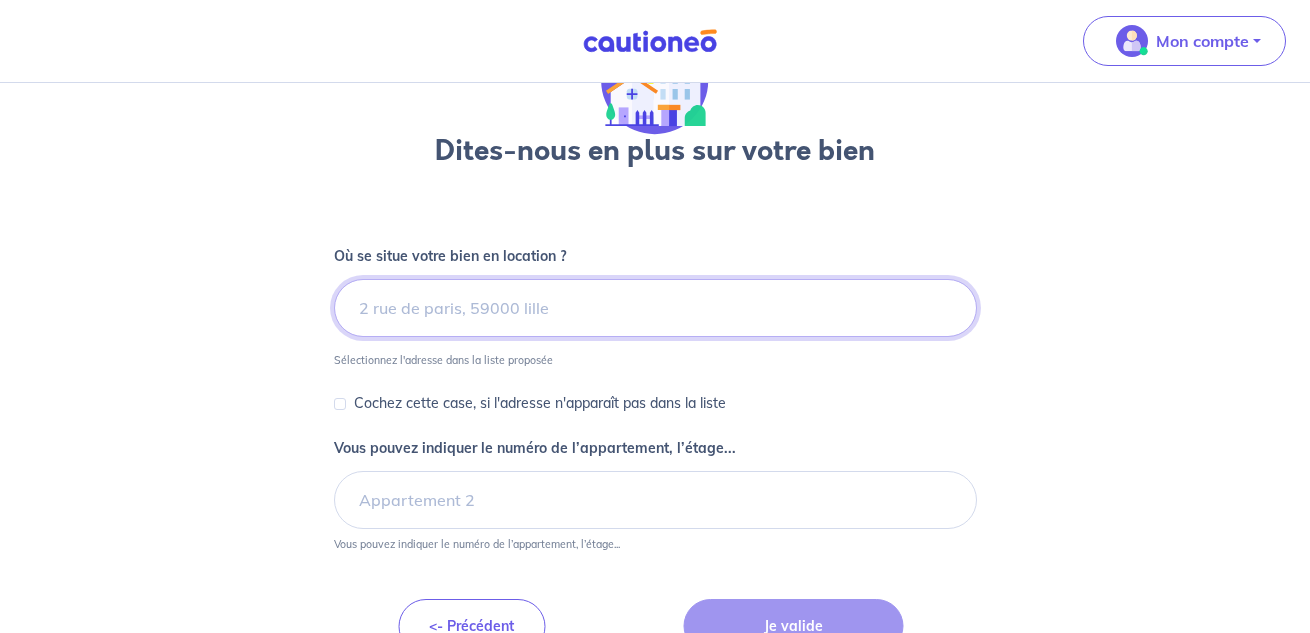 click at bounding box center (655, 308) 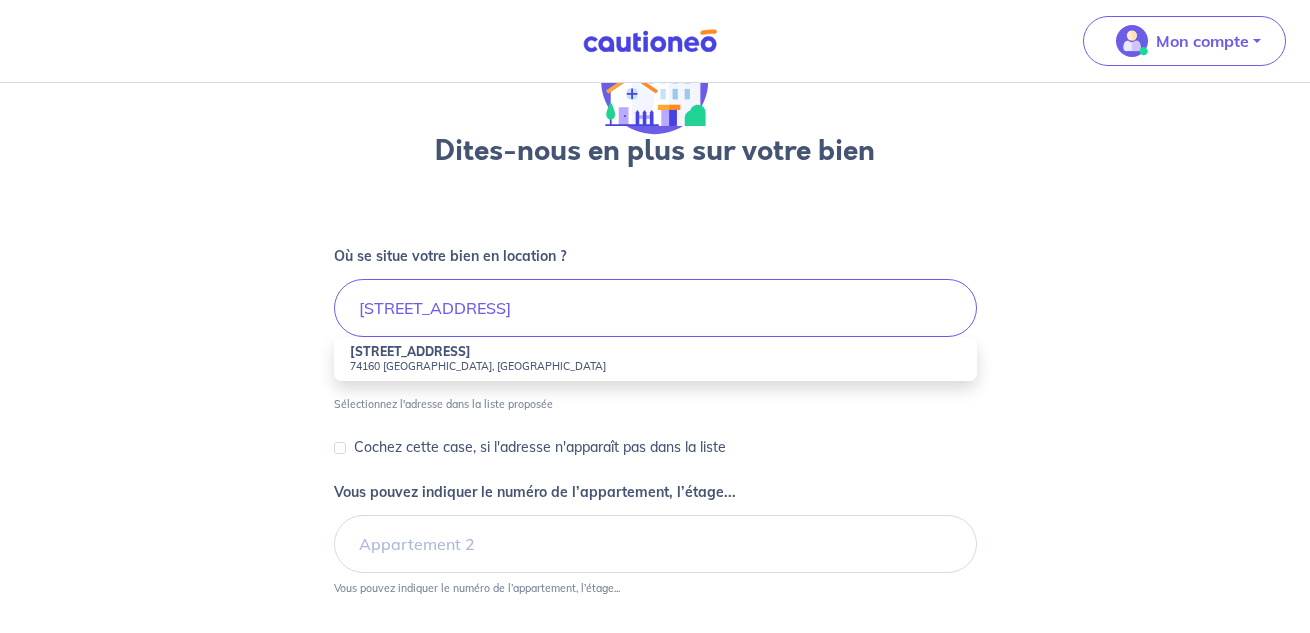 click on "[STREET_ADDRESS]" at bounding box center (655, 359) 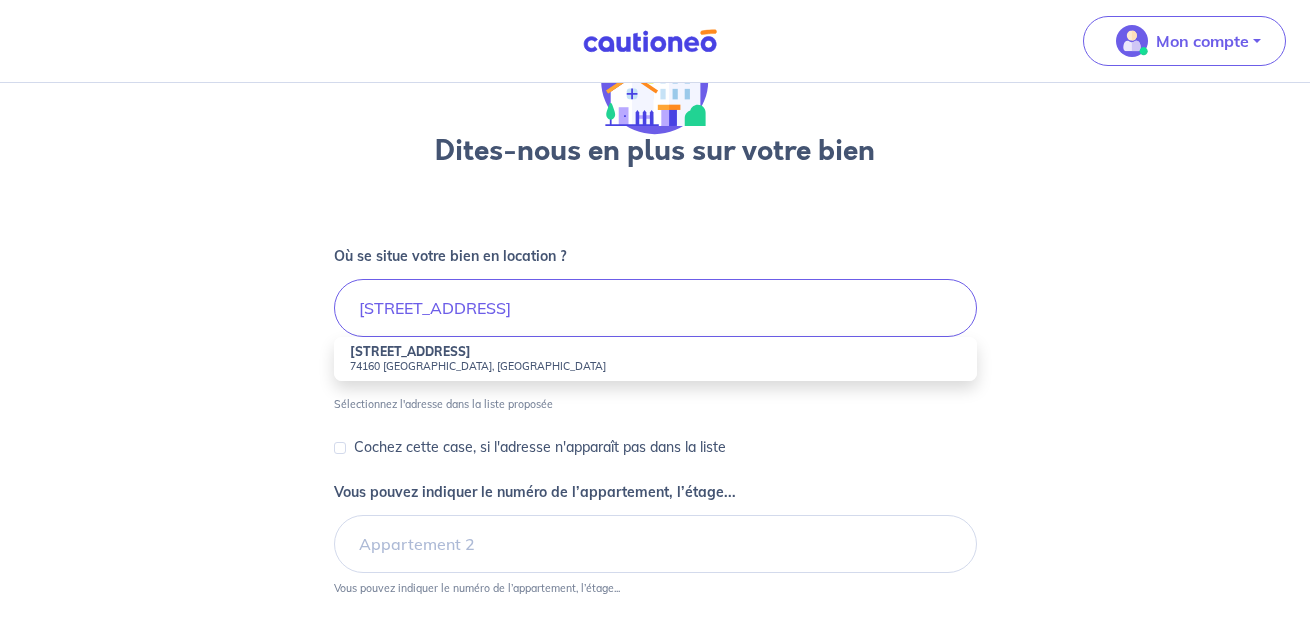 type on "[STREET_ADDRESS]" 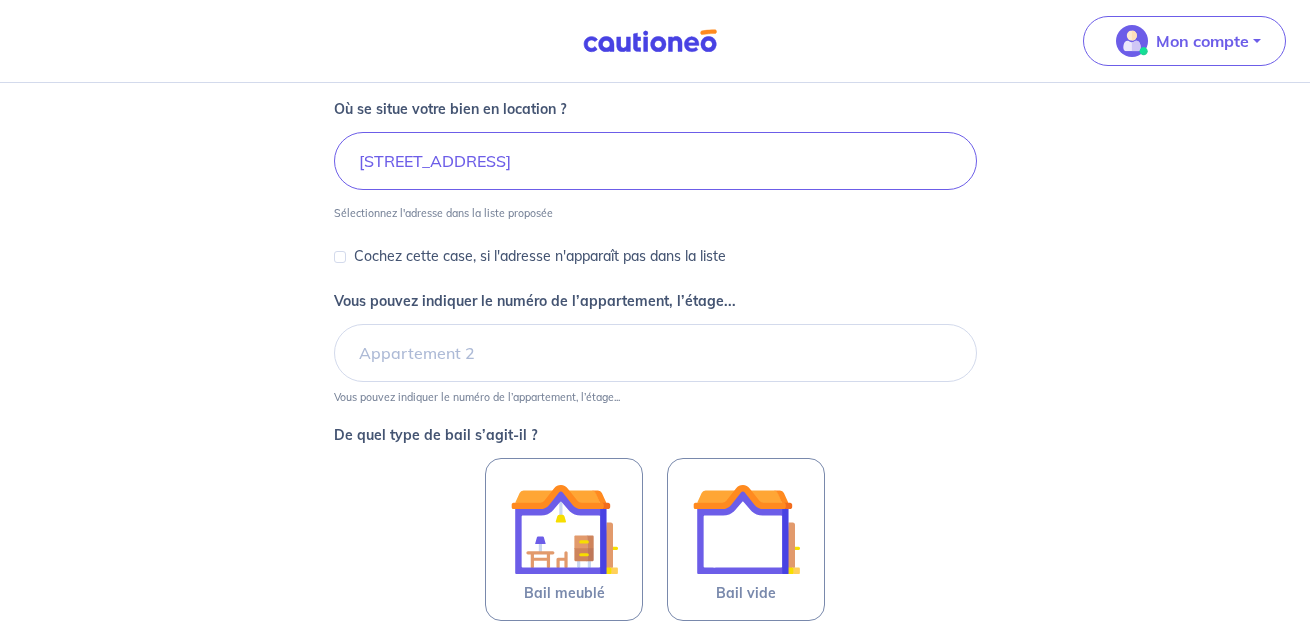 scroll, scrollTop: 254, scrollLeft: 0, axis: vertical 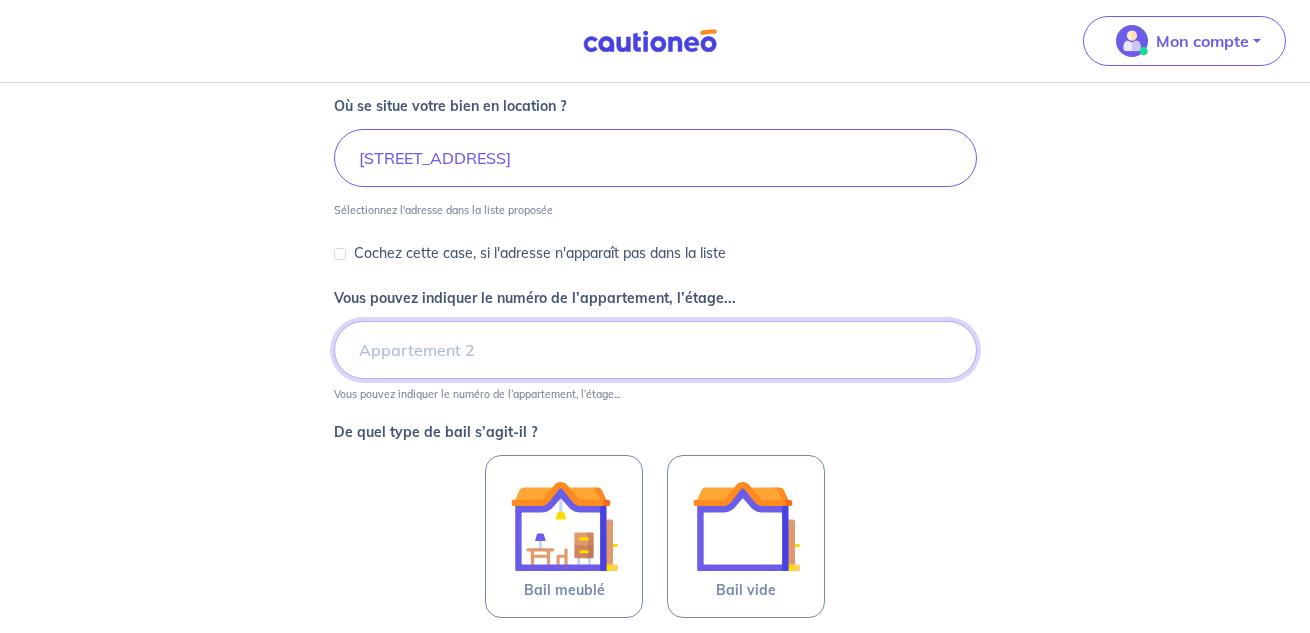 click on "Vous pouvez indiquer le numéro de l’appartement, l’étage..." at bounding box center [655, 350] 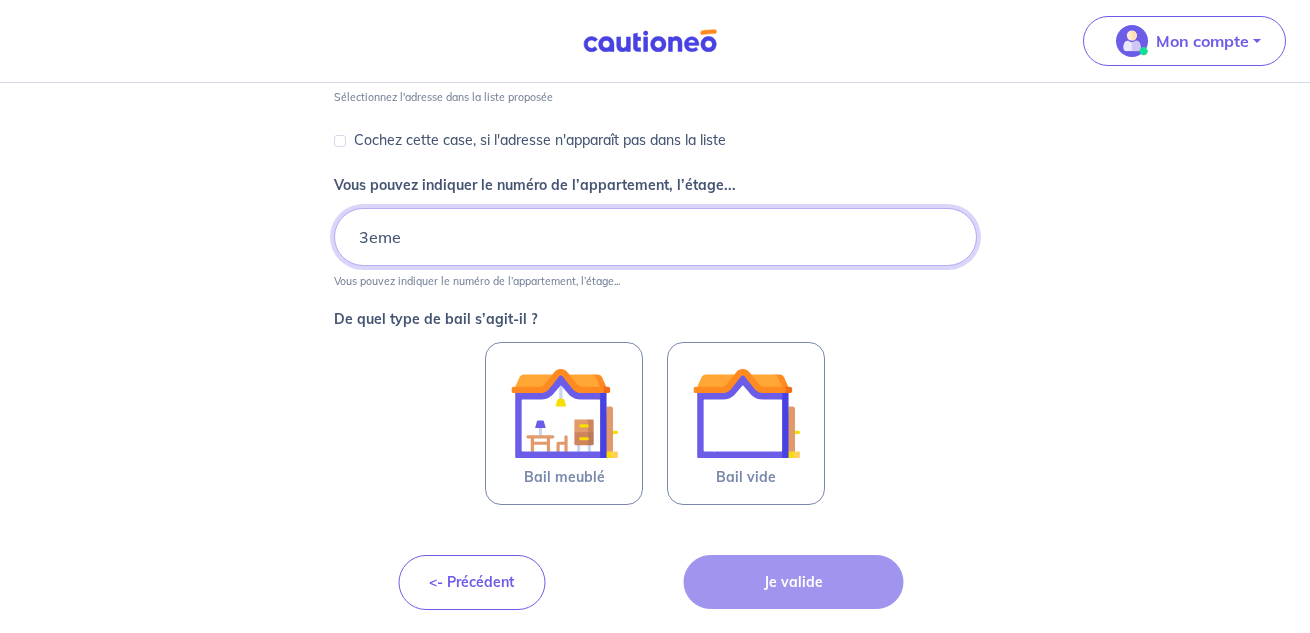 scroll, scrollTop: 369, scrollLeft: 0, axis: vertical 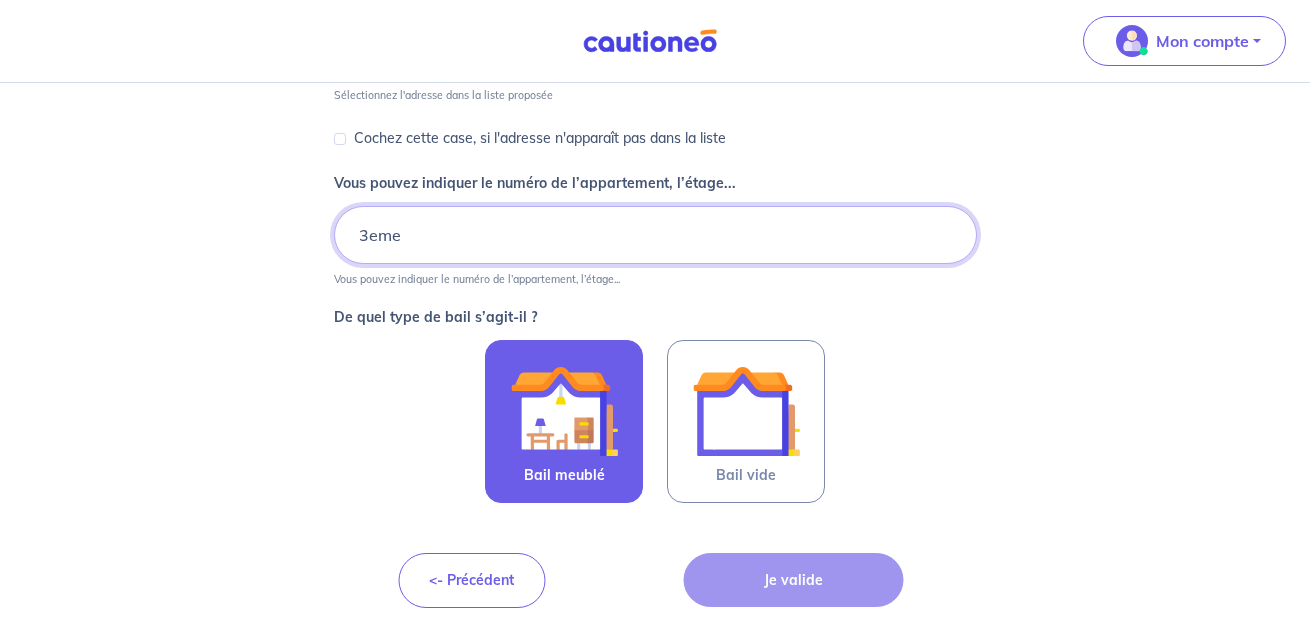 type on "3eme" 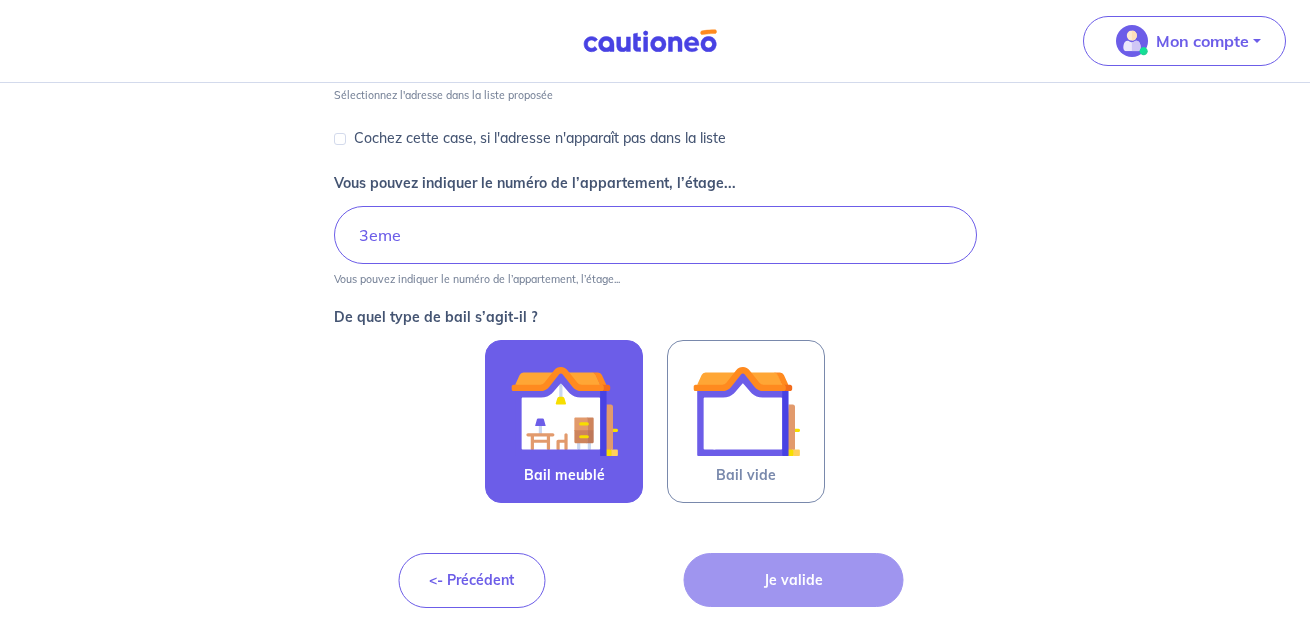 click at bounding box center [564, 411] 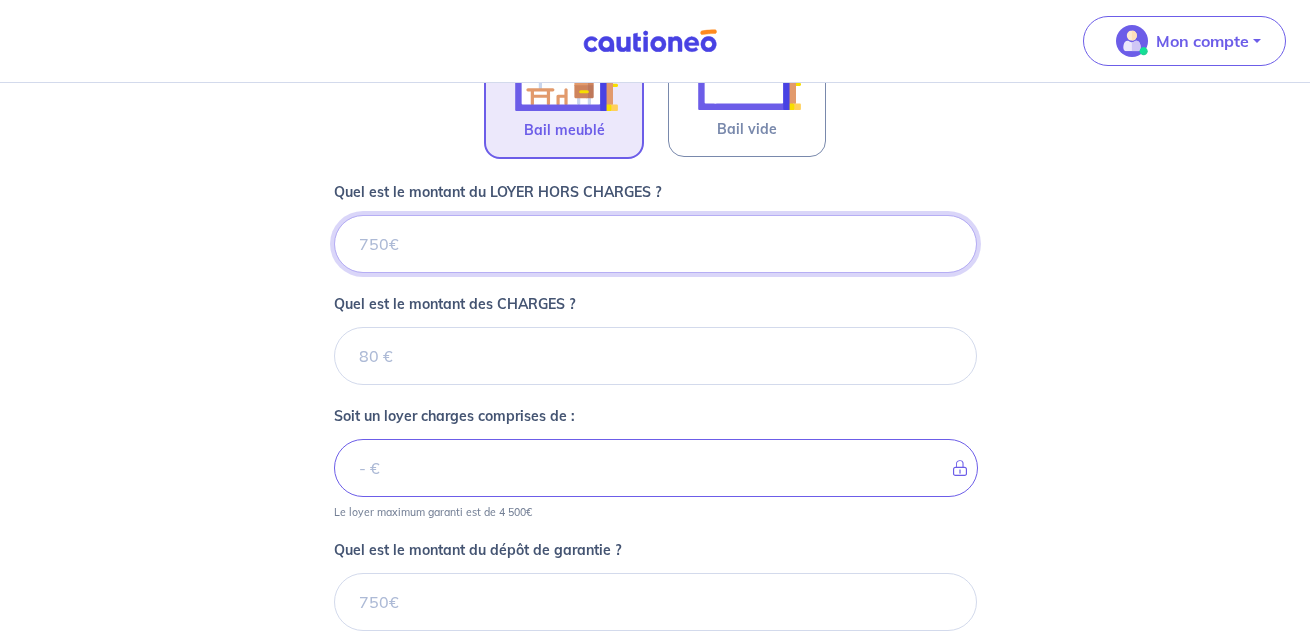 scroll, scrollTop: 714, scrollLeft: 0, axis: vertical 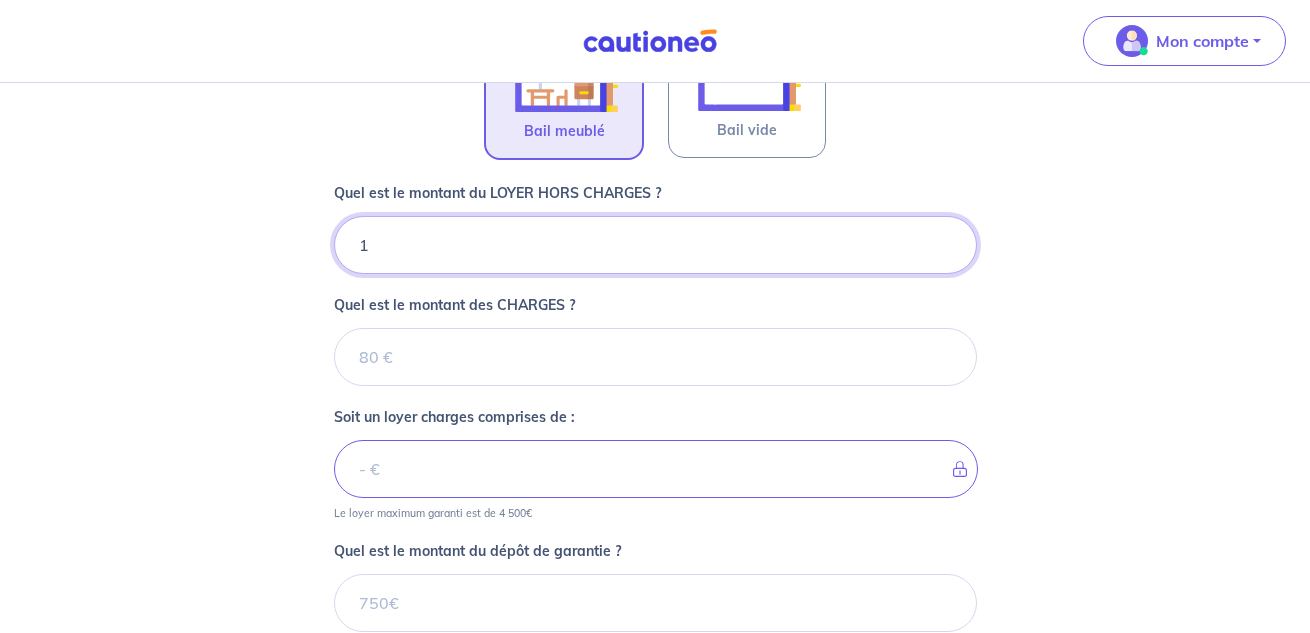 type on "13" 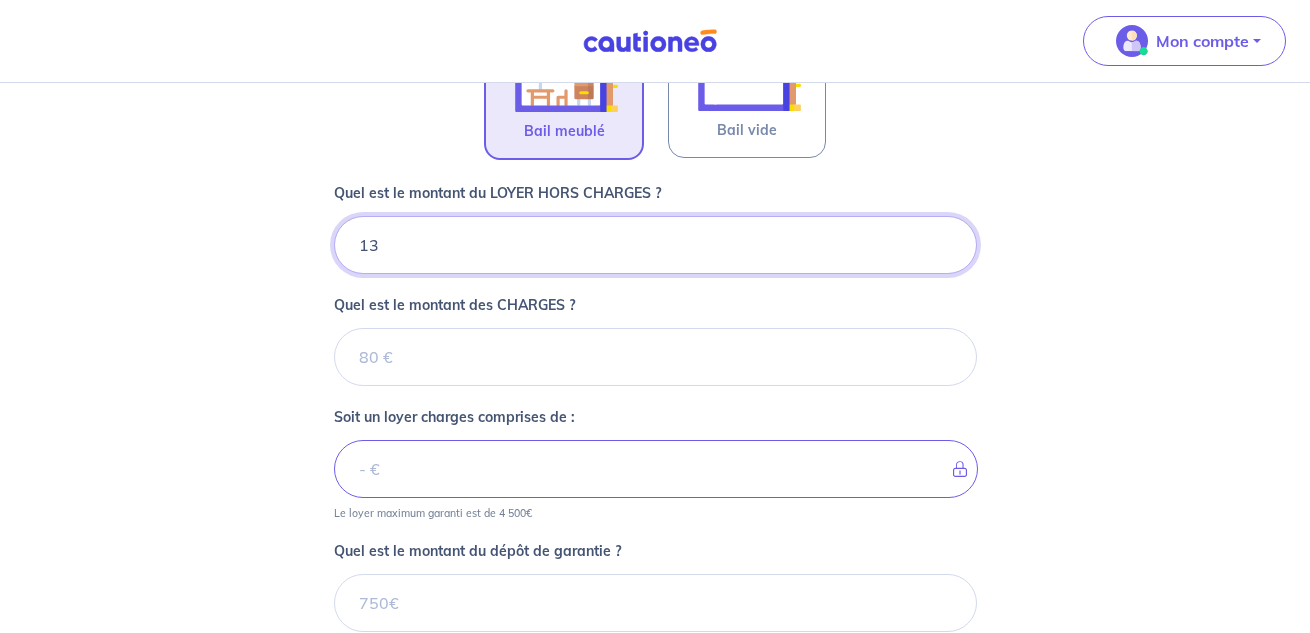 type 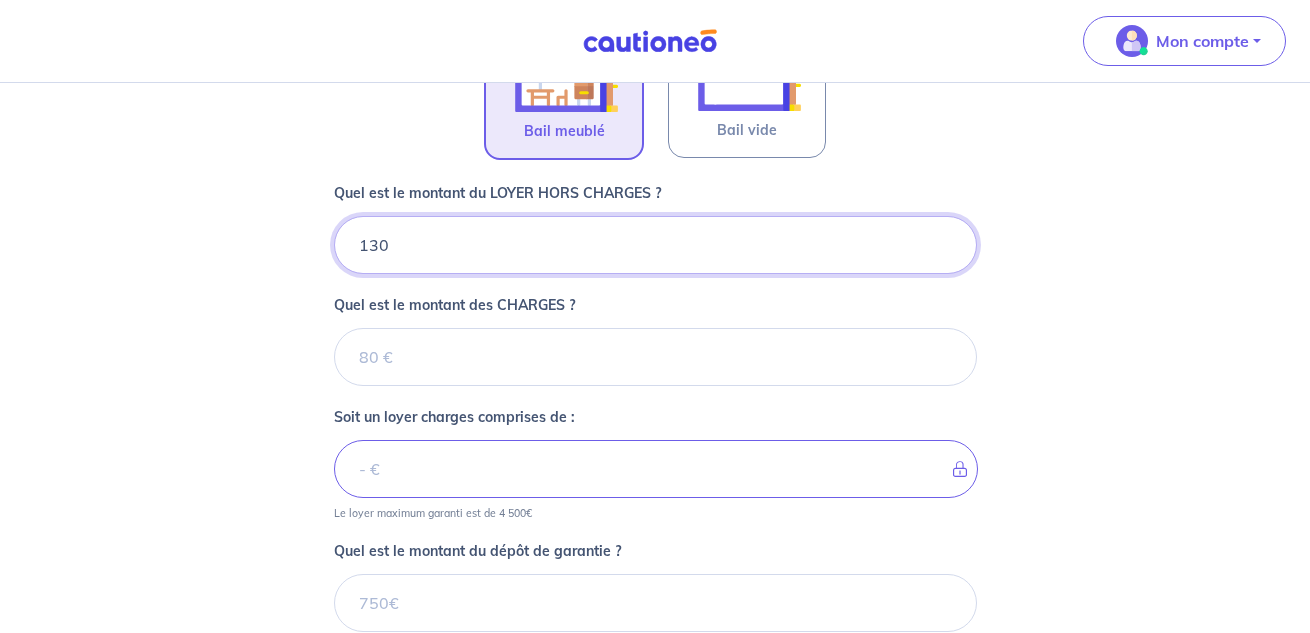 type on "1300" 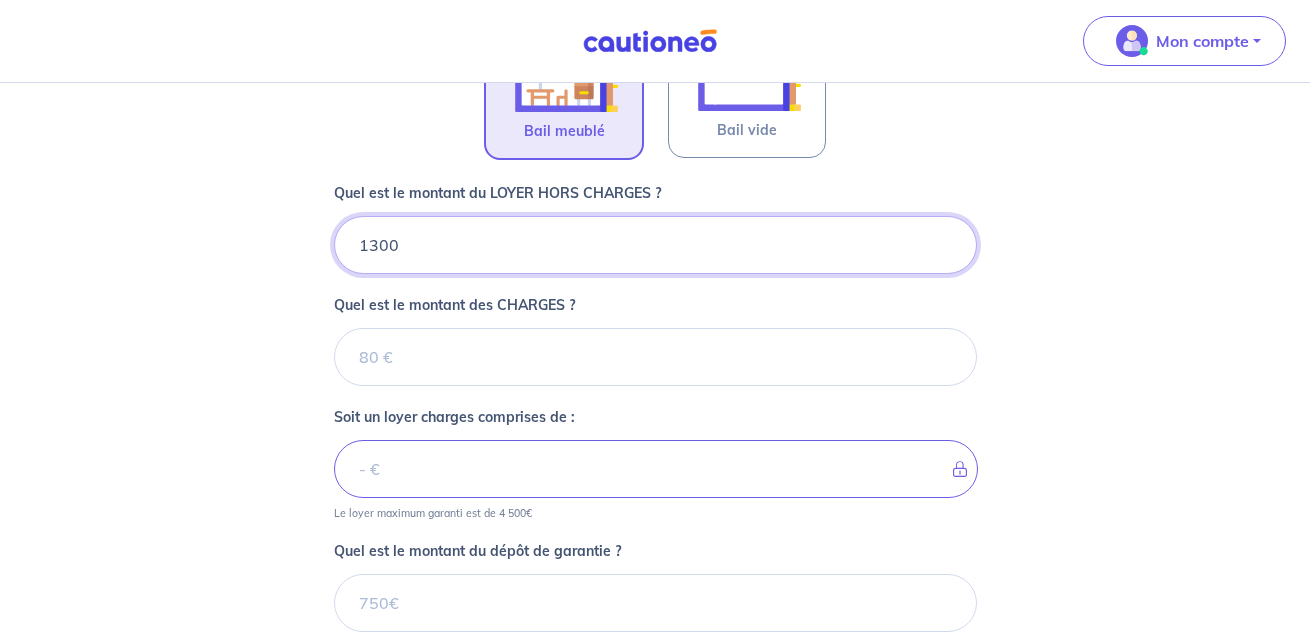type 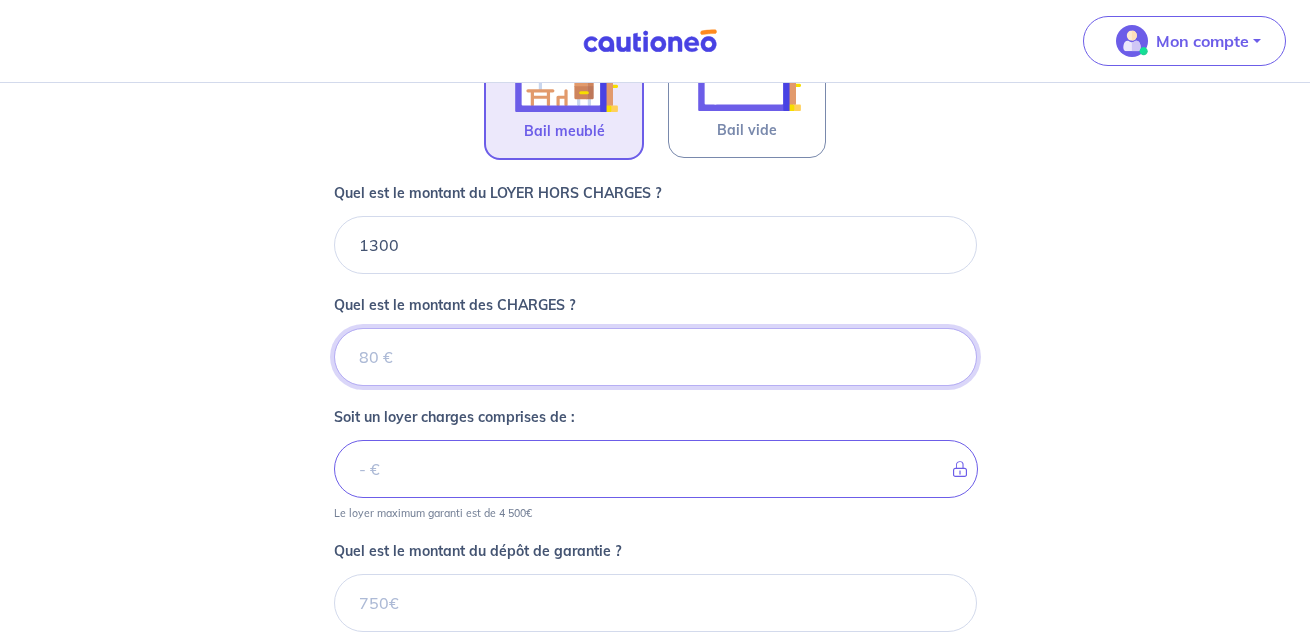 click on "Quel est le montant des CHARGES ?" at bounding box center [655, 357] 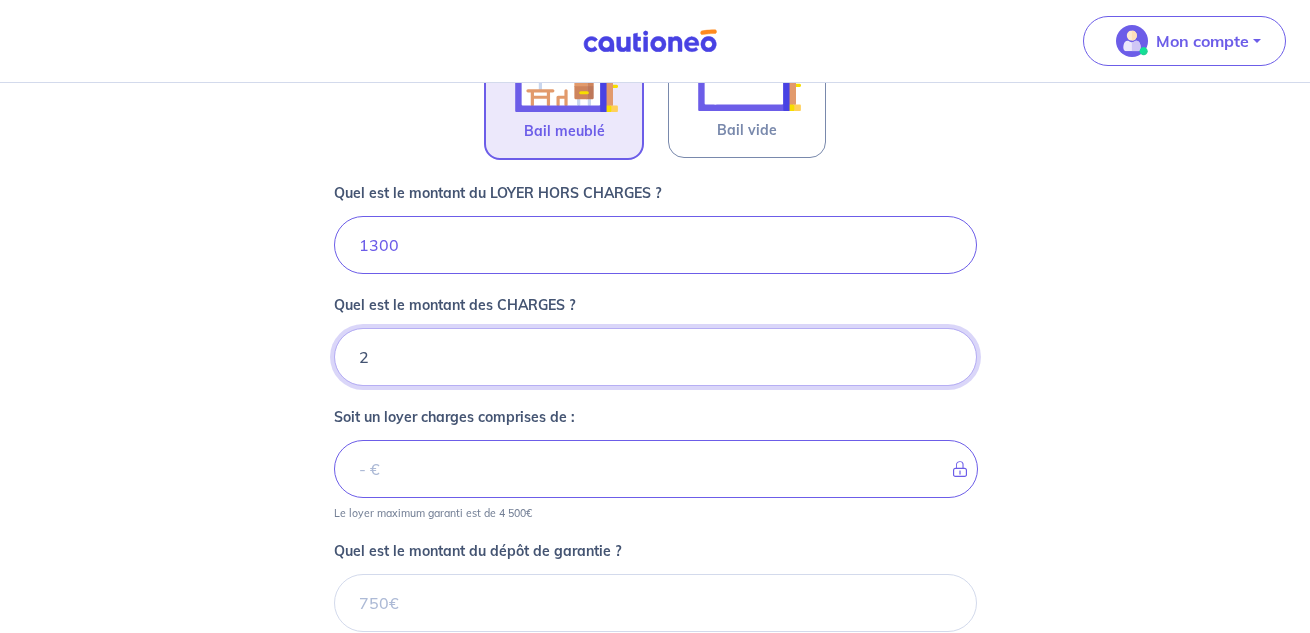 type on "27" 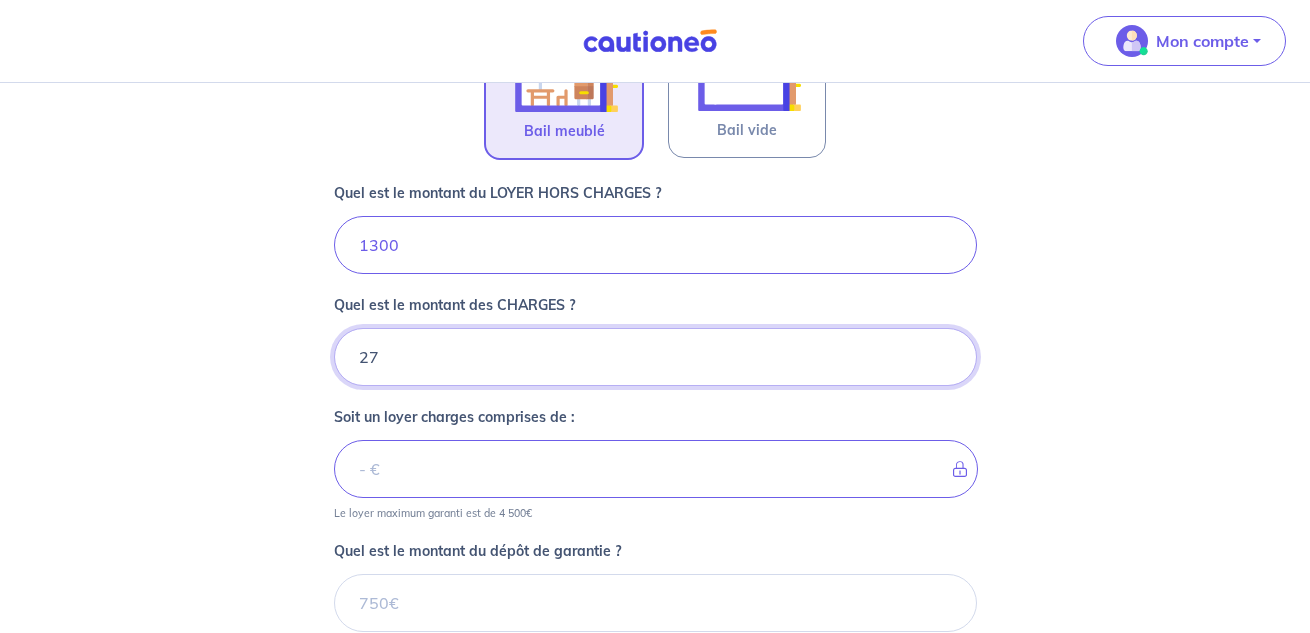 type on "1302" 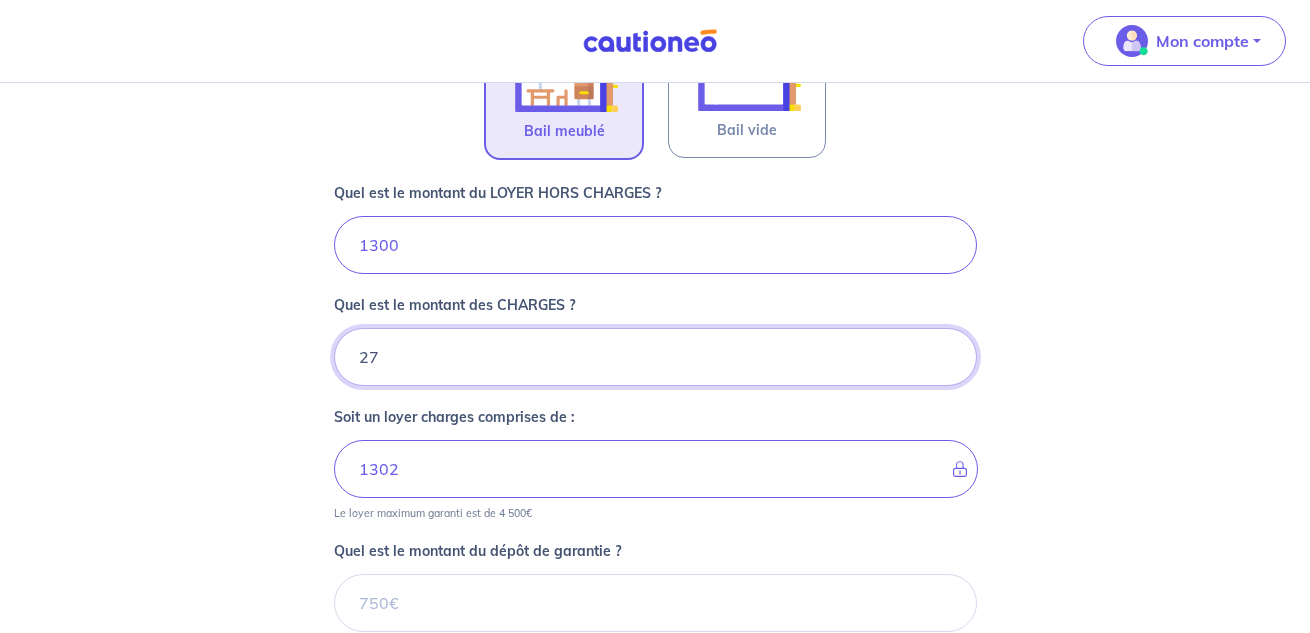 type on "275" 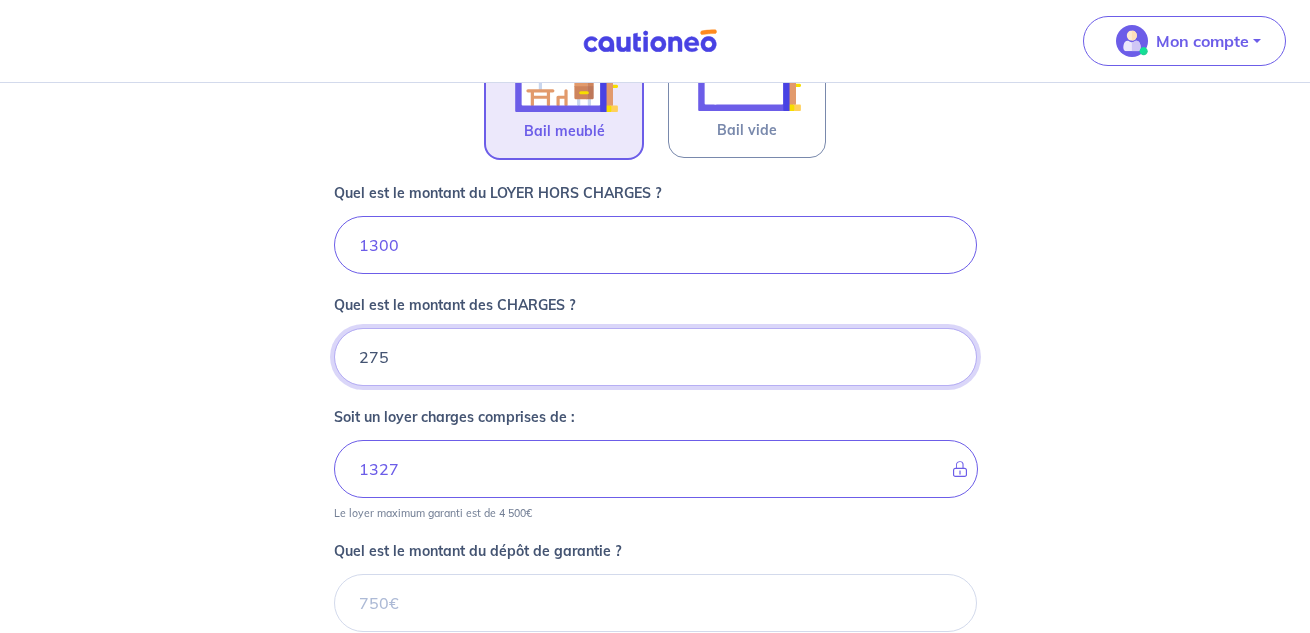 type on "1575" 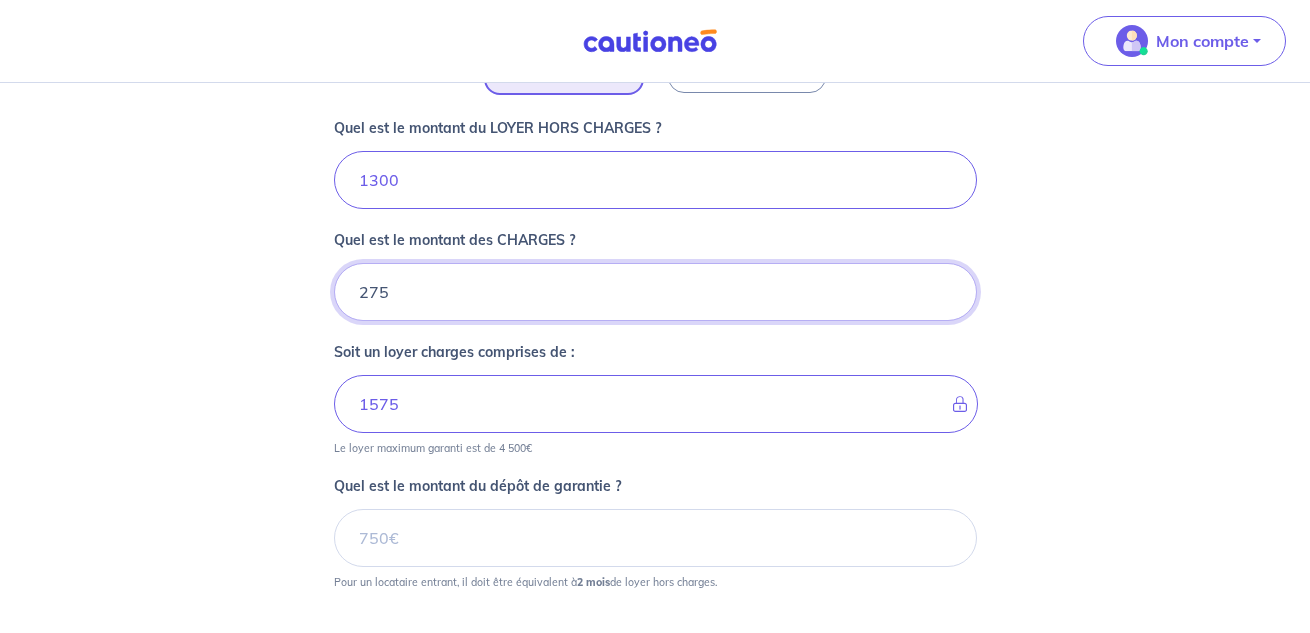 scroll, scrollTop: 863, scrollLeft: 0, axis: vertical 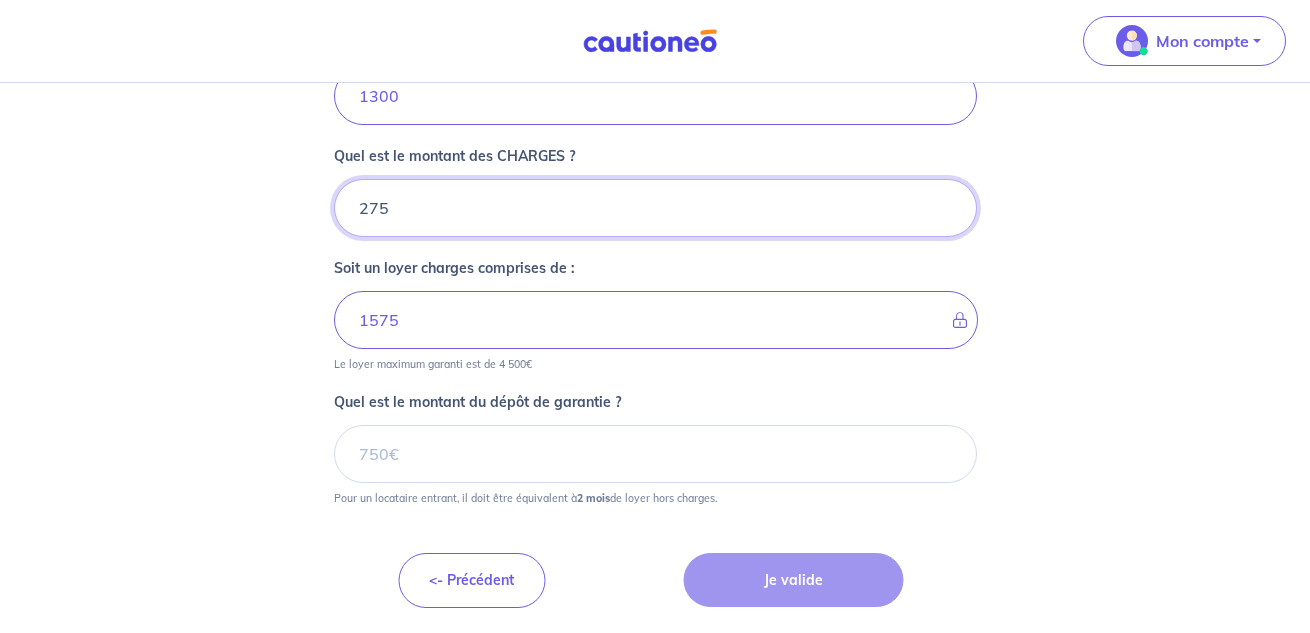 type on "275" 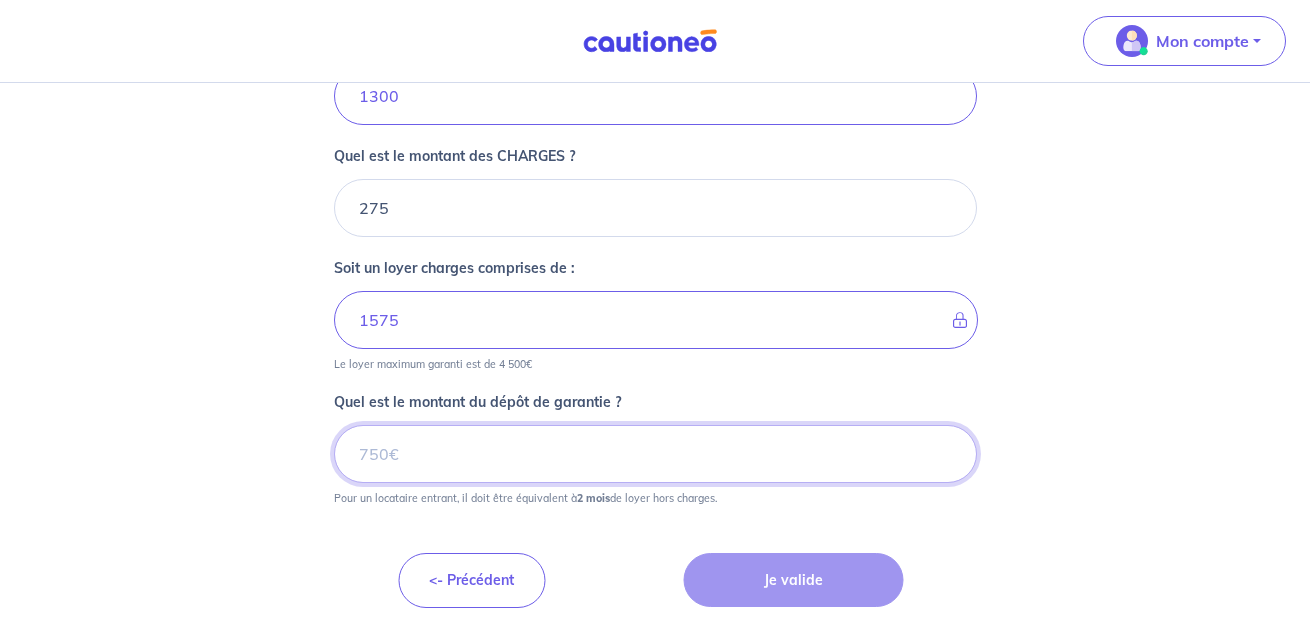 click on "Quel est le montant du dépôt de garantie ?" at bounding box center (655, 454) 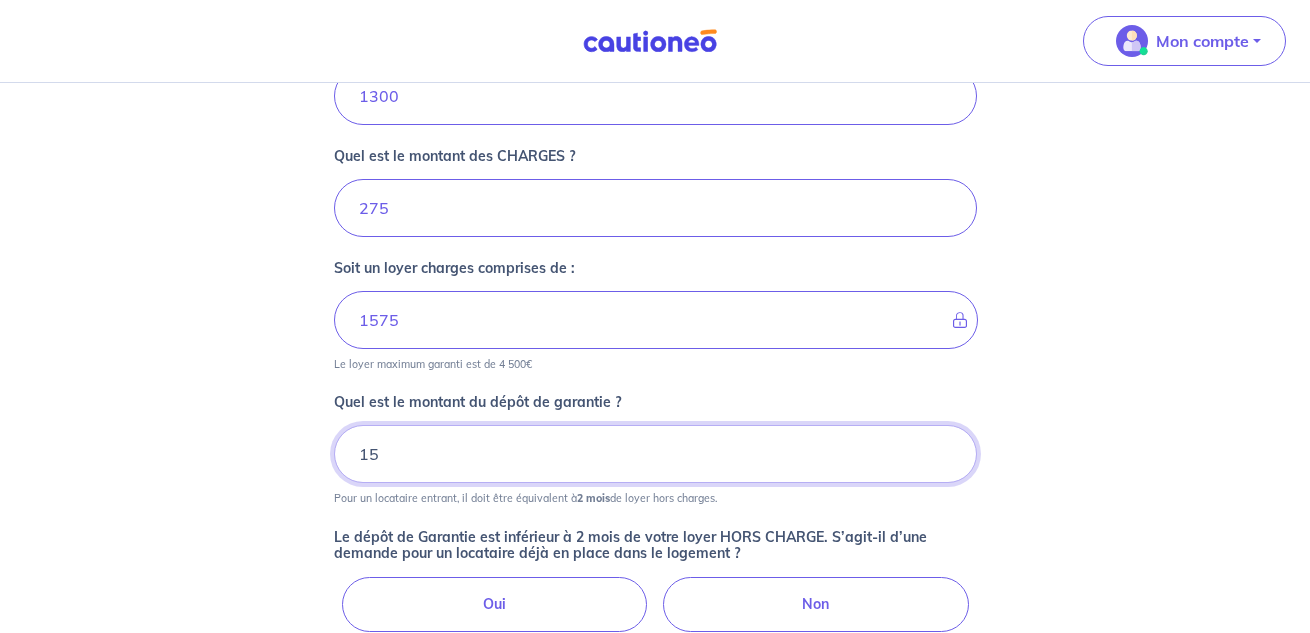 type on "1" 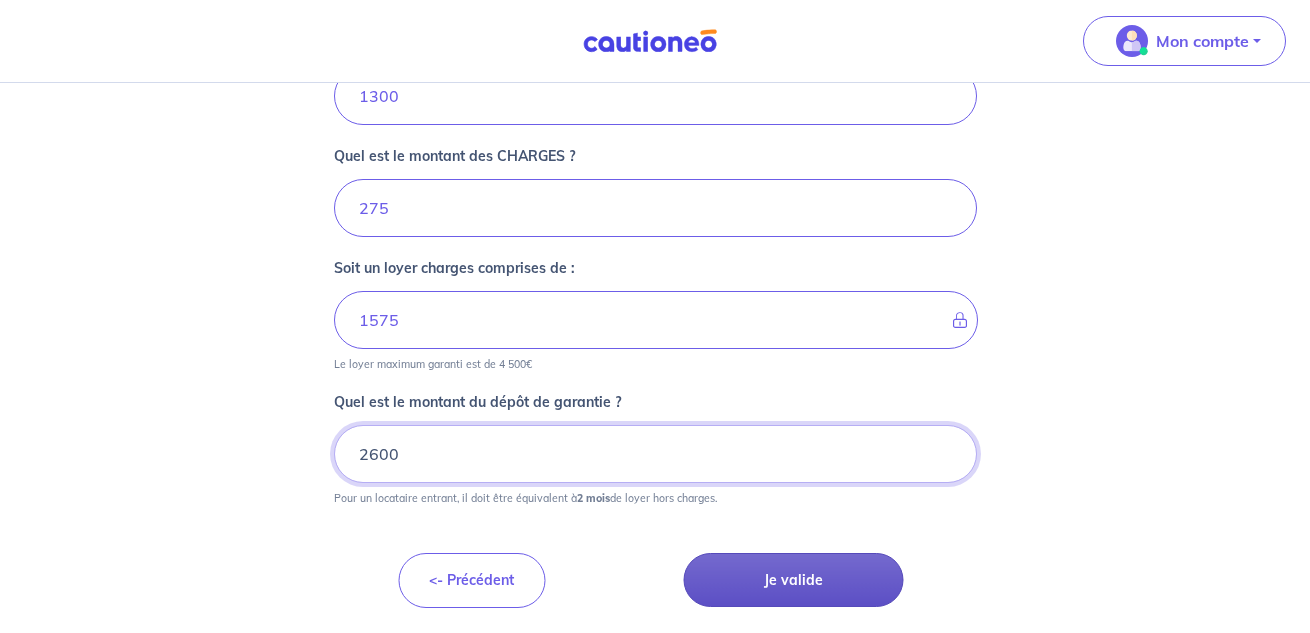 type on "2600" 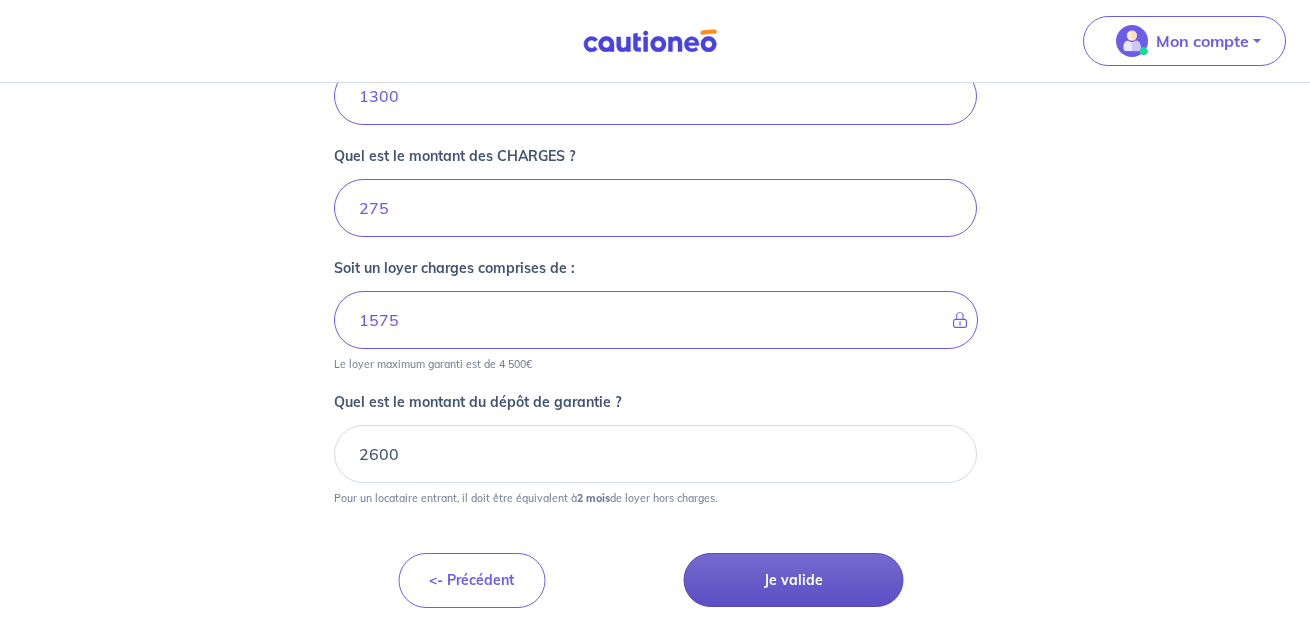 click on "Je valide" at bounding box center [793, 580] 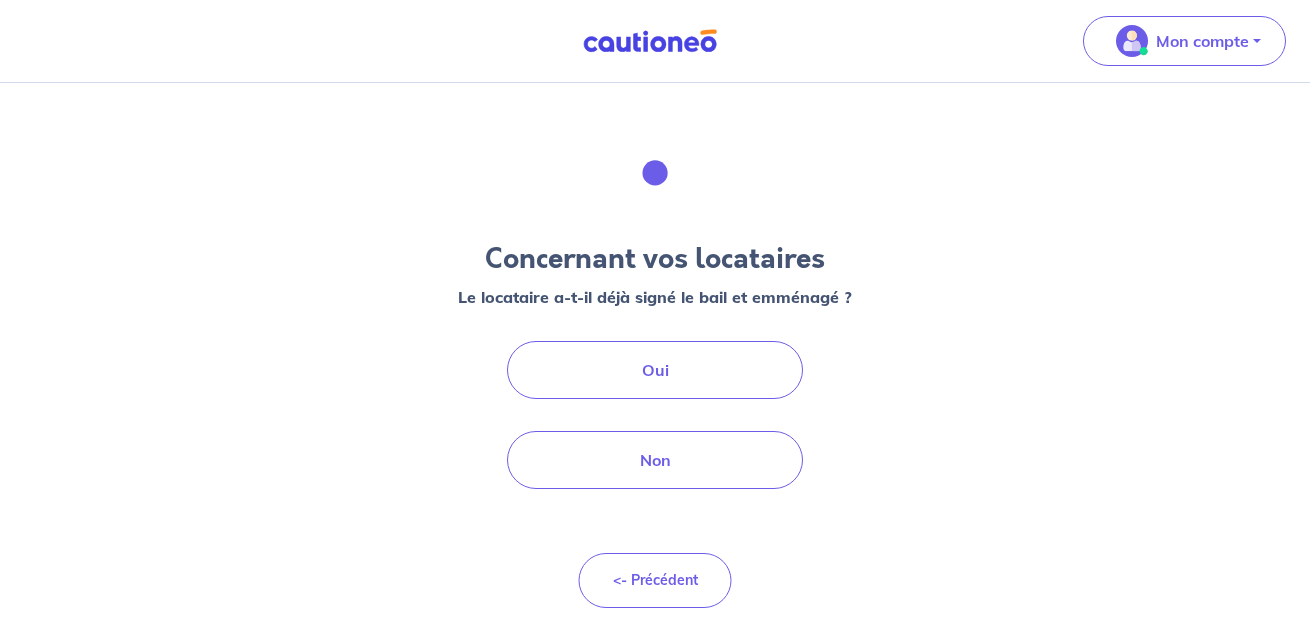 scroll, scrollTop: 0, scrollLeft: 0, axis: both 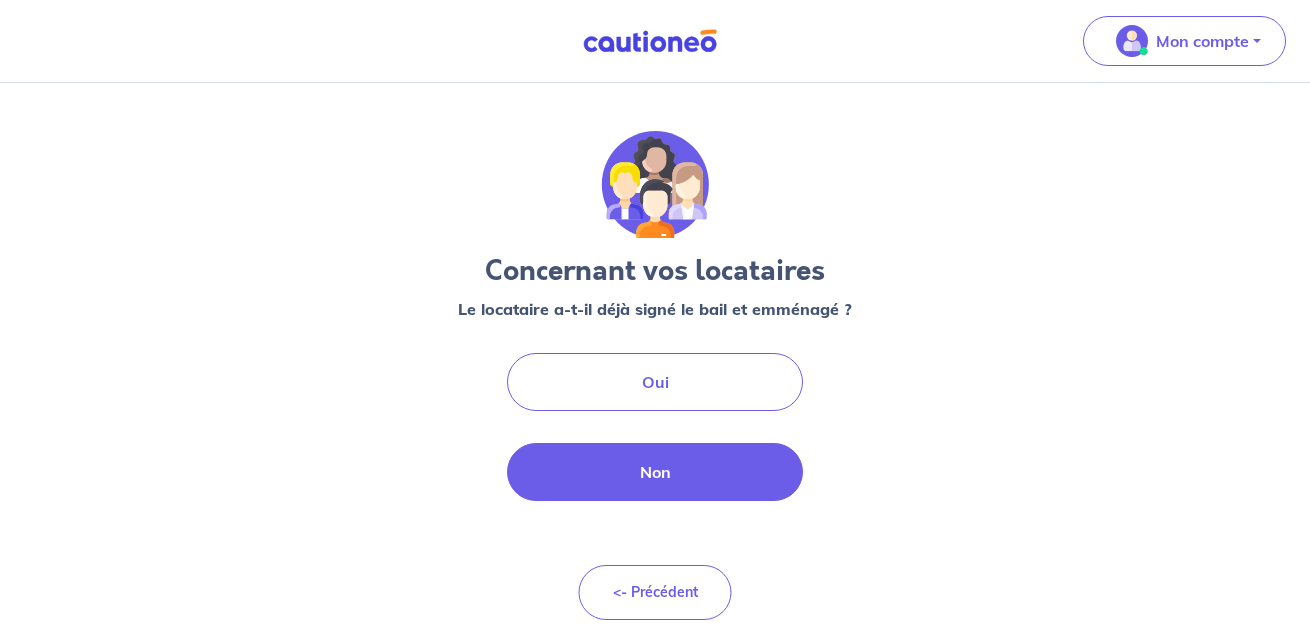 click on "Non" at bounding box center [655, 472] 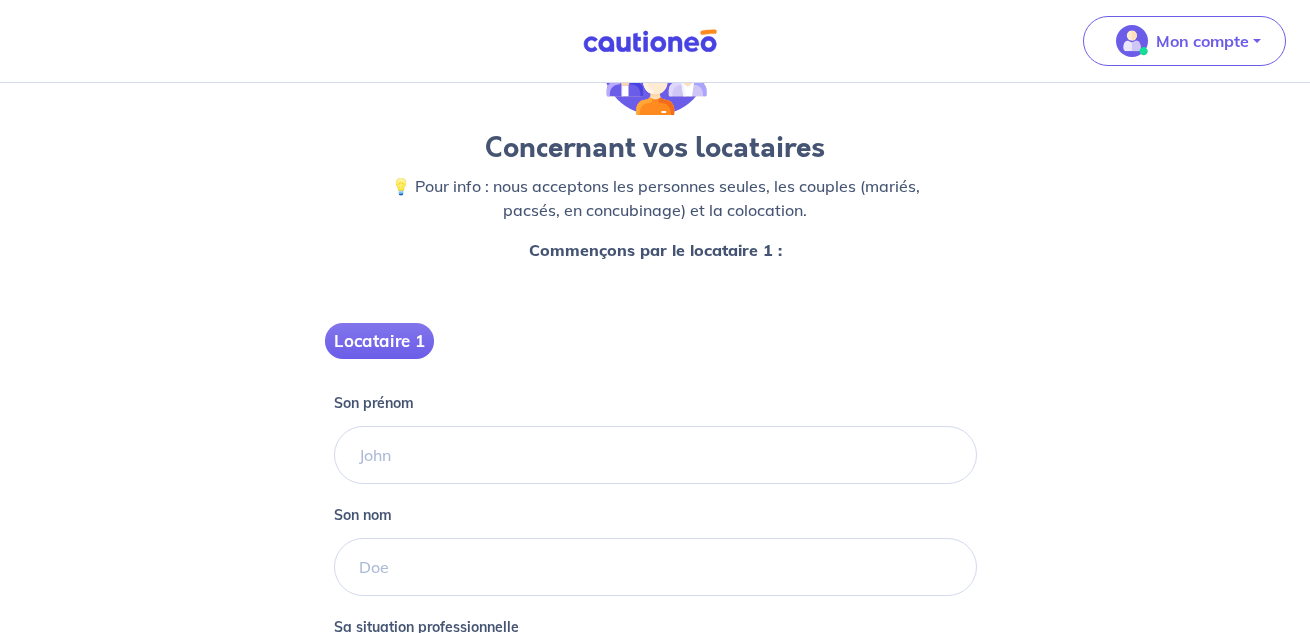 scroll, scrollTop: 125, scrollLeft: 0, axis: vertical 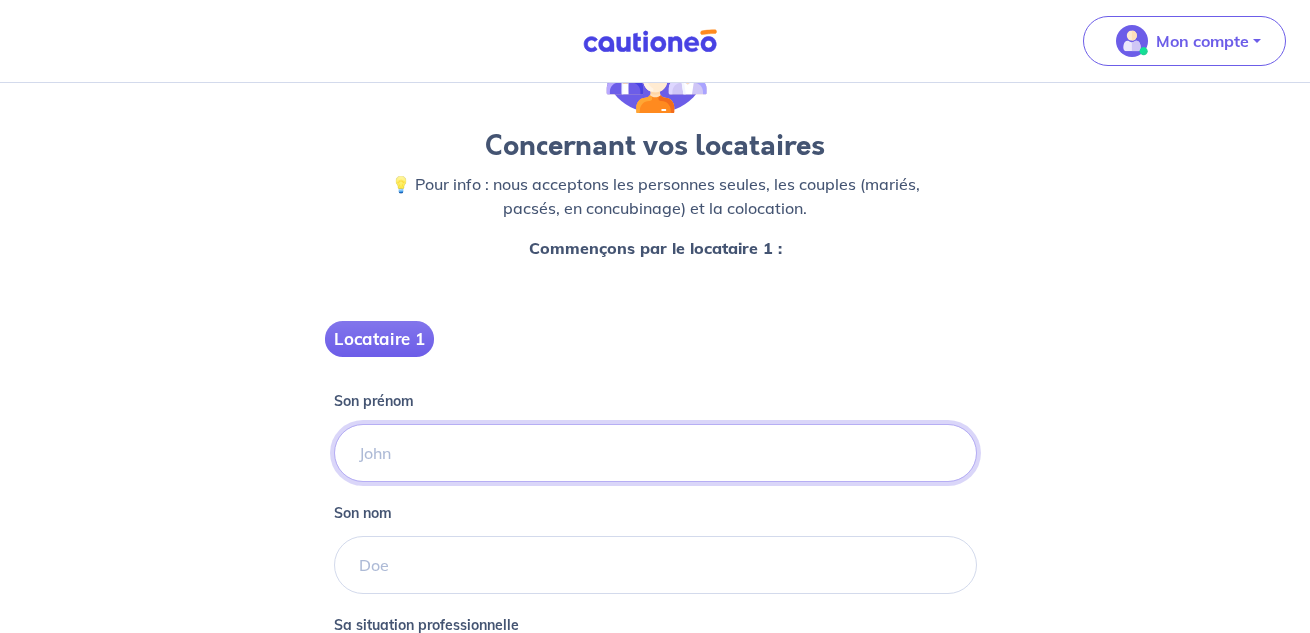 click on "Son prénom" at bounding box center [655, 453] 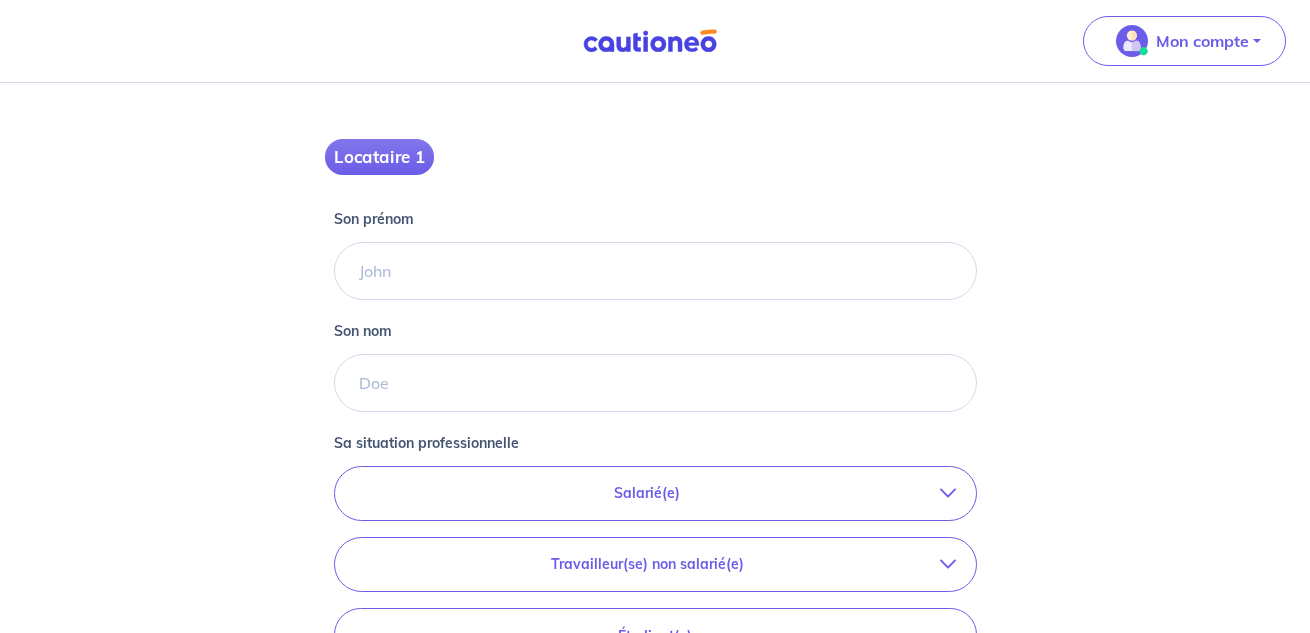 scroll, scrollTop: 309, scrollLeft: 0, axis: vertical 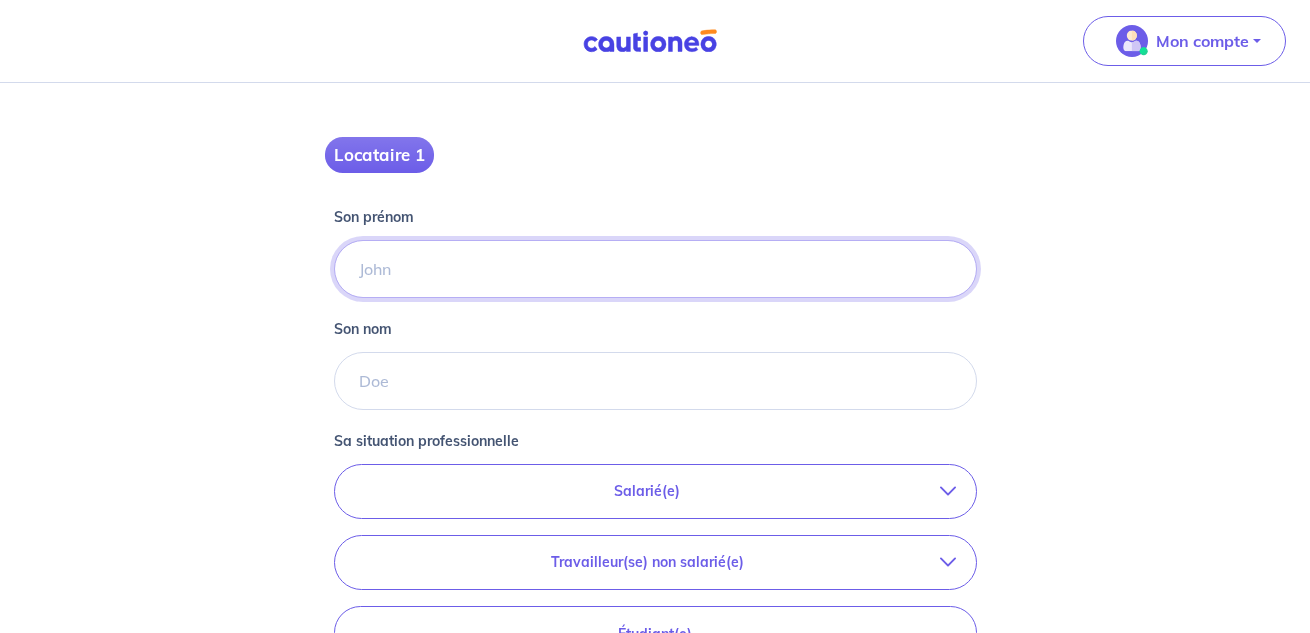 click on "Son prénom" at bounding box center (655, 269) 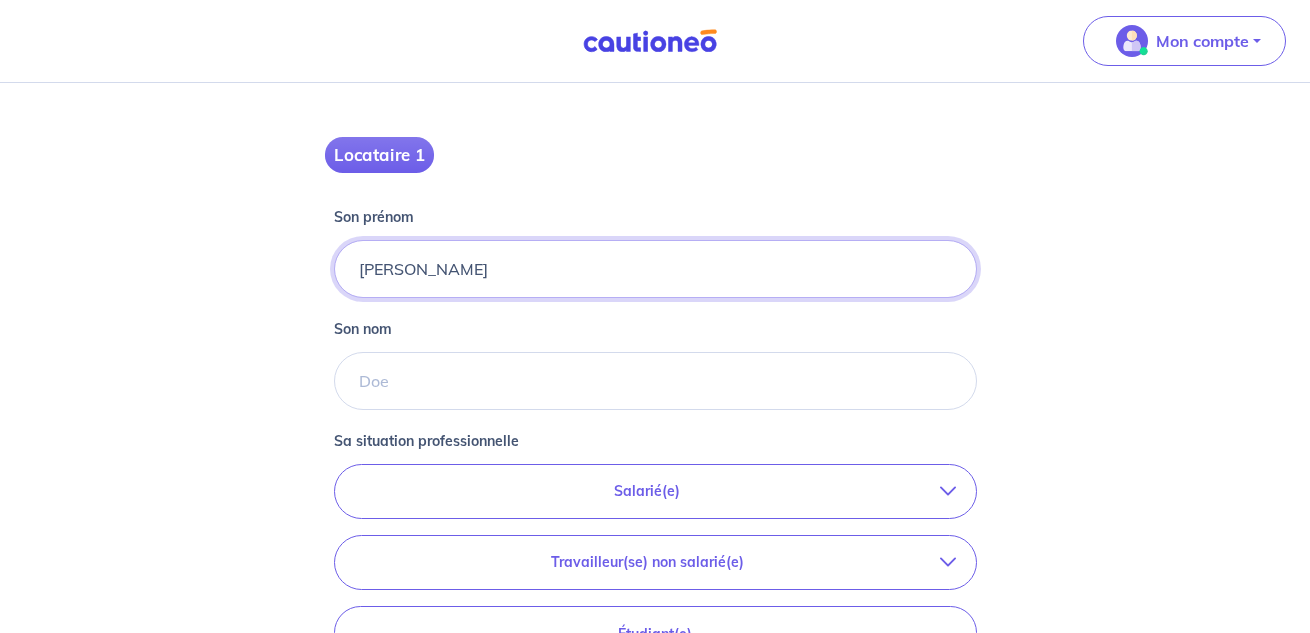 type on "[PERSON_NAME]" 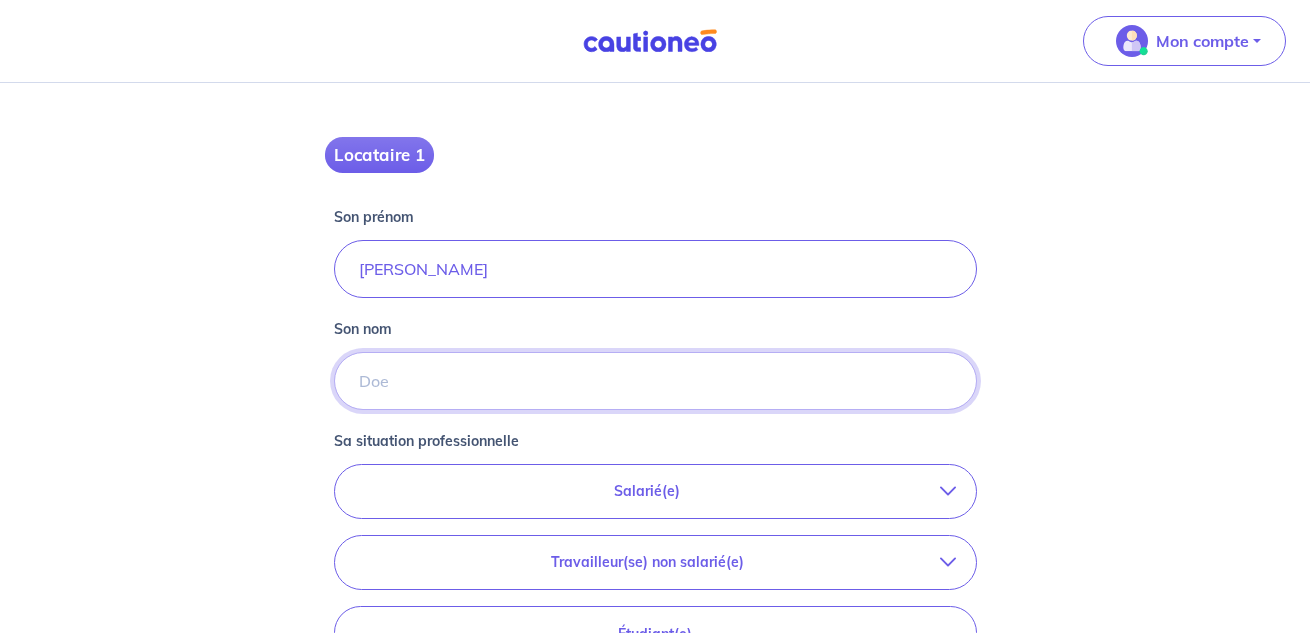 click on "Son nom" at bounding box center (655, 381) 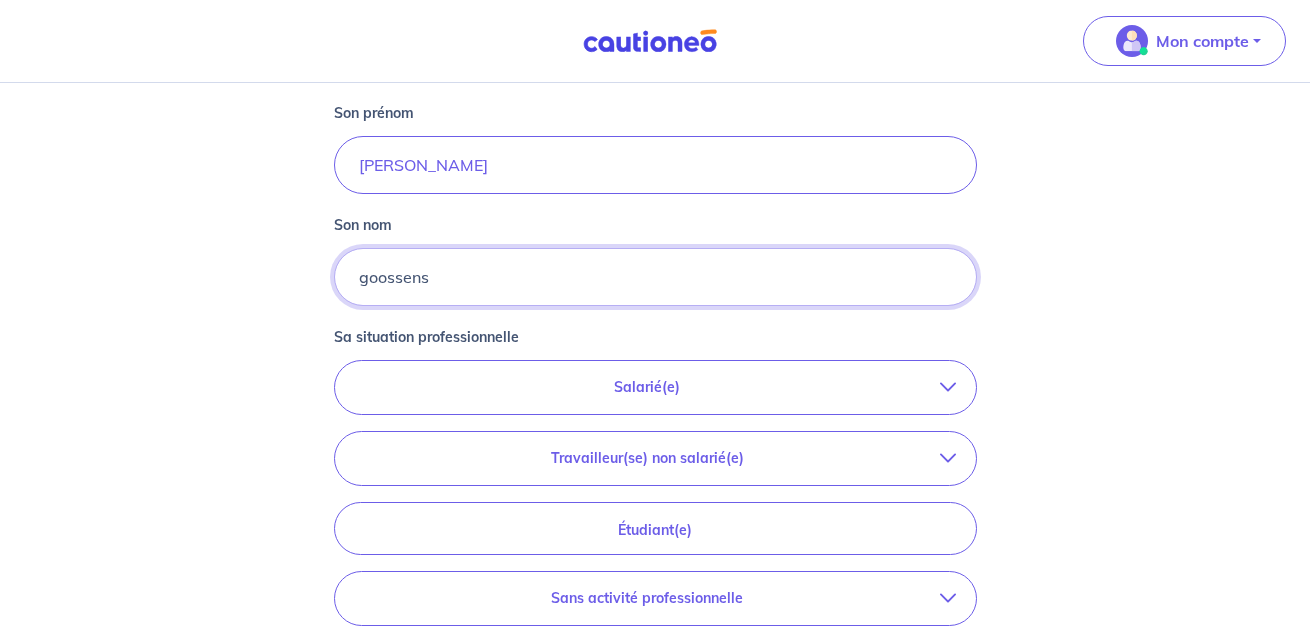 scroll, scrollTop: 441, scrollLeft: 0, axis: vertical 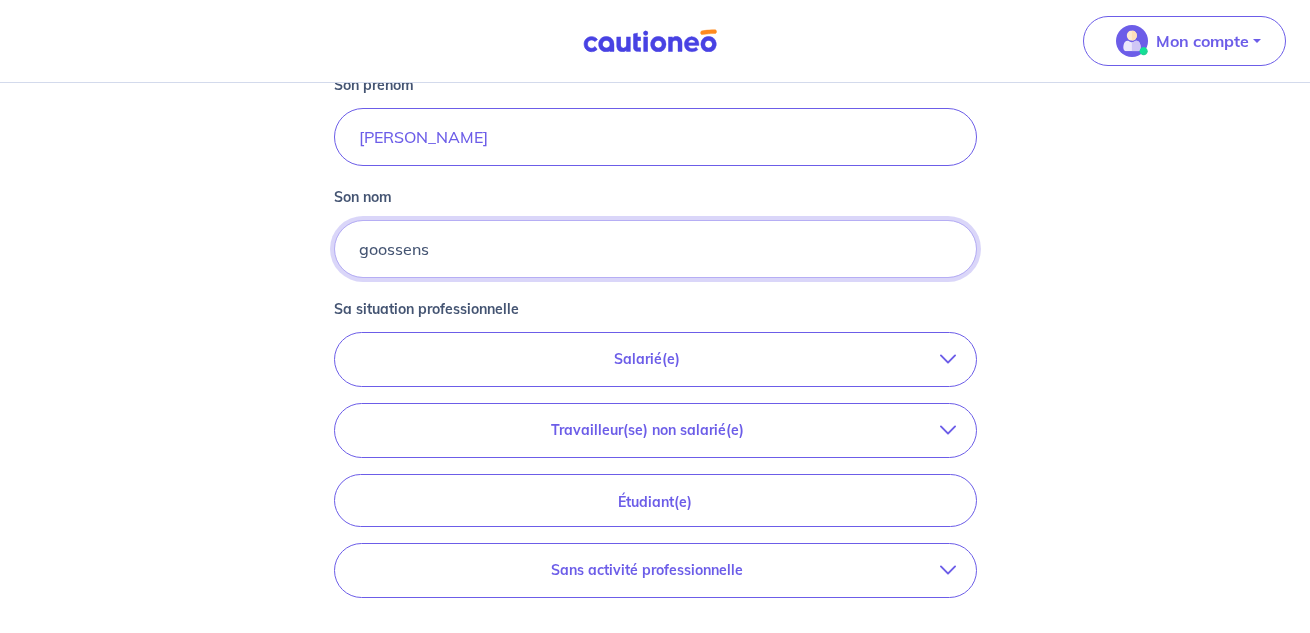 type on "goossens" 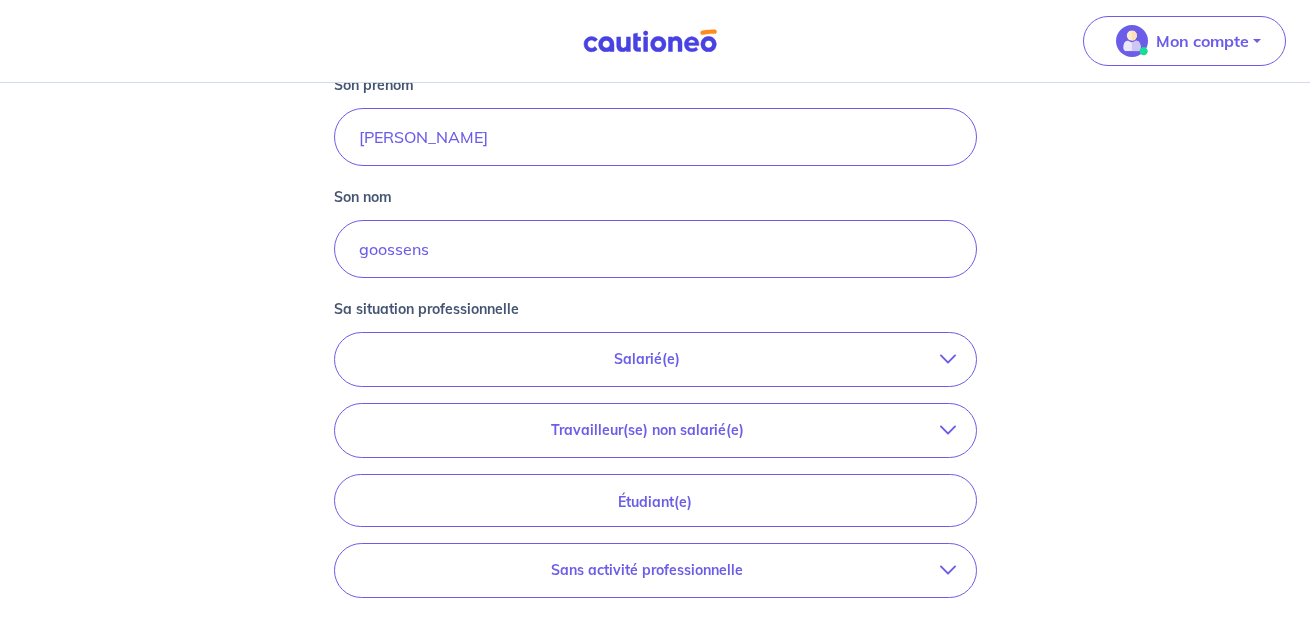 click on "Salarié(e)" at bounding box center [647, 359] 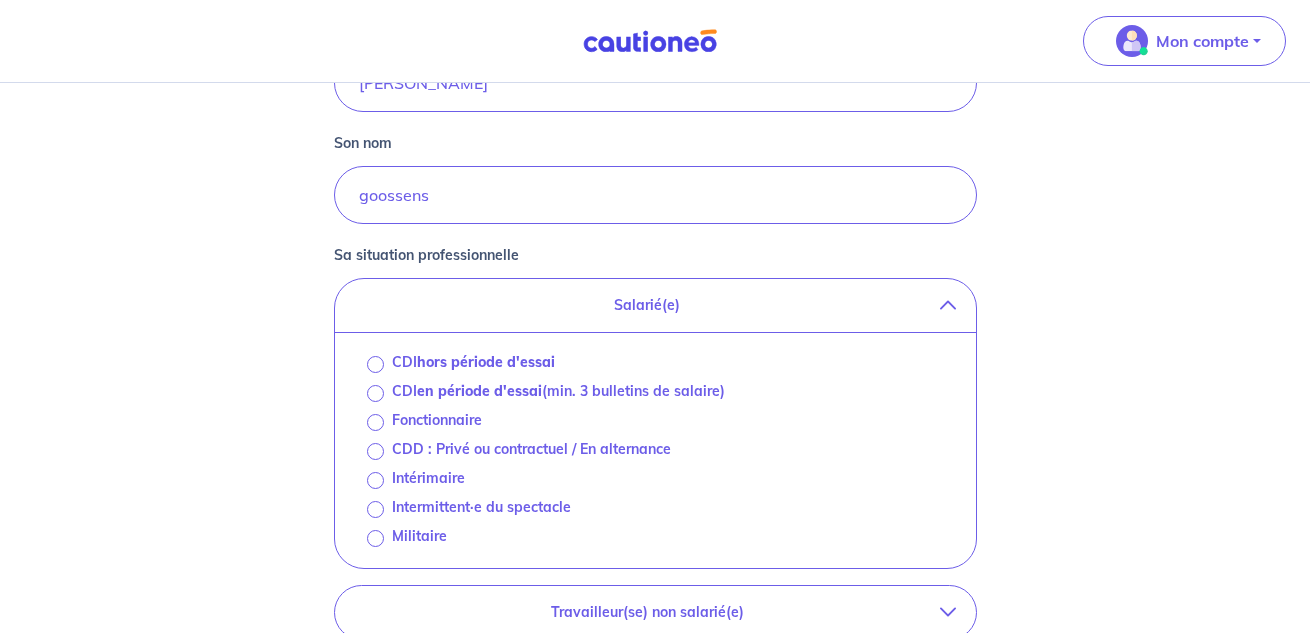 scroll, scrollTop: 496, scrollLeft: 0, axis: vertical 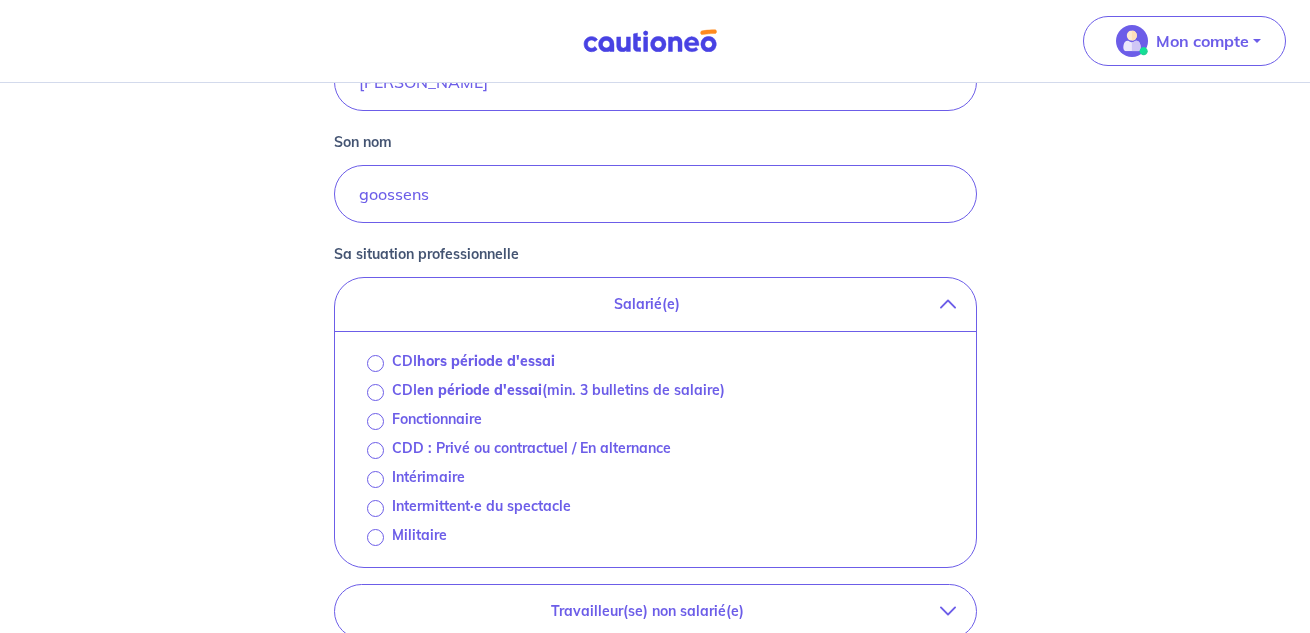 click on "hors période d'essai" at bounding box center (486, 361) 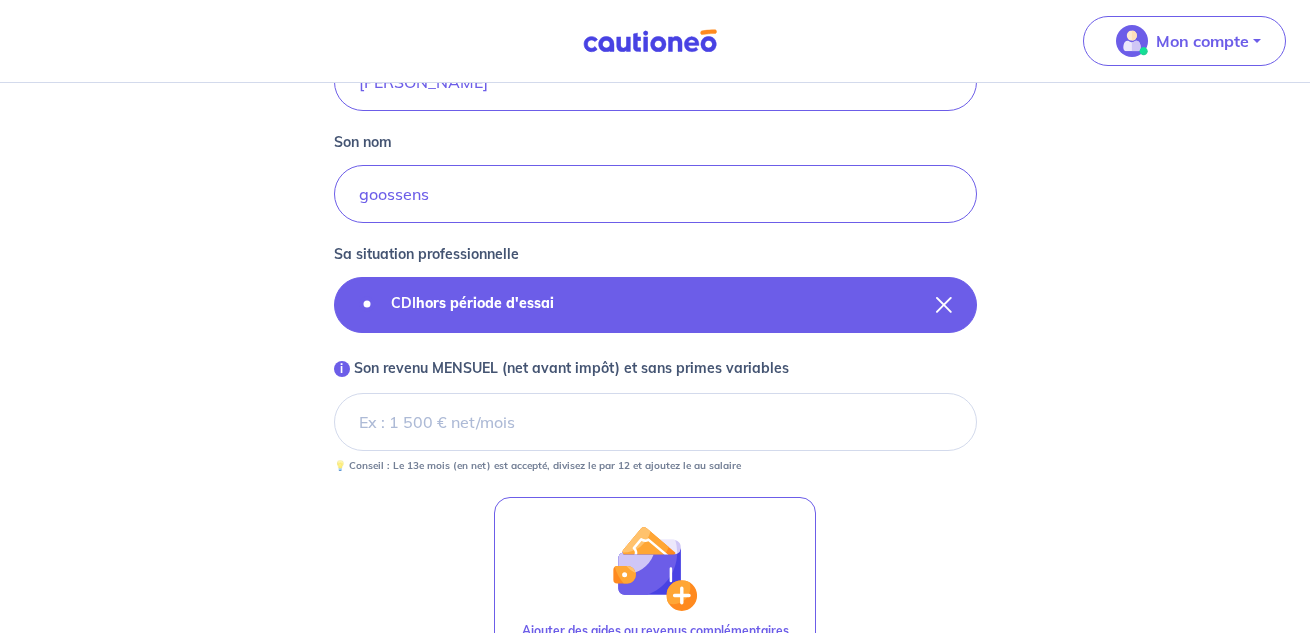 click on "CDI  hors période d'essai" at bounding box center (655, 305) 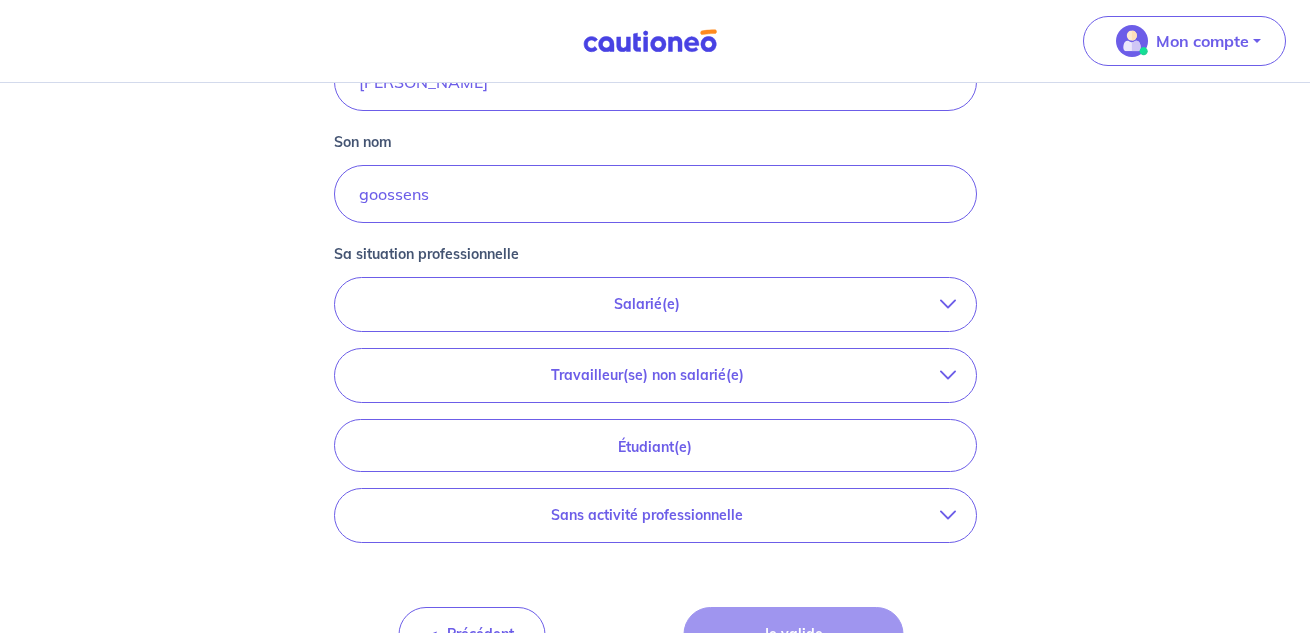 click on "Salarié(e)" at bounding box center [655, 304] 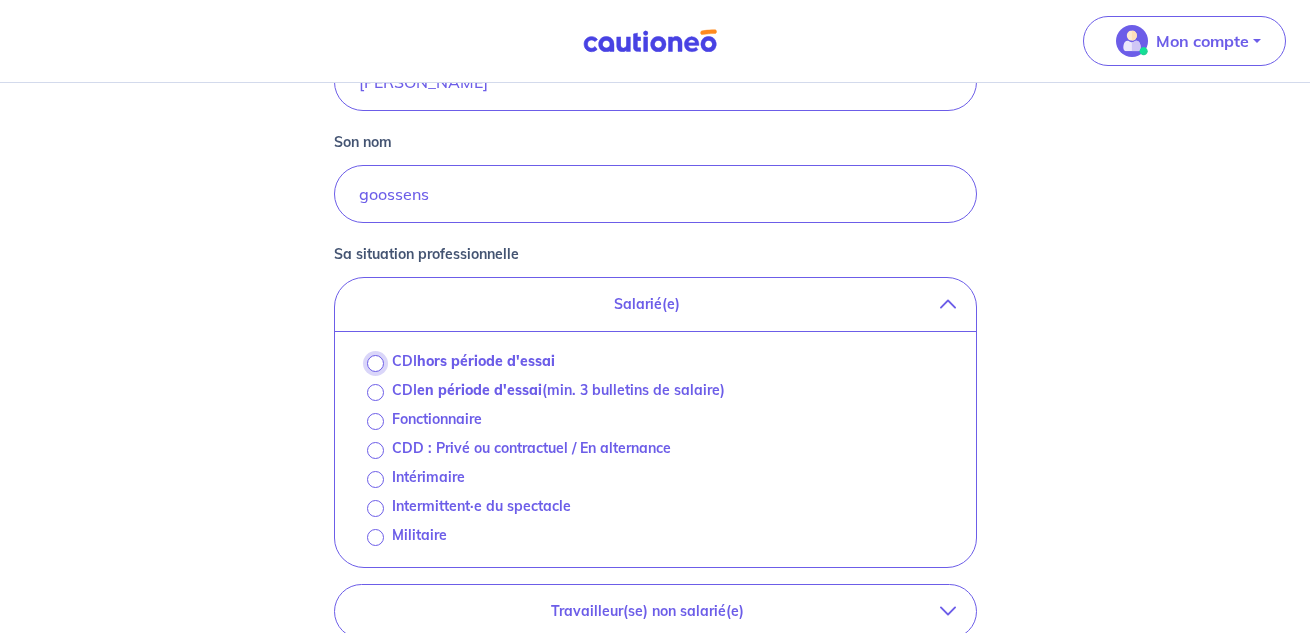 click on "CDI  hors période d'essai" at bounding box center (375, 363) 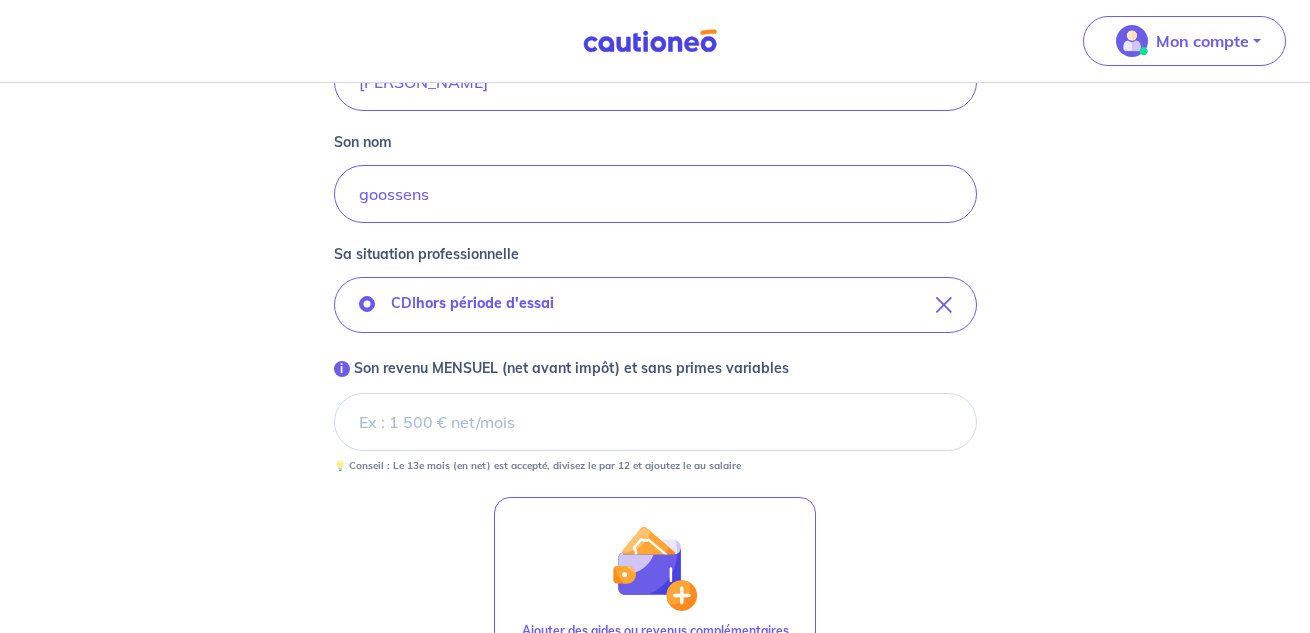 click on "i Son revenu MENSUEL (net avant impôt) et sans primes variables" at bounding box center [655, 422] 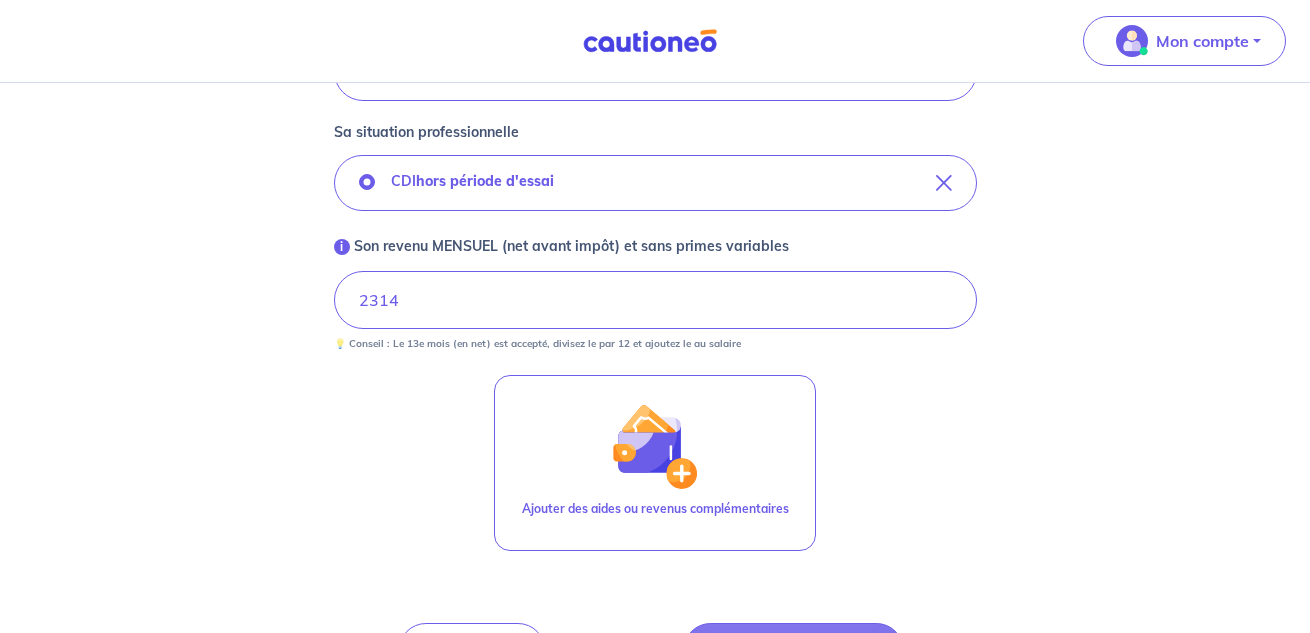 scroll, scrollTop: 688, scrollLeft: 0, axis: vertical 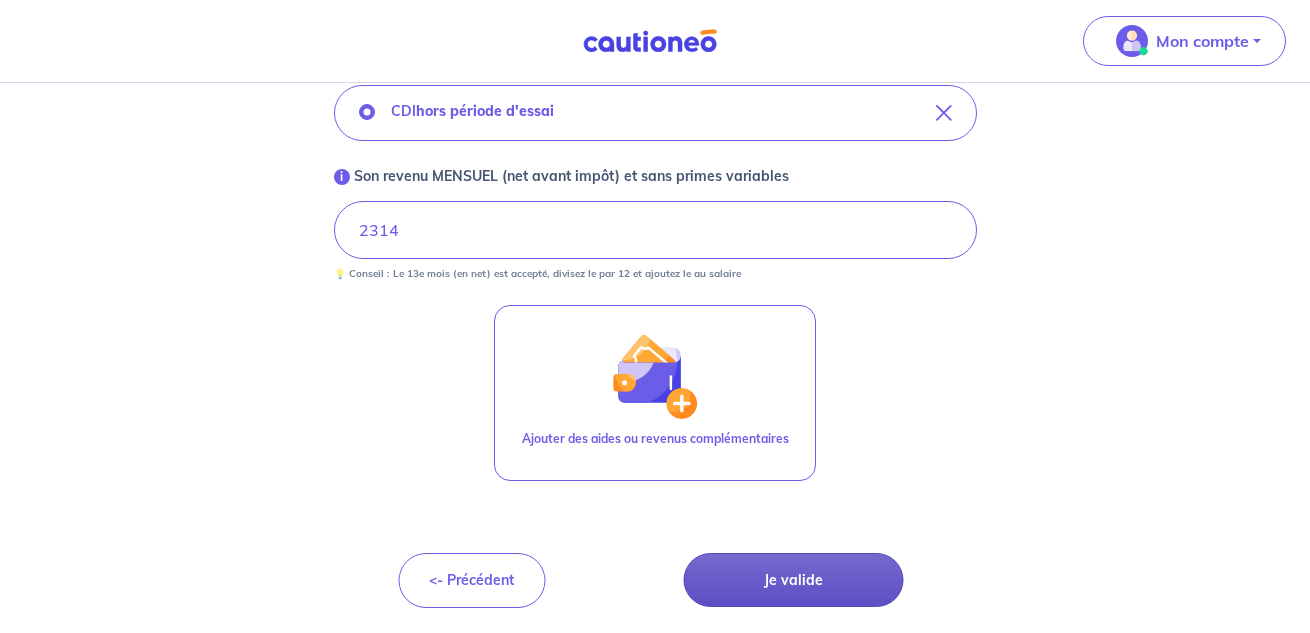 click on "Je valide" at bounding box center (793, 580) 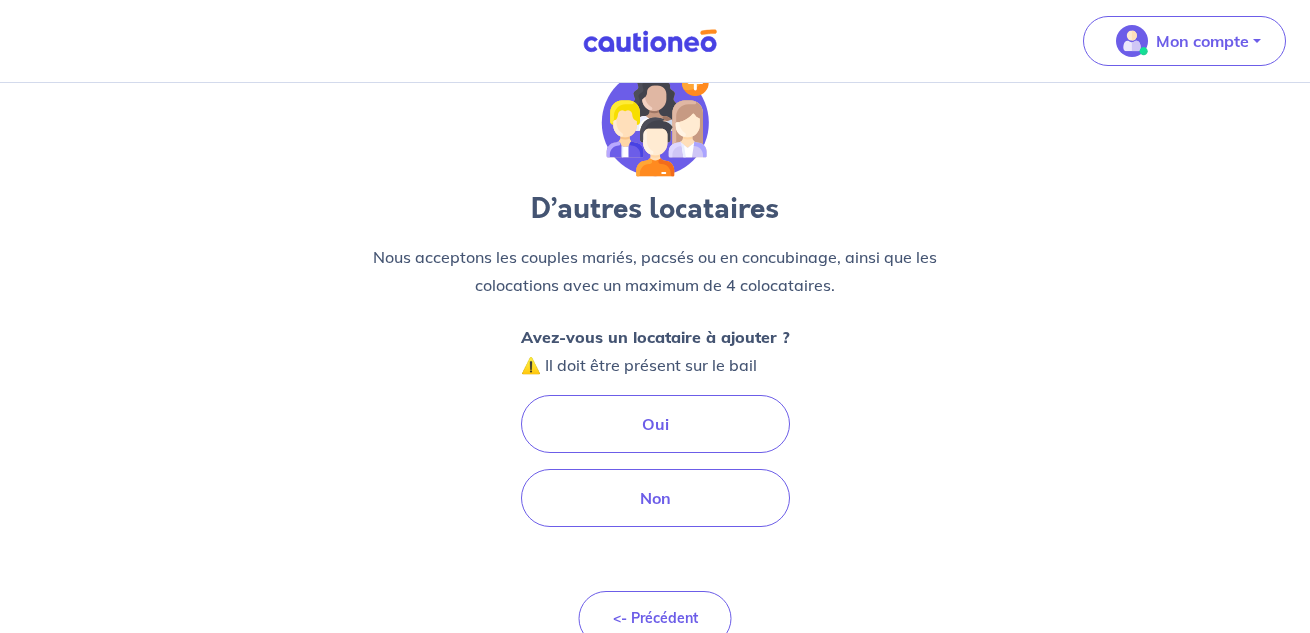 scroll, scrollTop: 65, scrollLeft: 0, axis: vertical 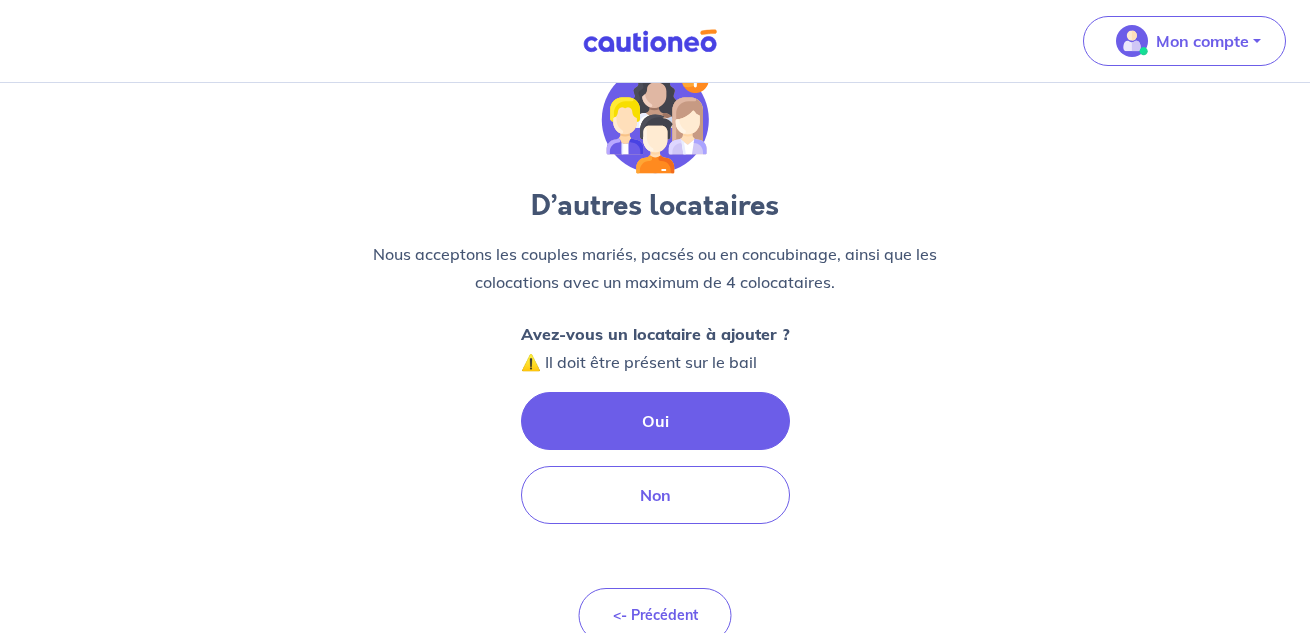 click on "Oui" at bounding box center [655, 421] 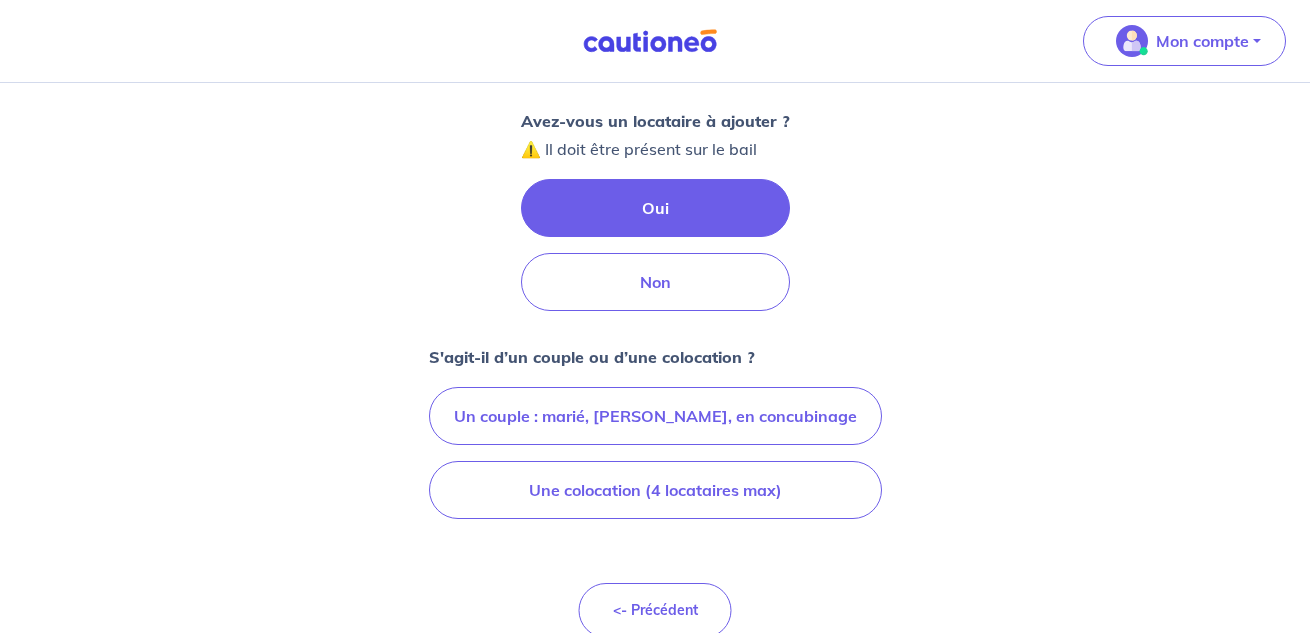 scroll, scrollTop: 286, scrollLeft: 0, axis: vertical 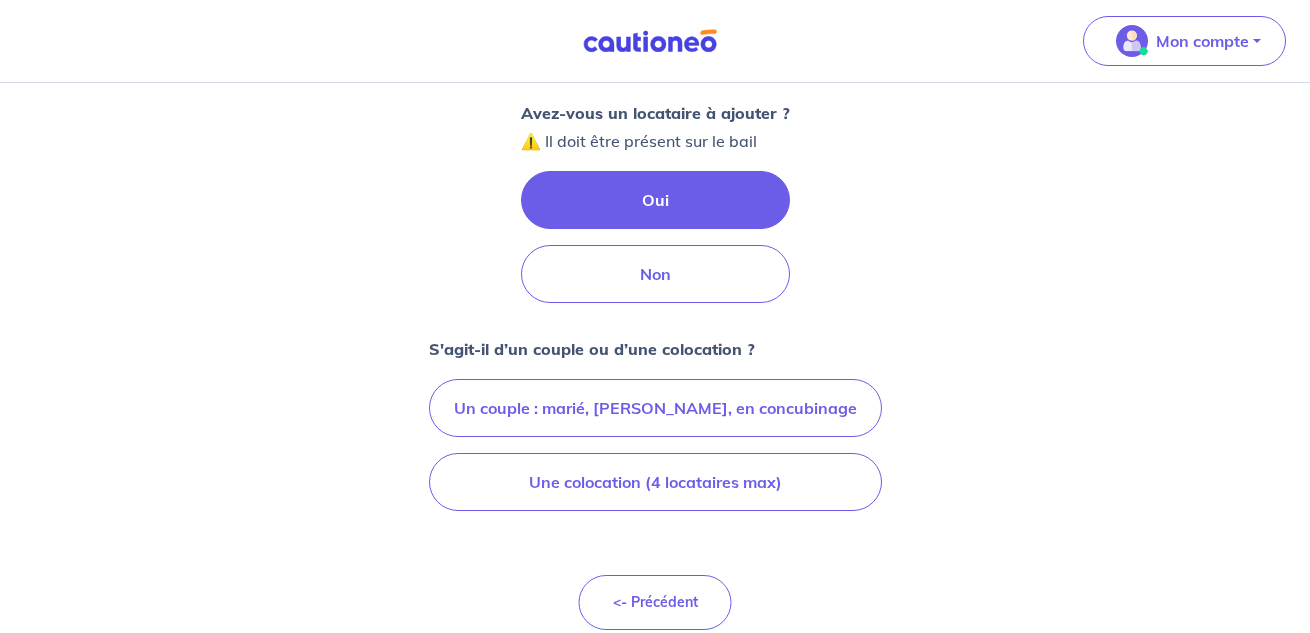 click on "Un couple : marié, [PERSON_NAME], en concubinage" at bounding box center [655, 408] 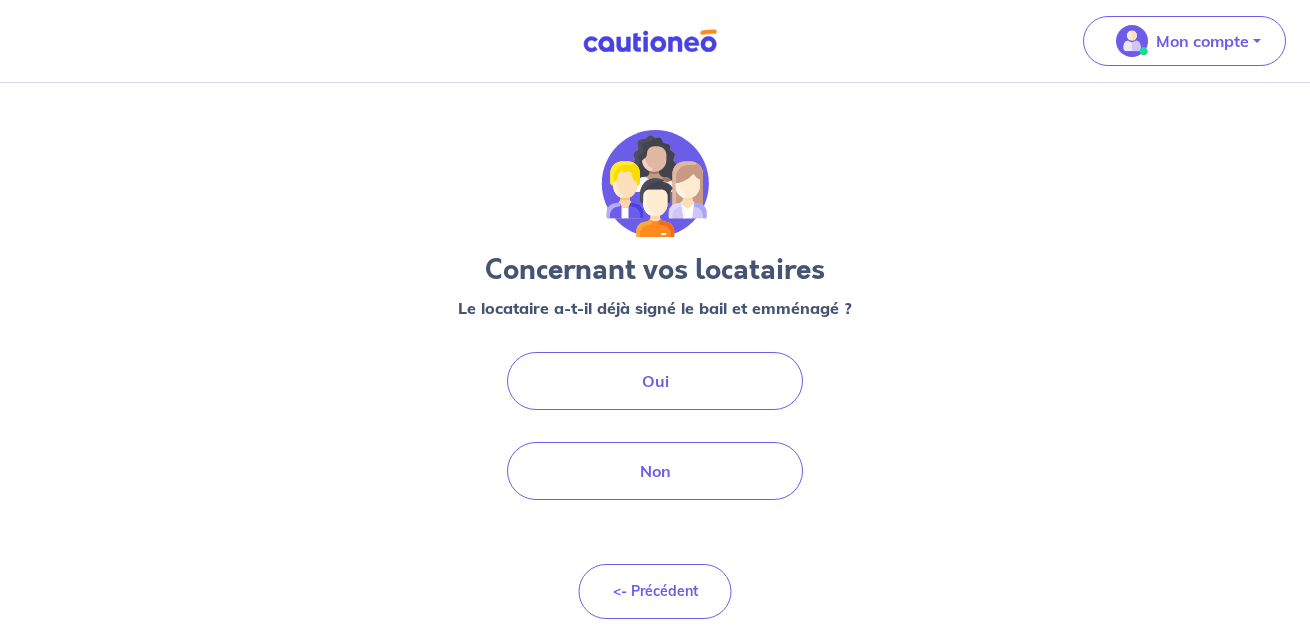 scroll, scrollTop: 0, scrollLeft: 0, axis: both 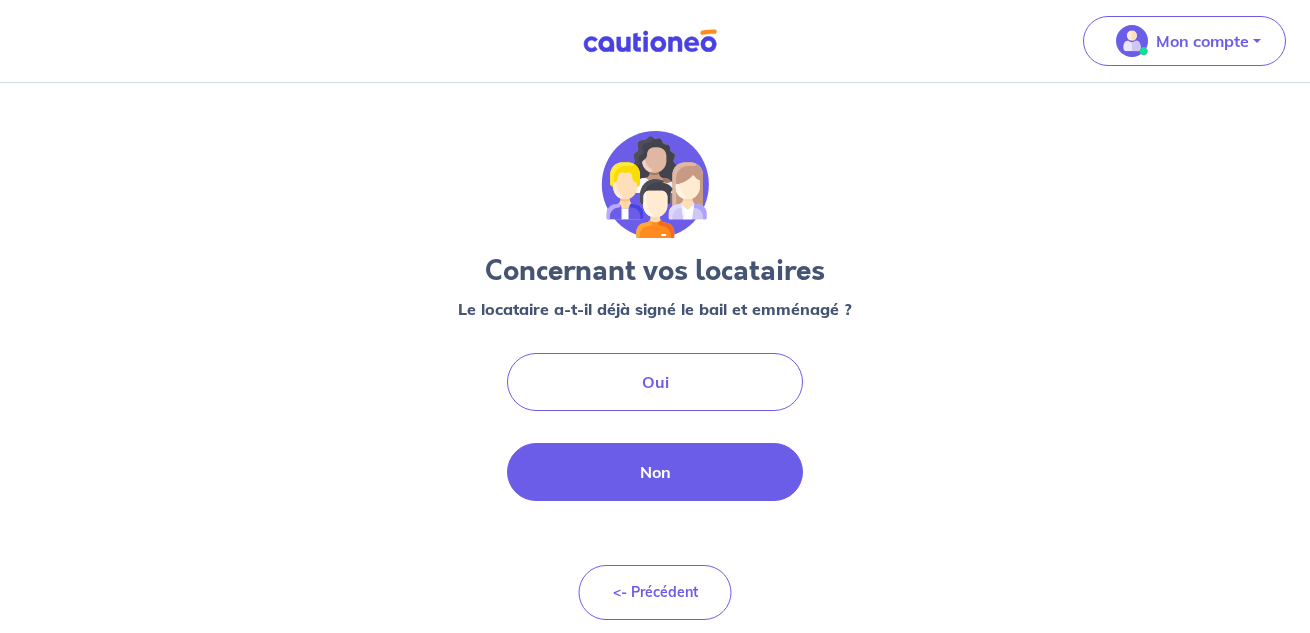 click on "Non" at bounding box center [655, 472] 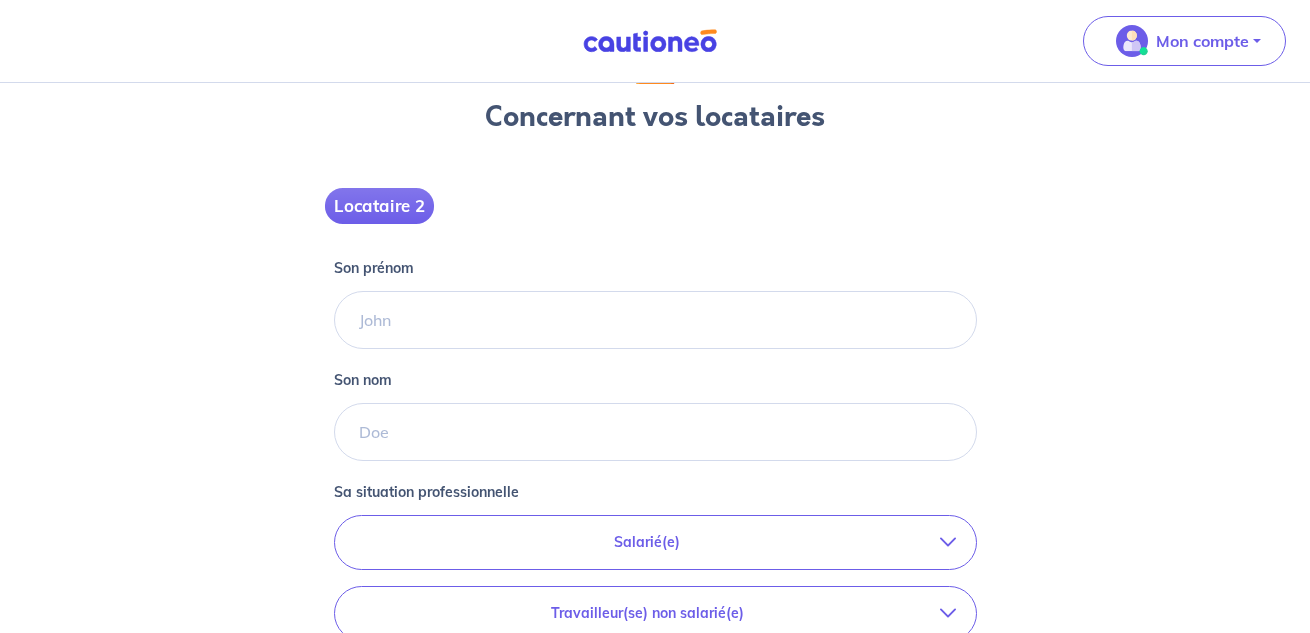 scroll, scrollTop: 189, scrollLeft: 0, axis: vertical 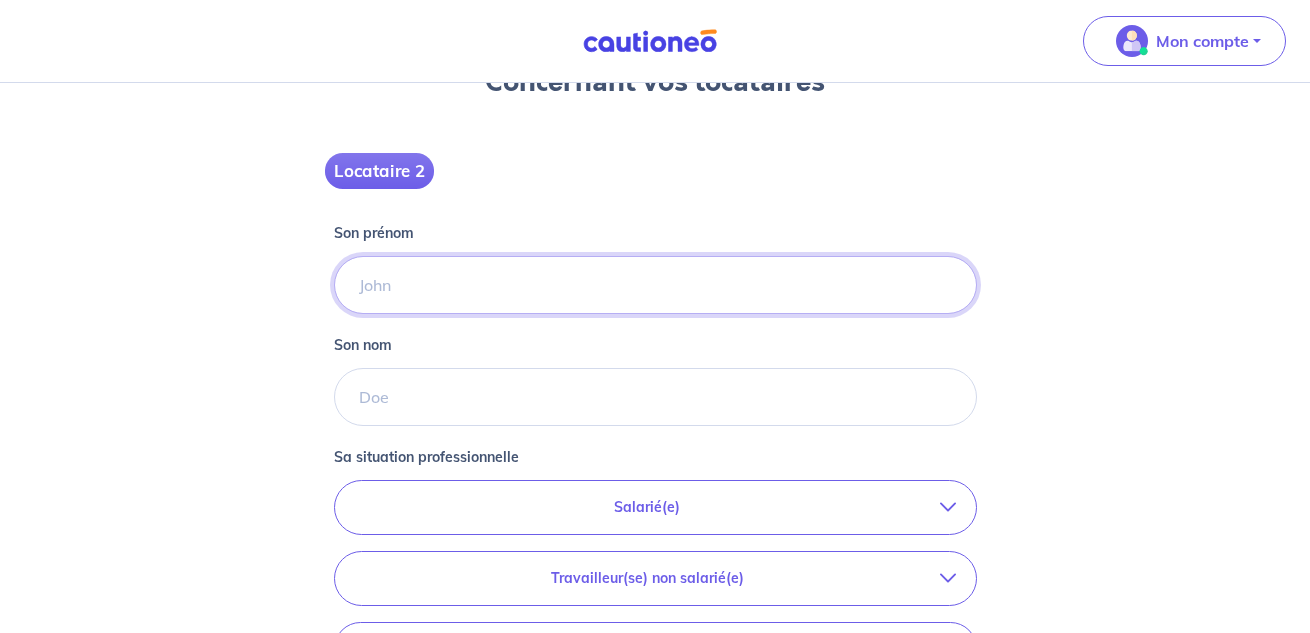 click on "Son prénom" at bounding box center [655, 285] 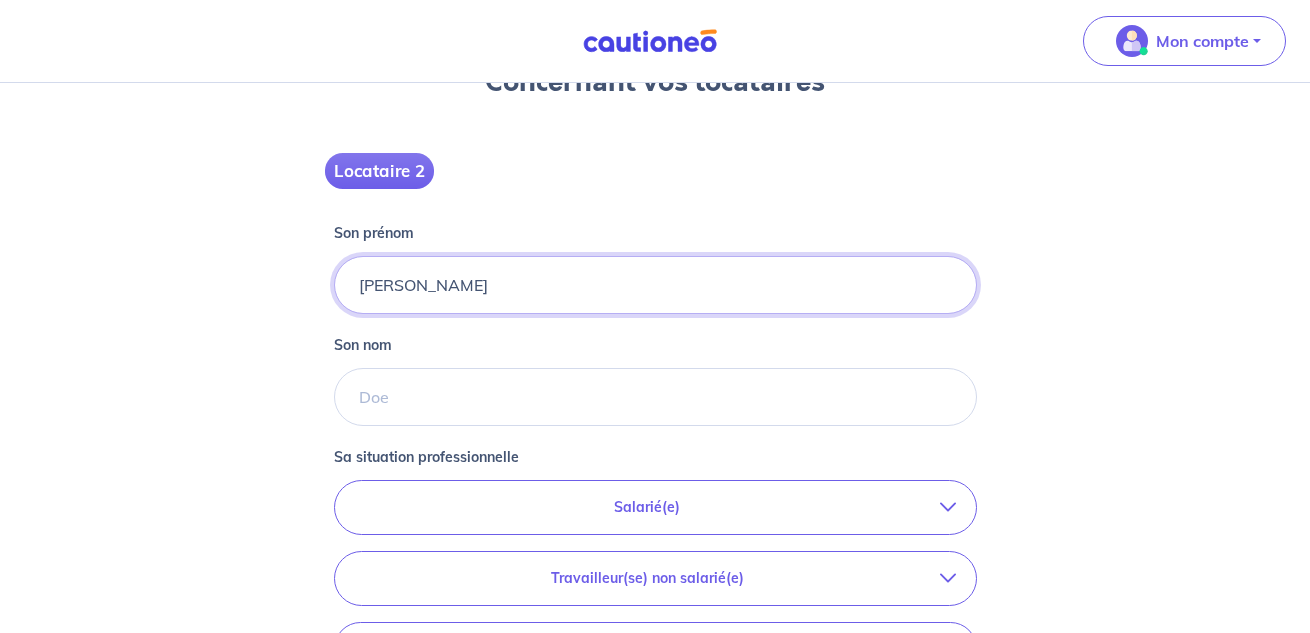 type on "[PERSON_NAME]" 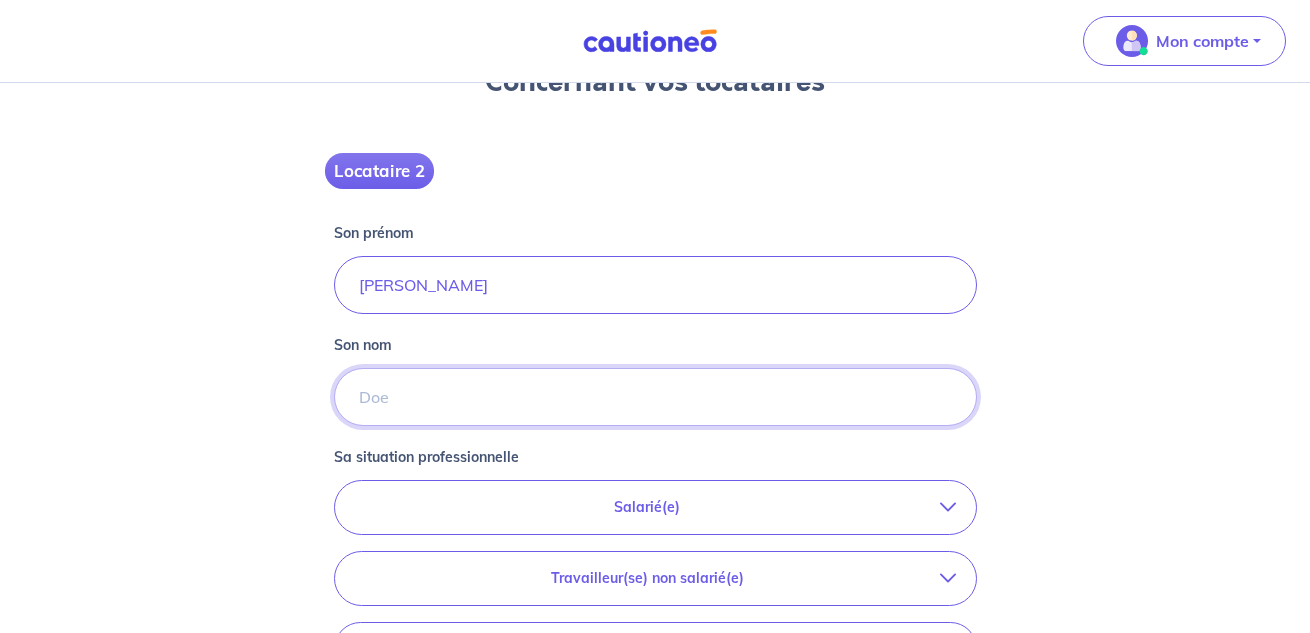 click on "Son nom" at bounding box center [655, 397] 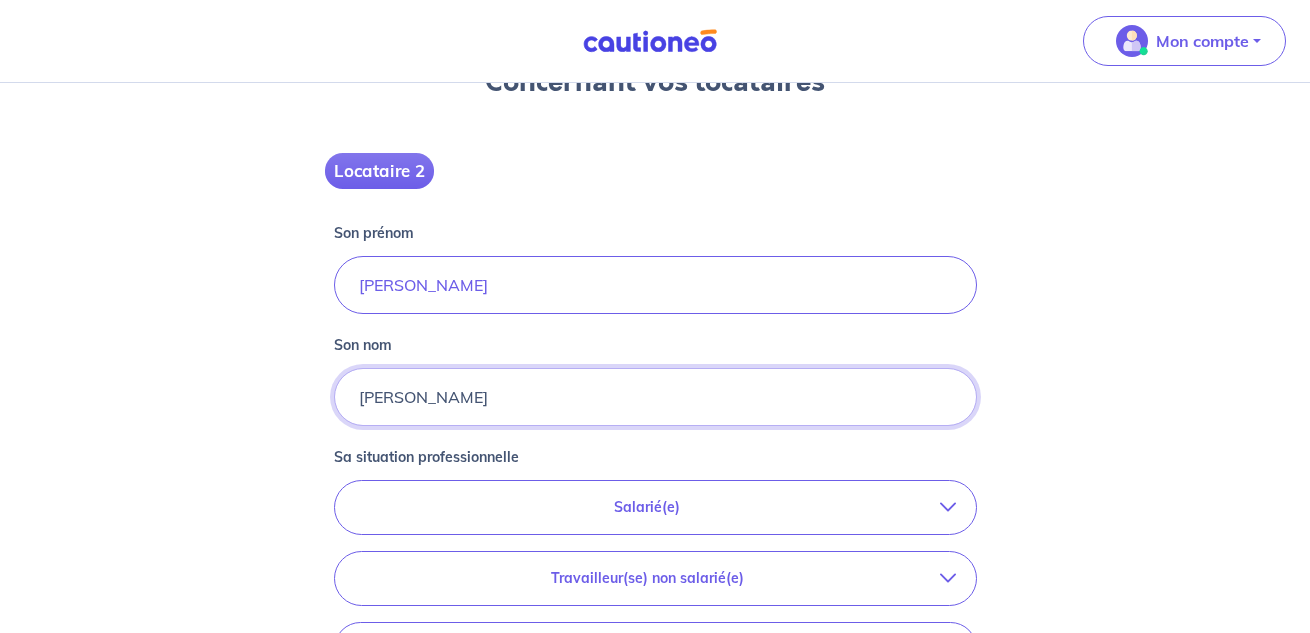 type on "[PERSON_NAME]" 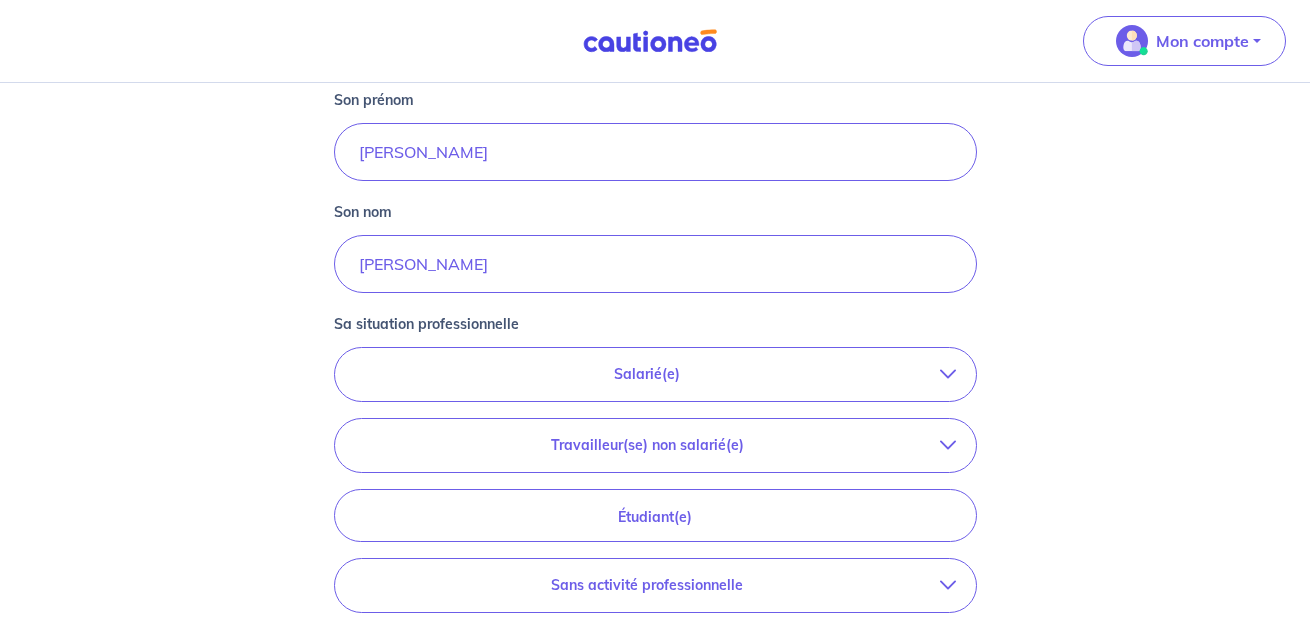 scroll, scrollTop: 337, scrollLeft: 0, axis: vertical 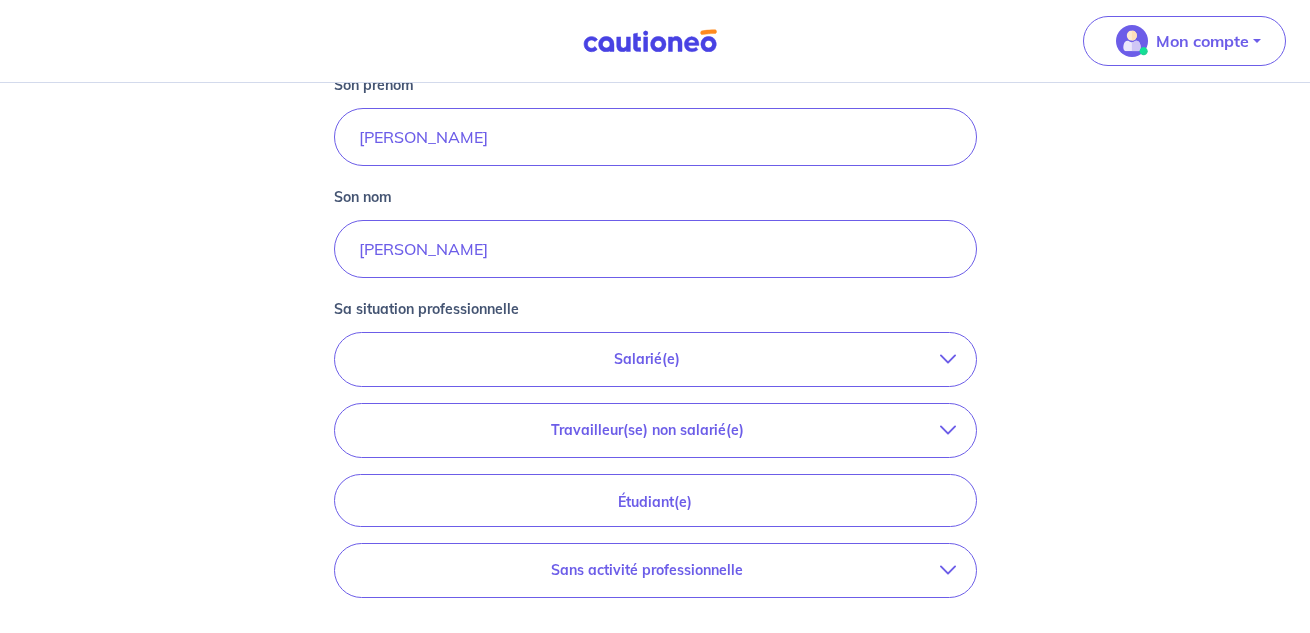 click on "Salarié(e)" at bounding box center (655, 359) 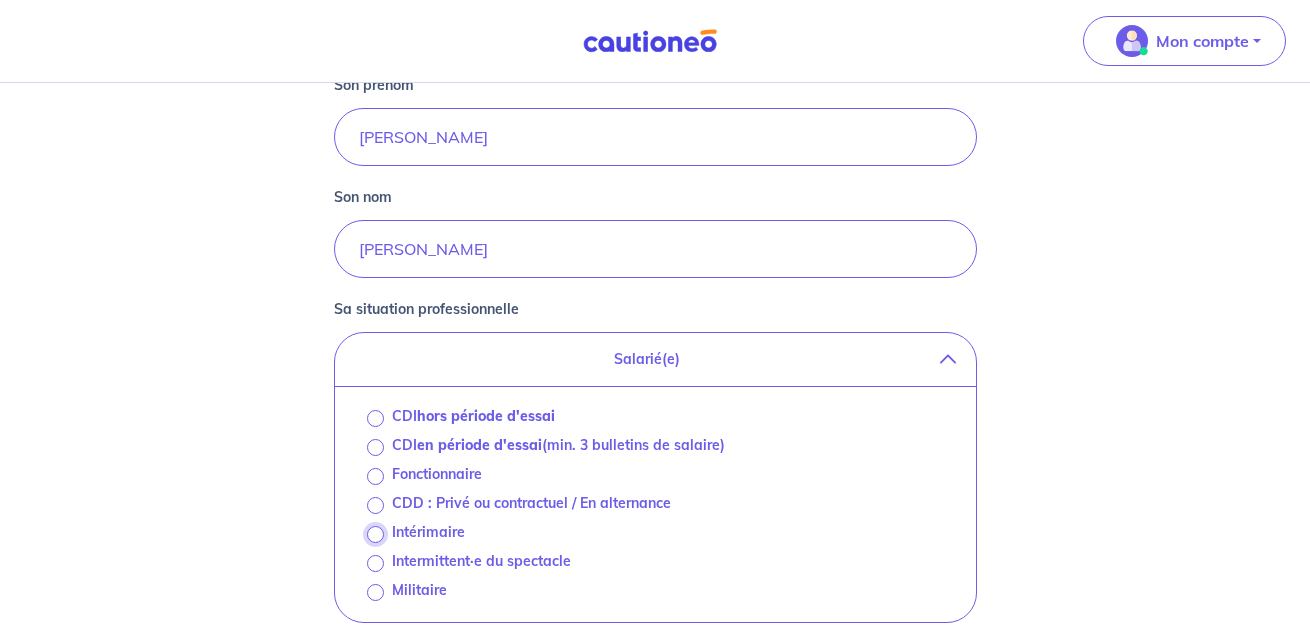click on "Intérimaire" at bounding box center (375, 534) 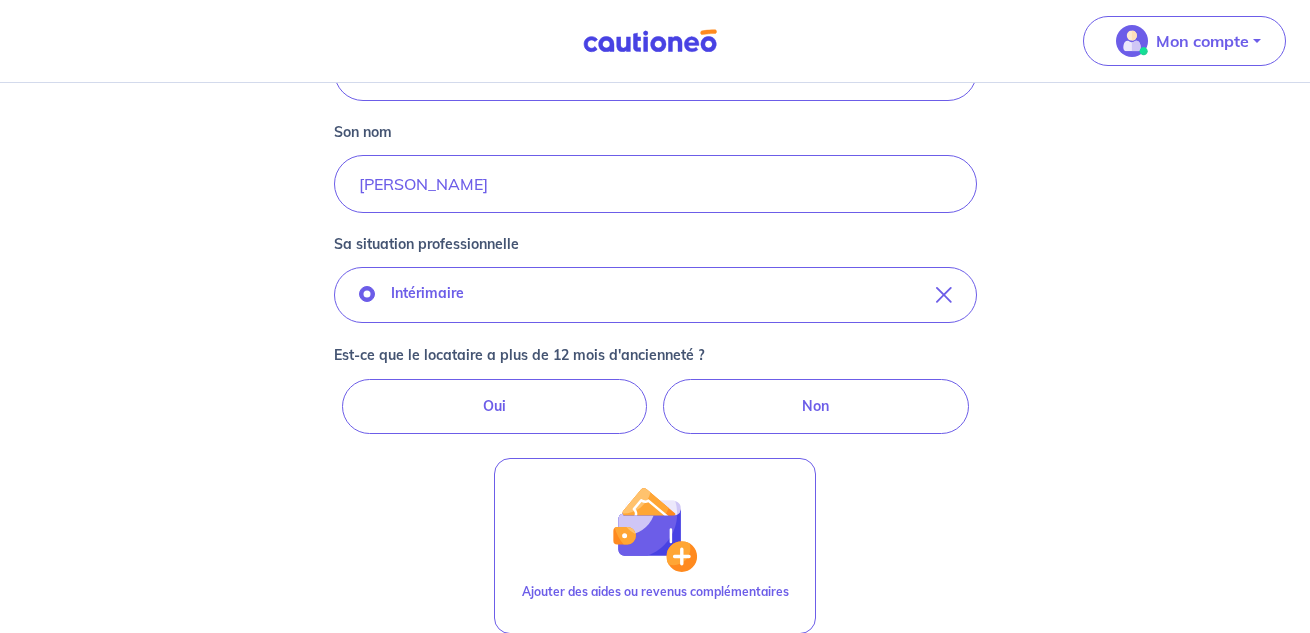 scroll, scrollTop: 410, scrollLeft: 0, axis: vertical 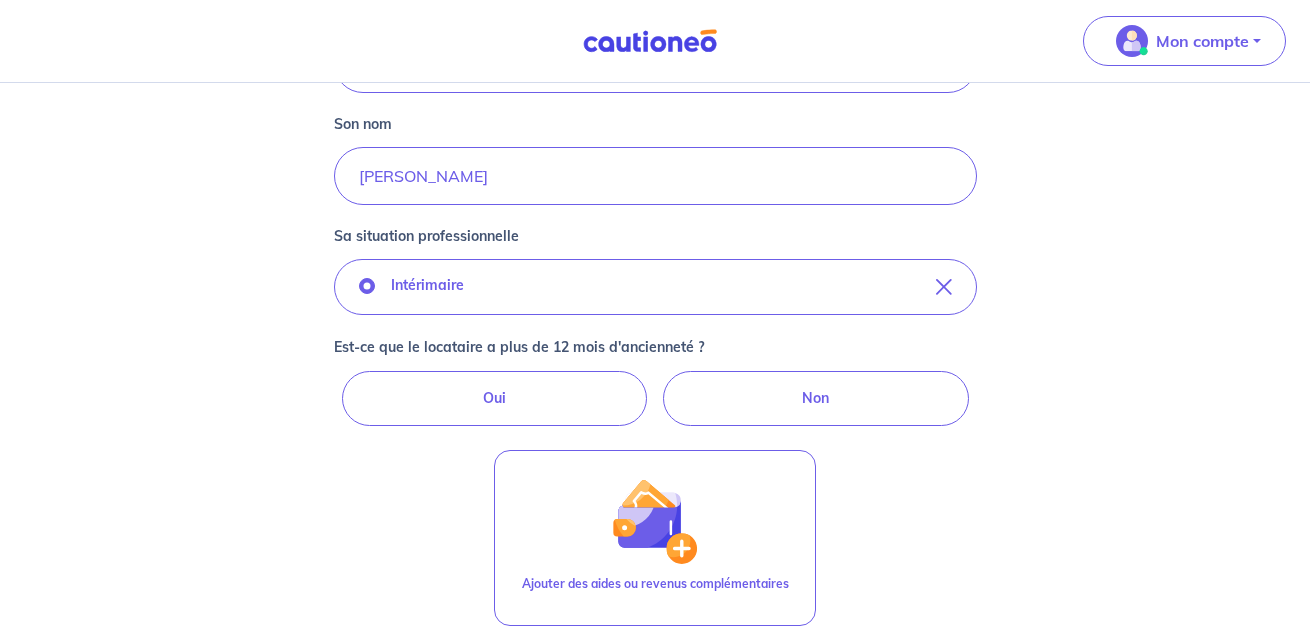 click on "Non" at bounding box center (816, 398) 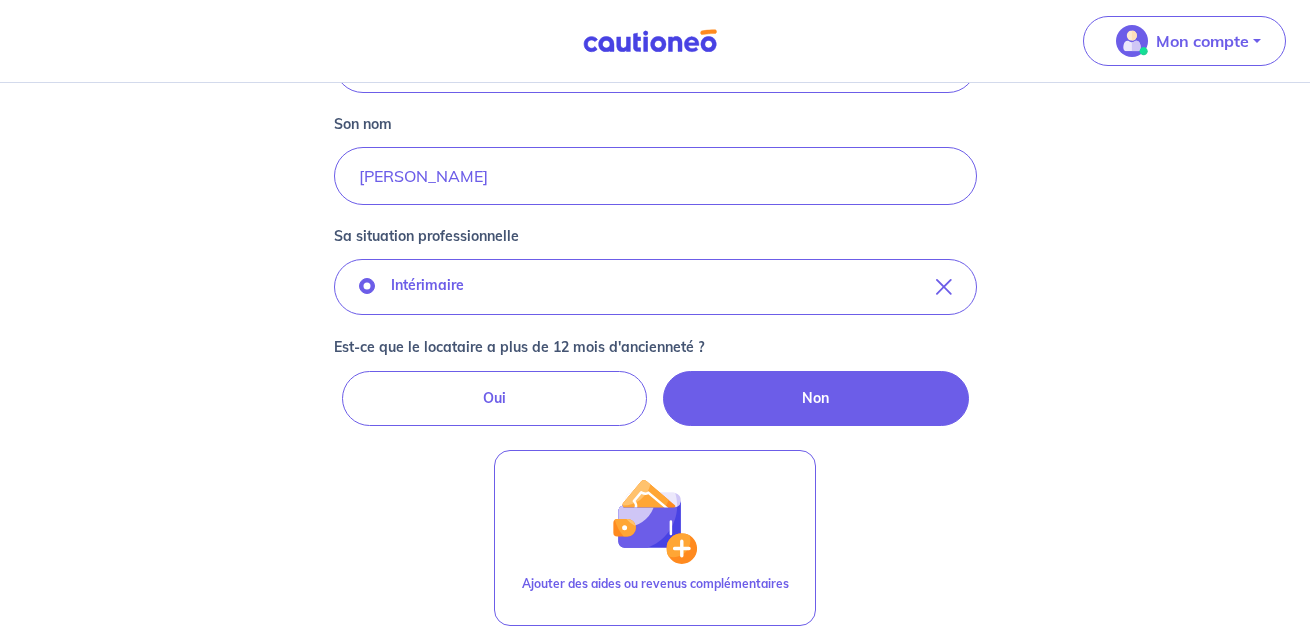 radio on "true" 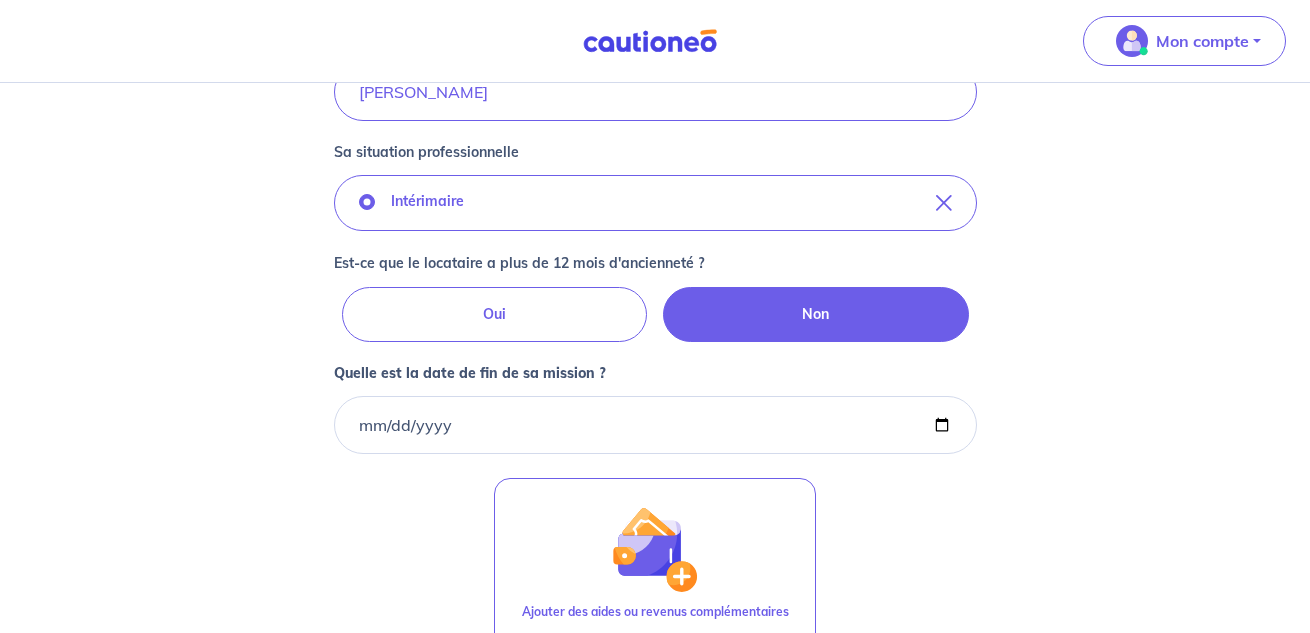 scroll, scrollTop: 638, scrollLeft: 0, axis: vertical 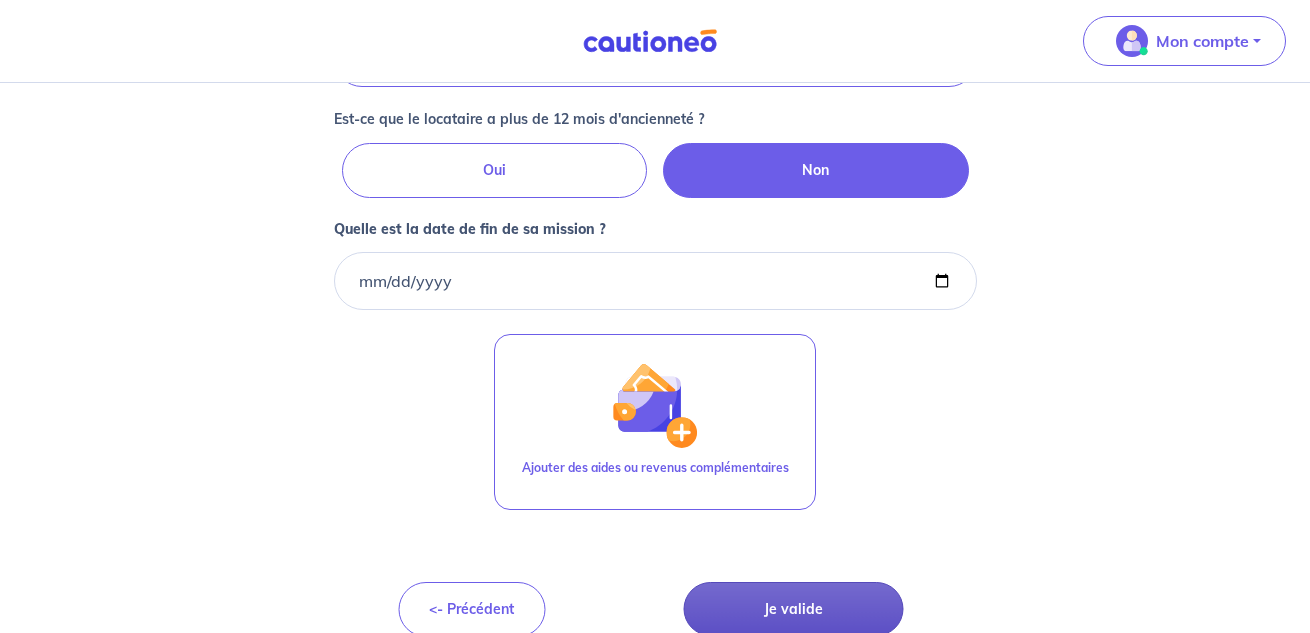 click on "Je valide" at bounding box center [793, 609] 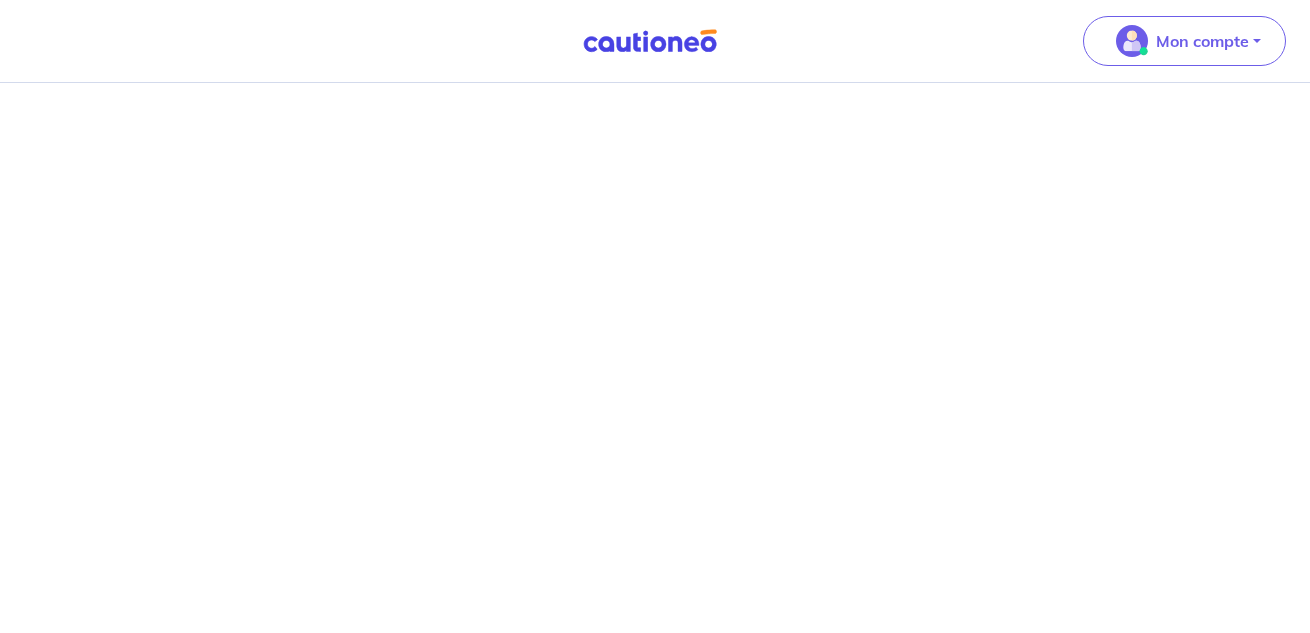 scroll, scrollTop: 0, scrollLeft: 0, axis: both 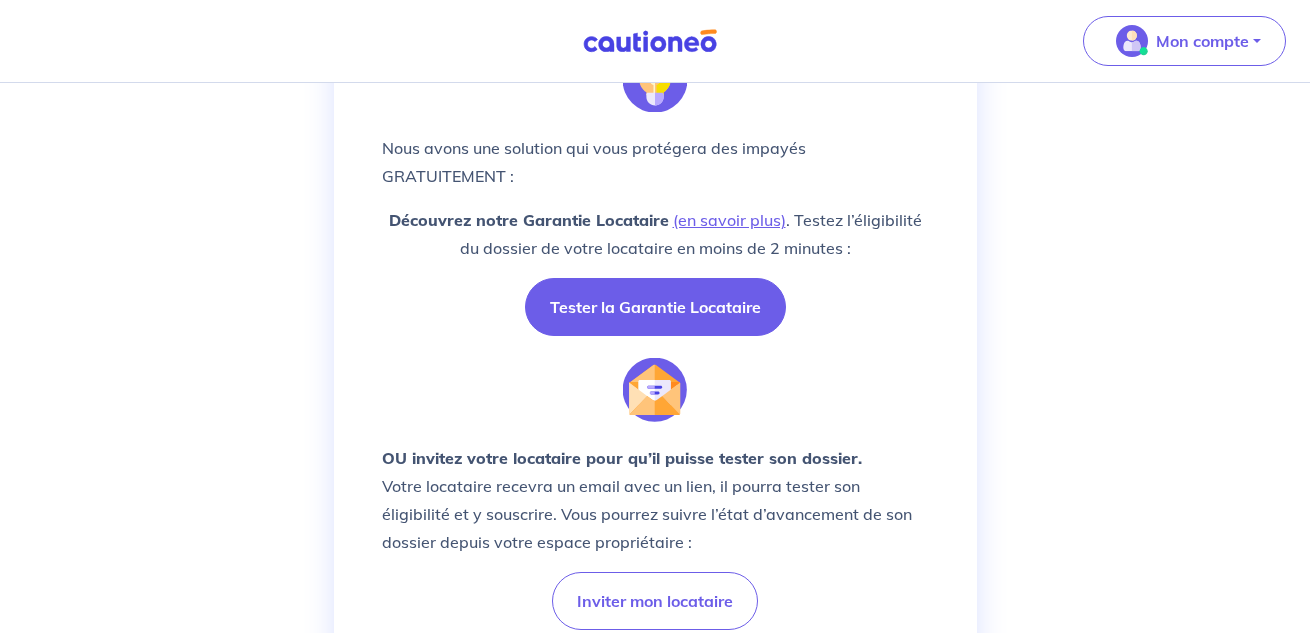 click on "Tester la Garantie Locataire" at bounding box center [655, 307] 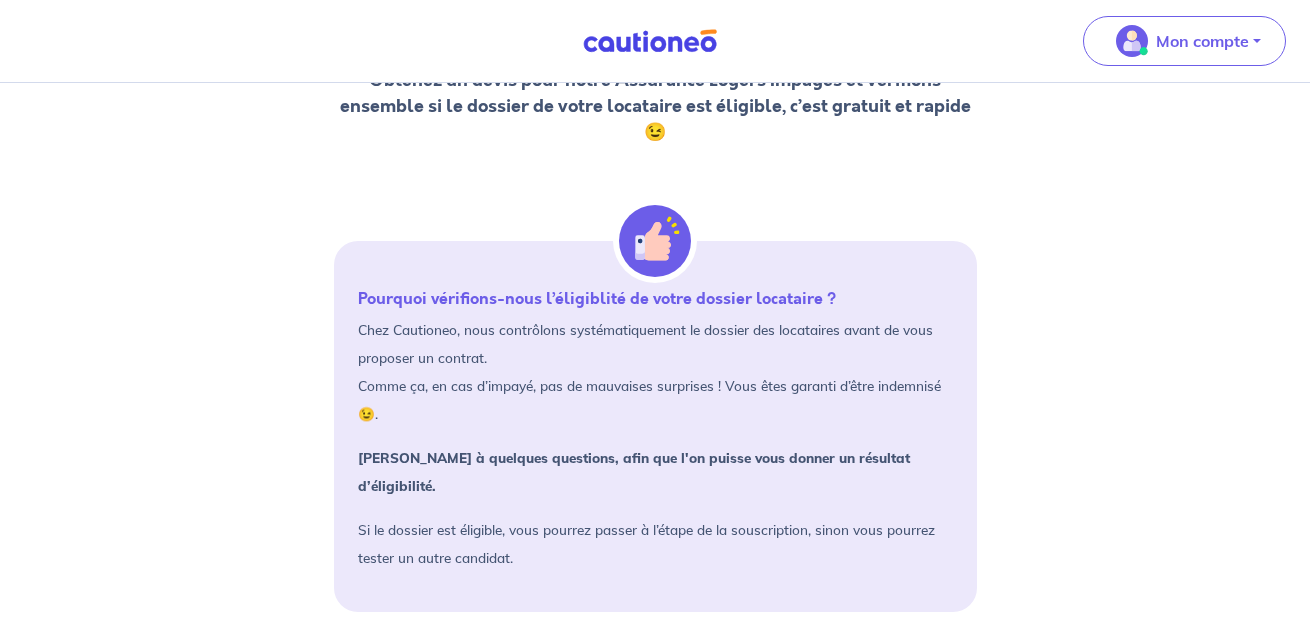 scroll, scrollTop: 217, scrollLeft: 0, axis: vertical 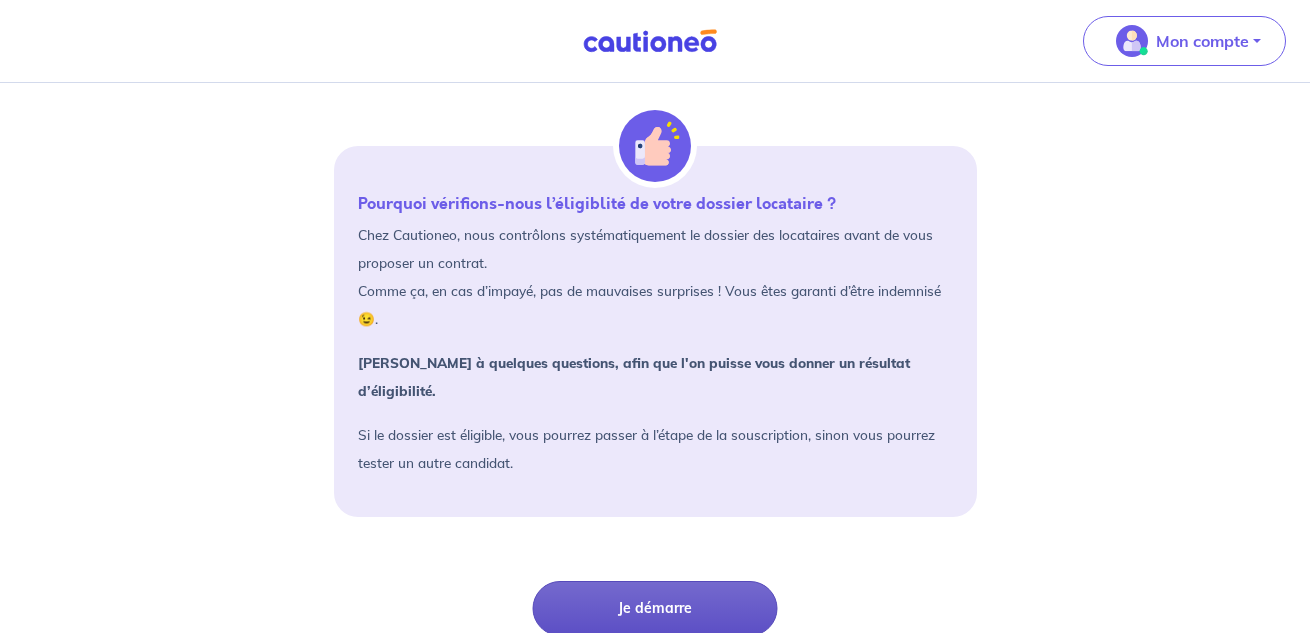 click on "Je démarre" at bounding box center [655, 608] 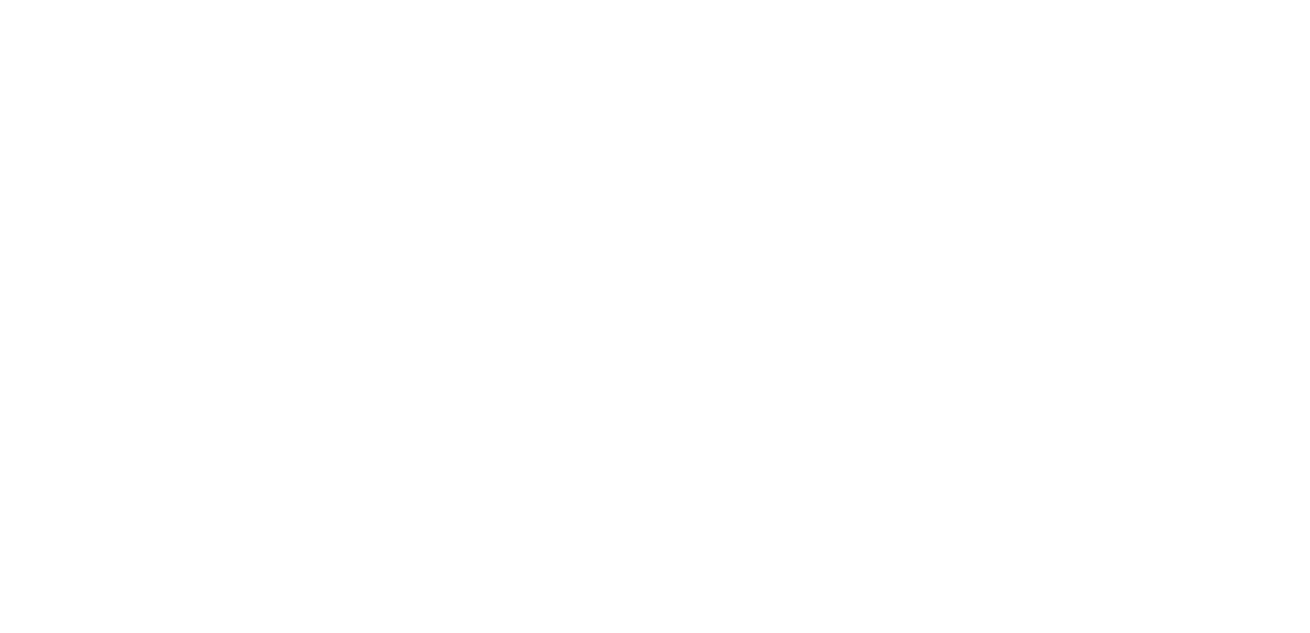 scroll, scrollTop: 0, scrollLeft: 0, axis: both 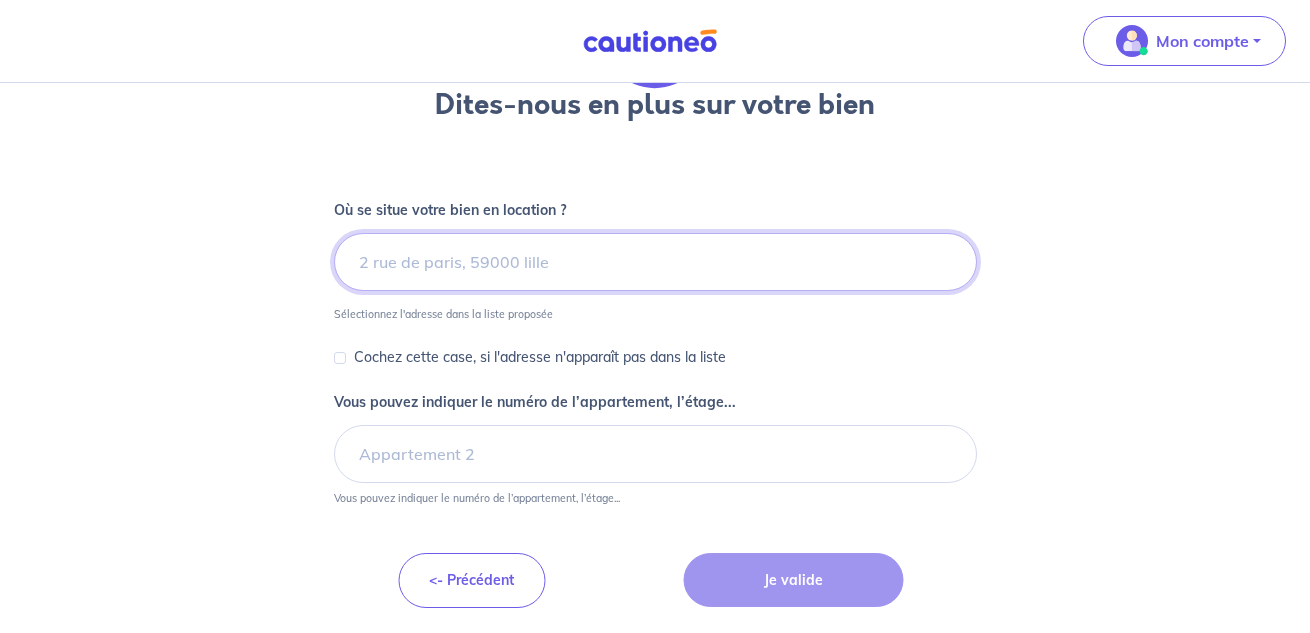 click at bounding box center (655, 262) 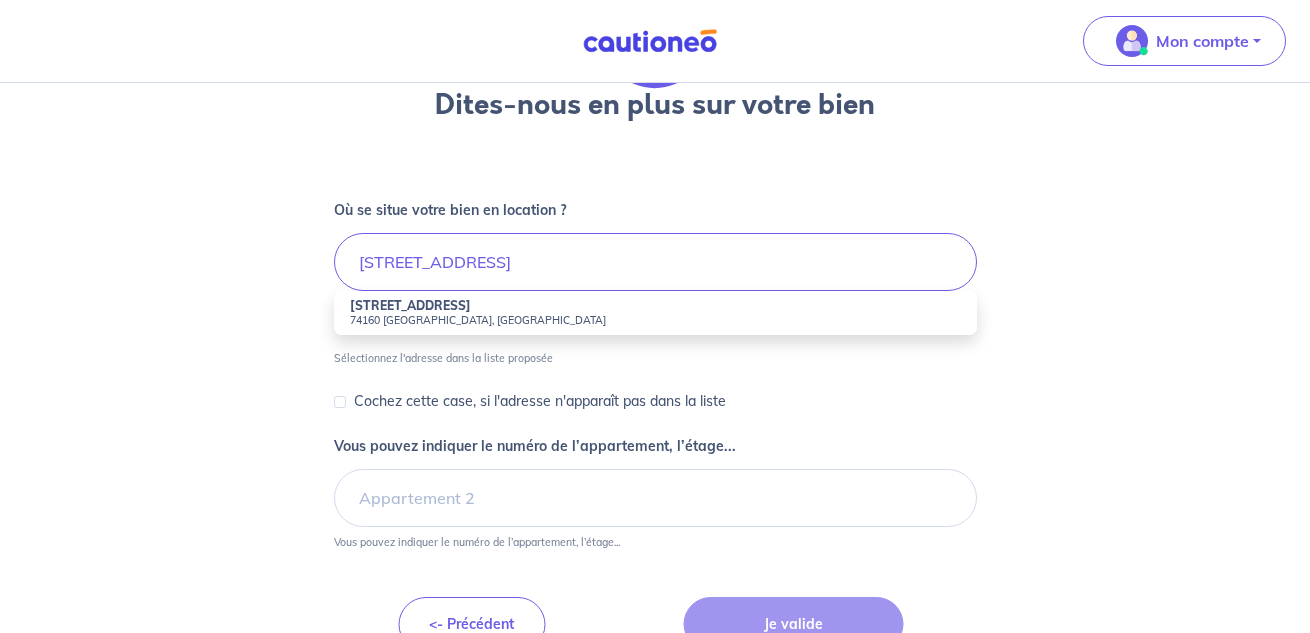 click on "74160 [GEOGRAPHIC_DATA], [GEOGRAPHIC_DATA]" at bounding box center (655, 320) 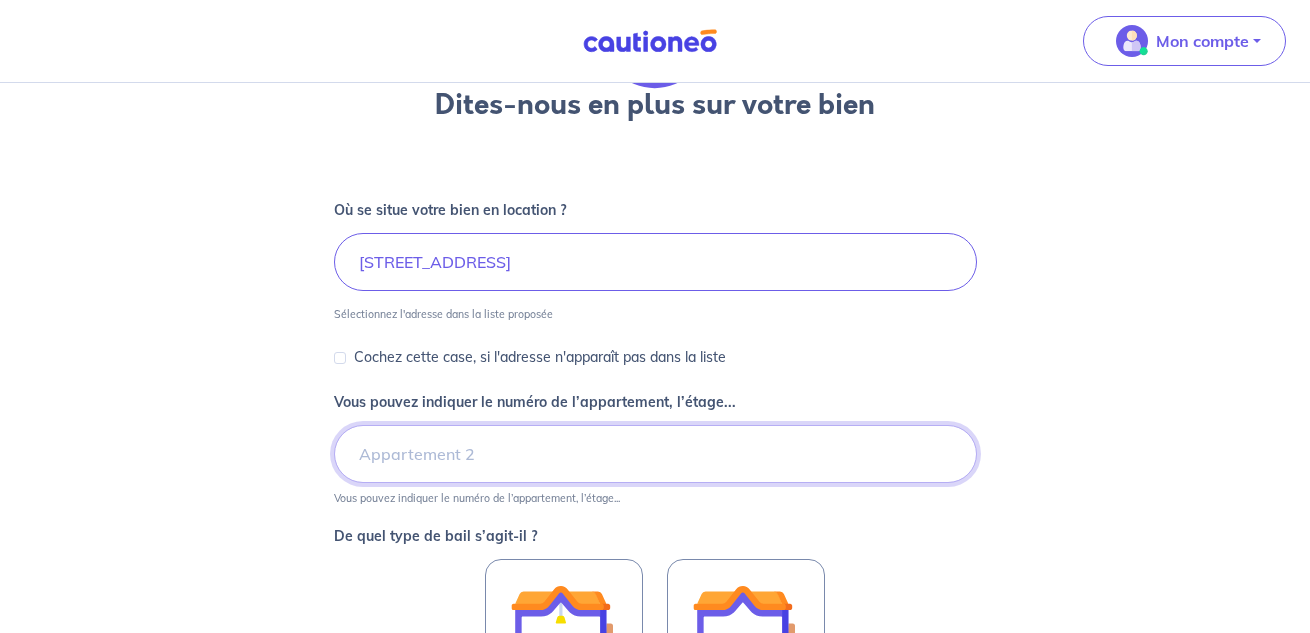 click on "Vous pouvez indiquer le numéro de l’appartement, l’étage..." at bounding box center [655, 454] 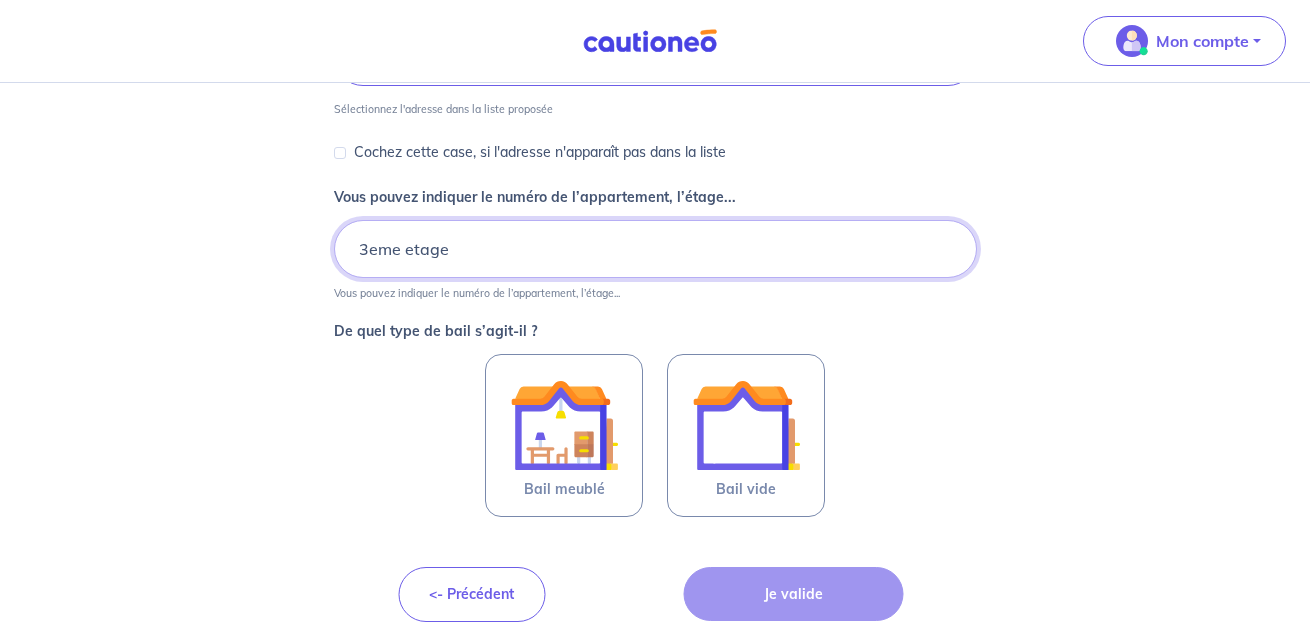 scroll, scrollTop: 369, scrollLeft: 0, axis: vertical 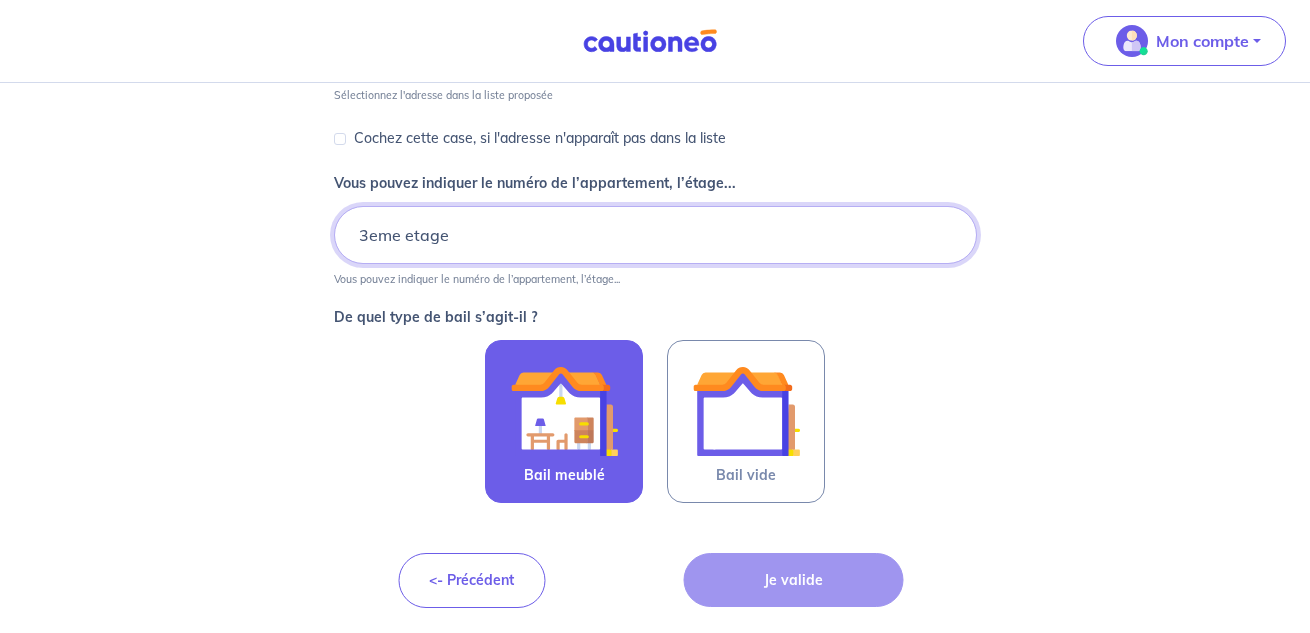 type on "3eme etage" 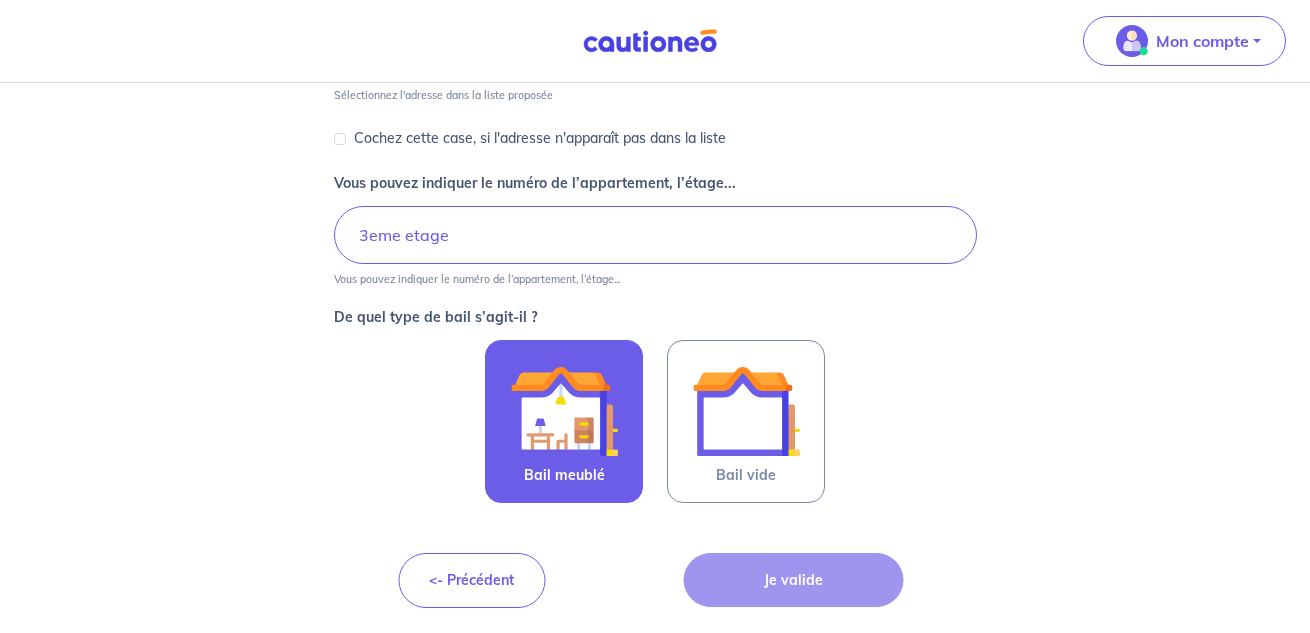 click at bounding box center [564, 411] 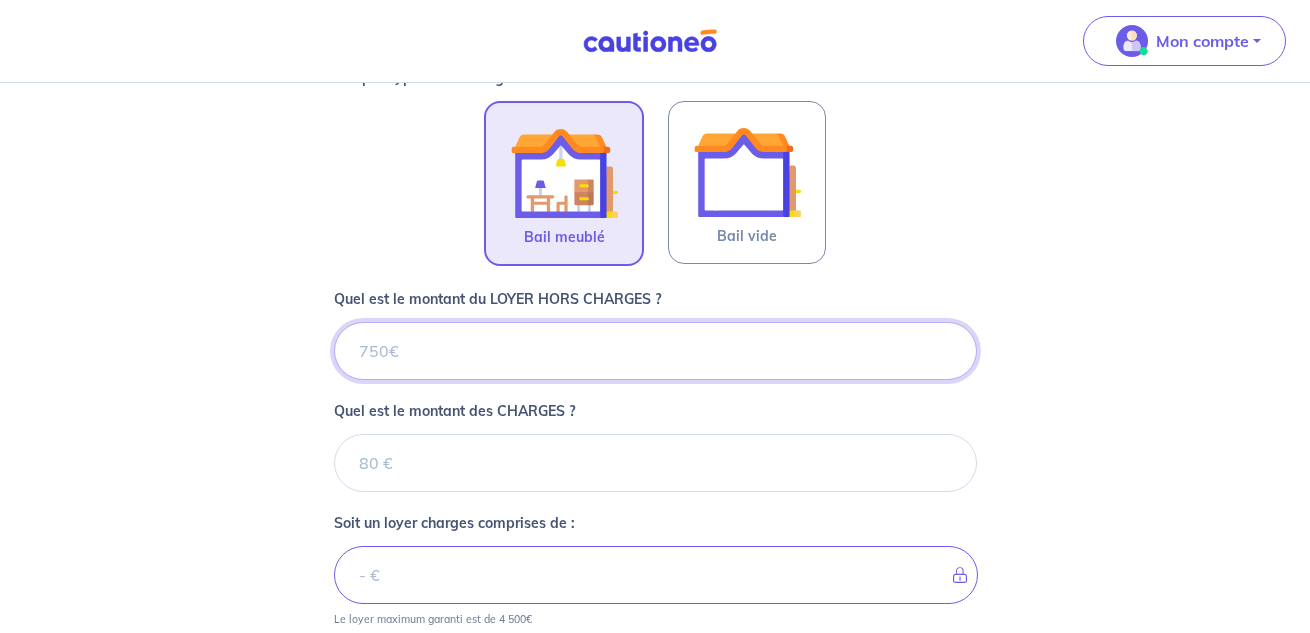 scroll, scrollTop: 610, scrollLeft: 0, axis: vertical 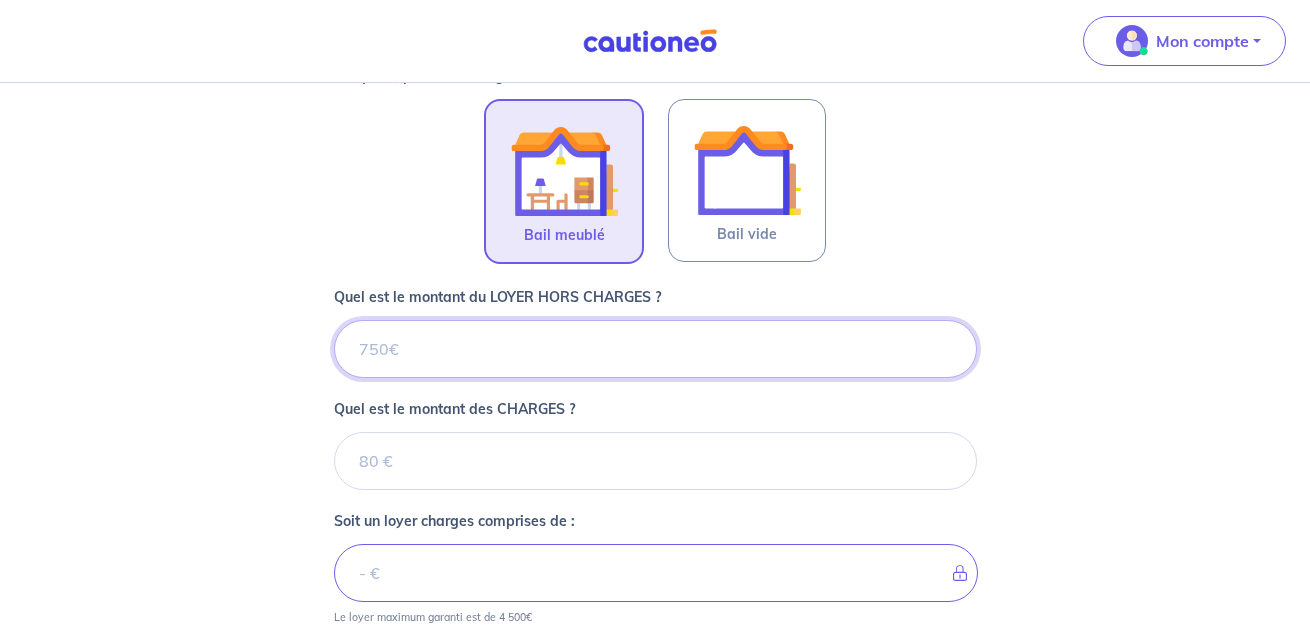 click on "Quel est le montant du LOYER HORS CHARGES ?" at bounding box center (655, 349) 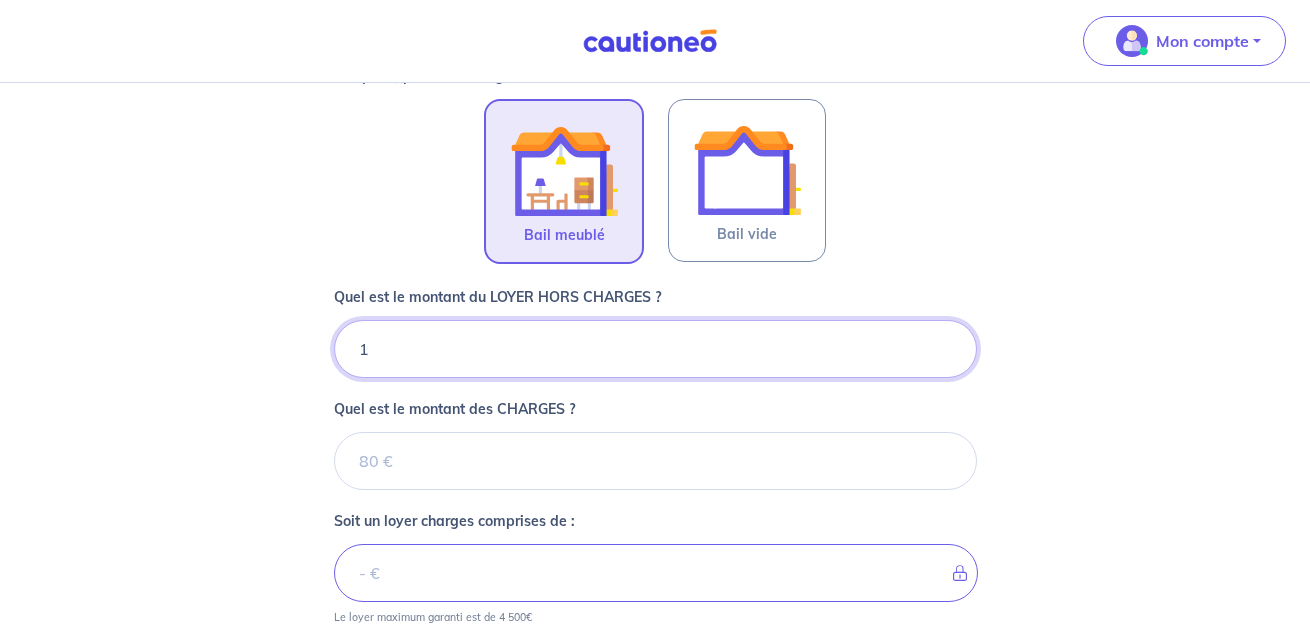 type on "13" 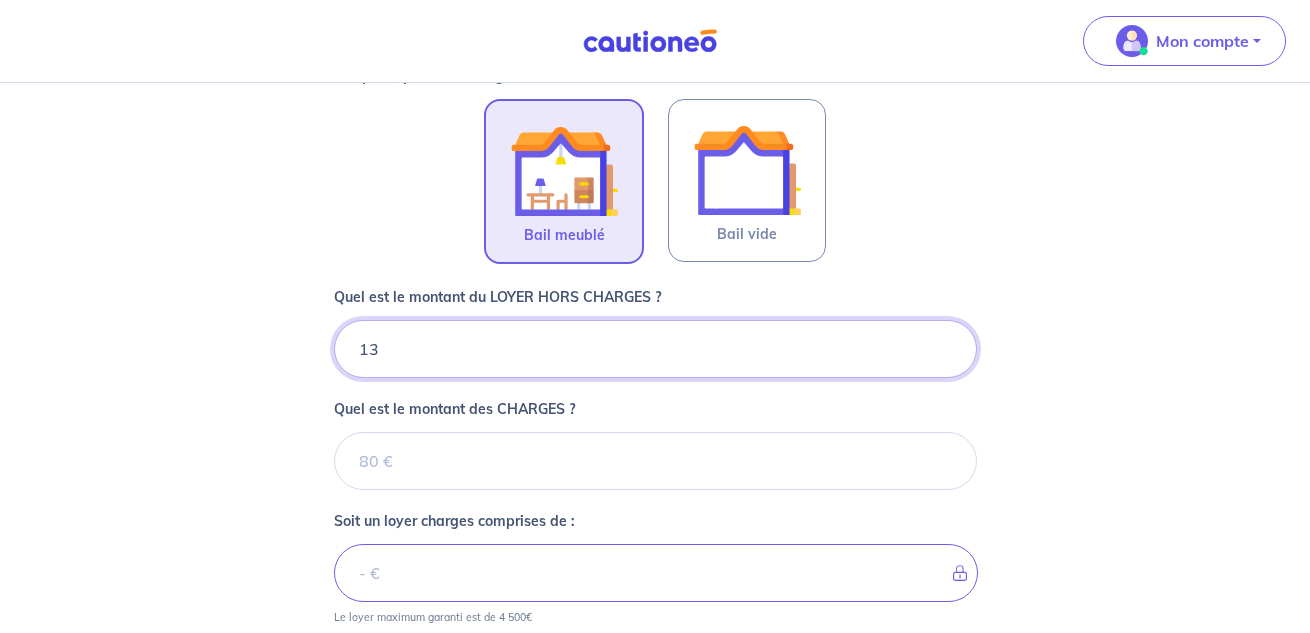 type 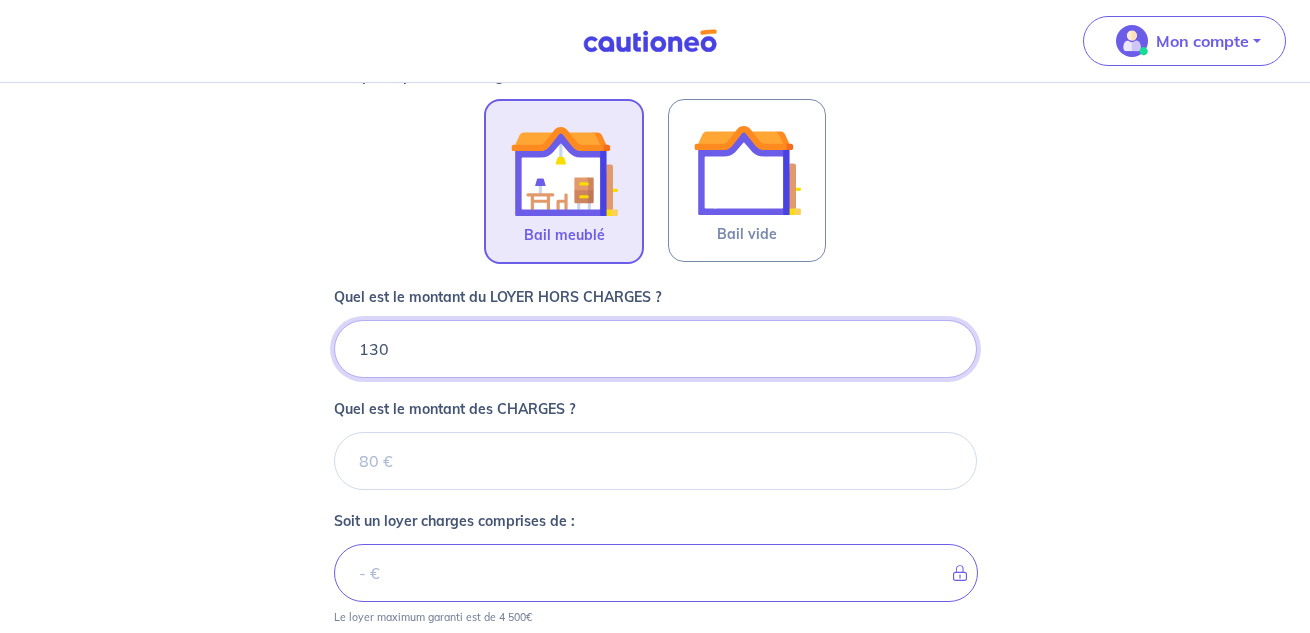type on "1300" 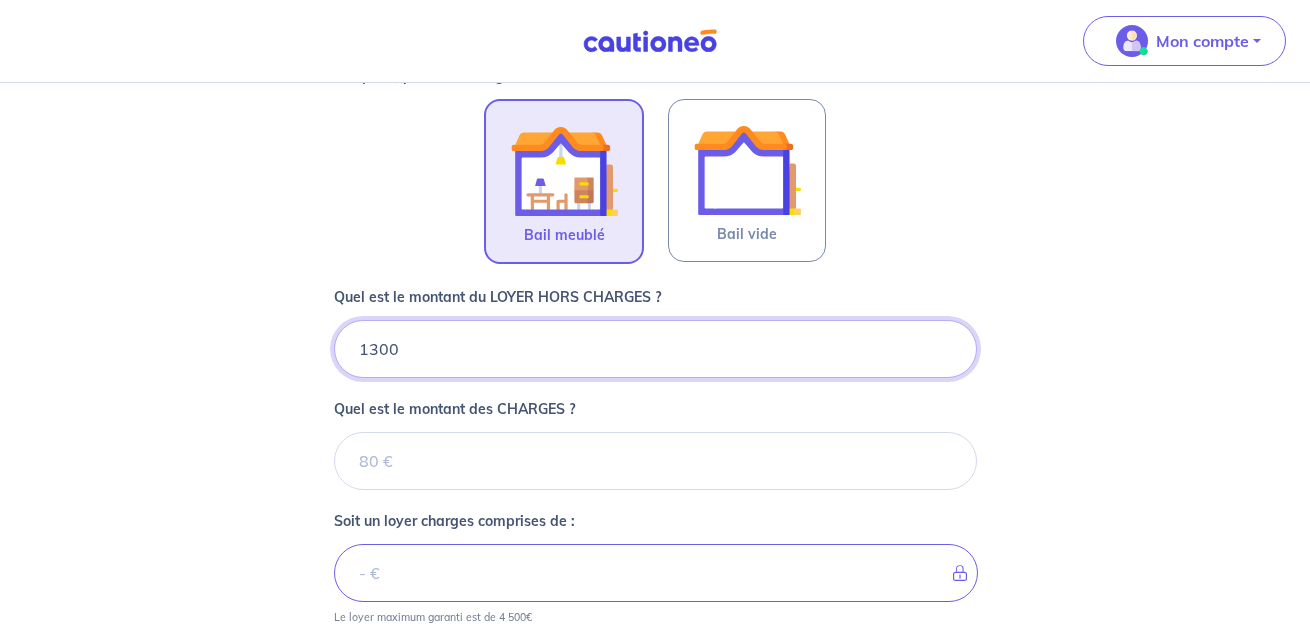 type 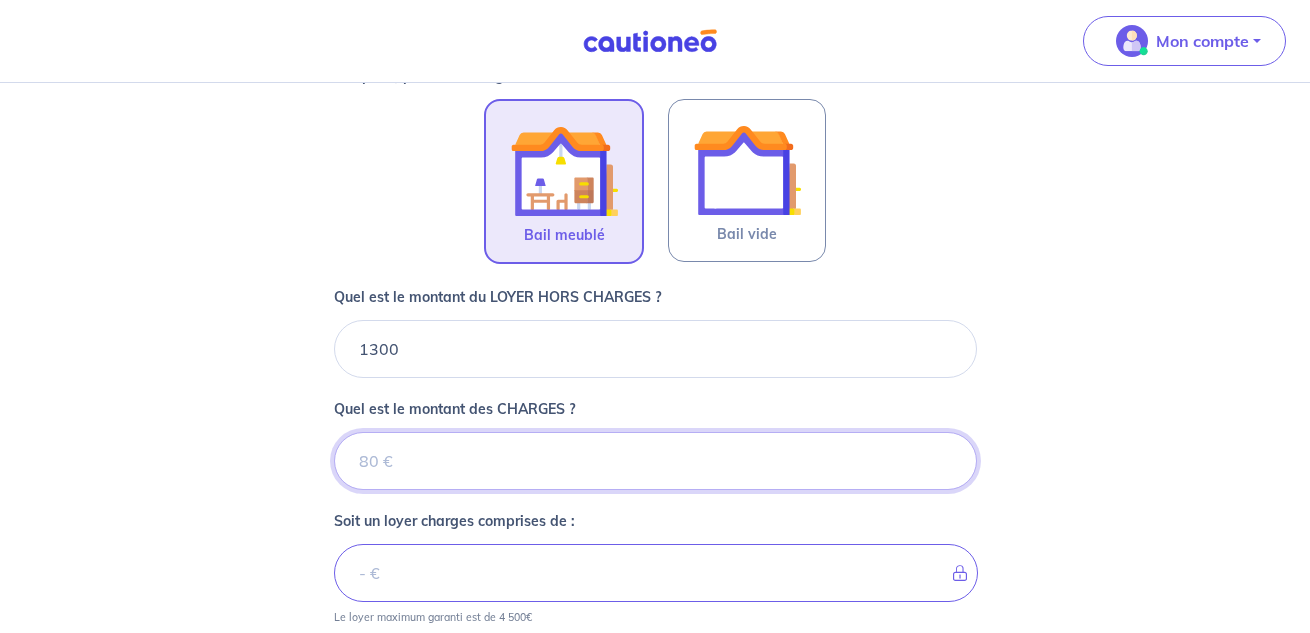 click on "Quel est le montant des CHARGES ?" at bounding box center (655, 461) 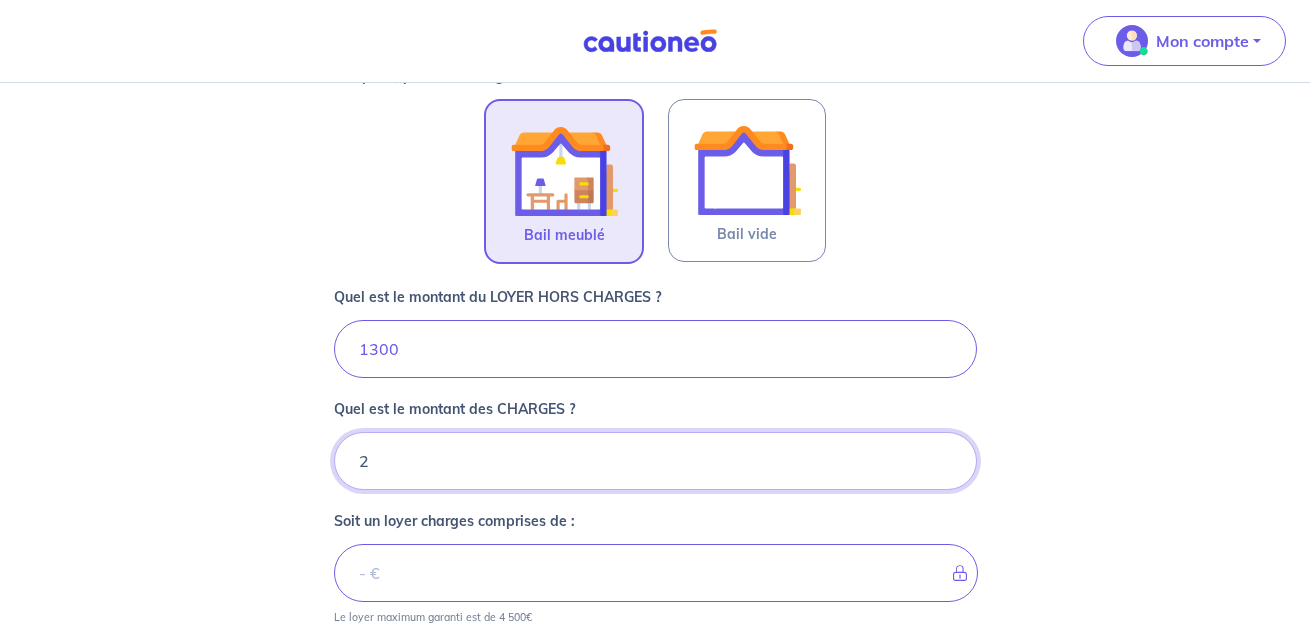 type on "1302" 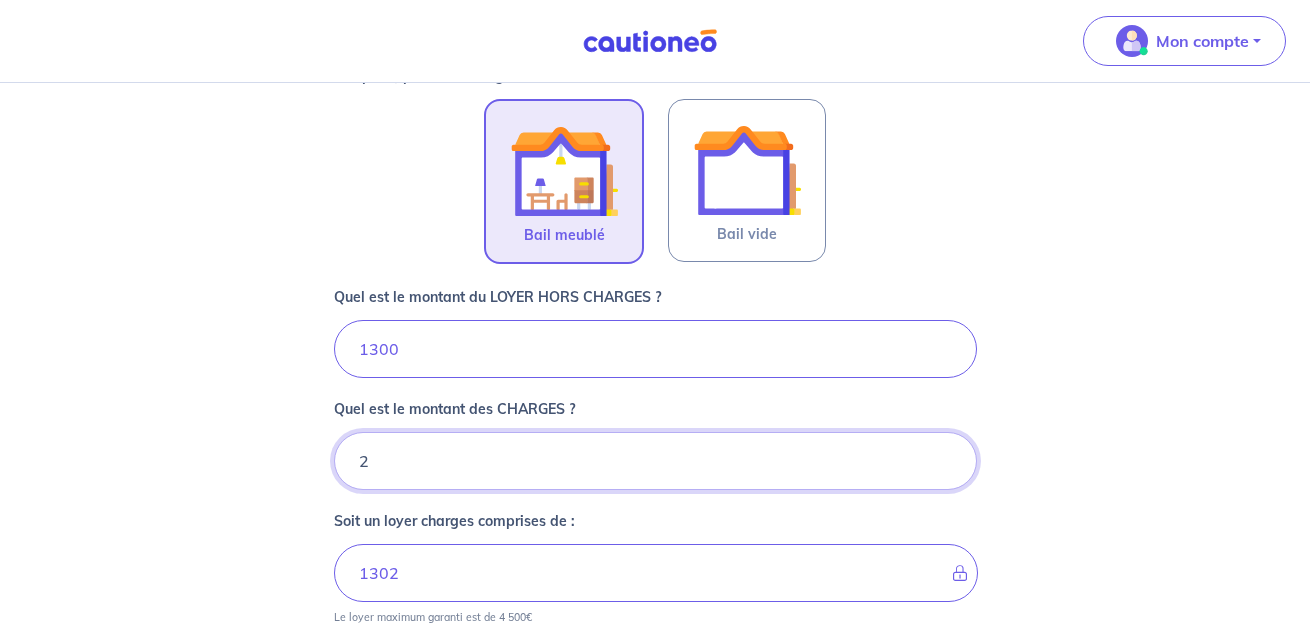 type on "27" 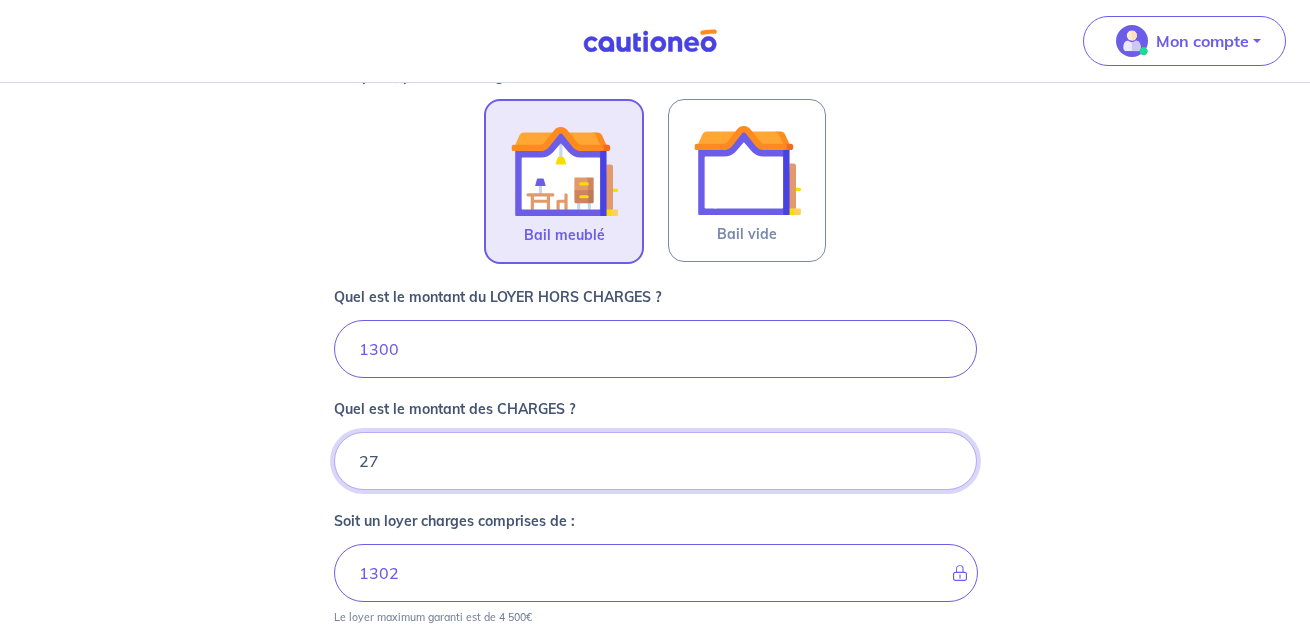 type on "1327" 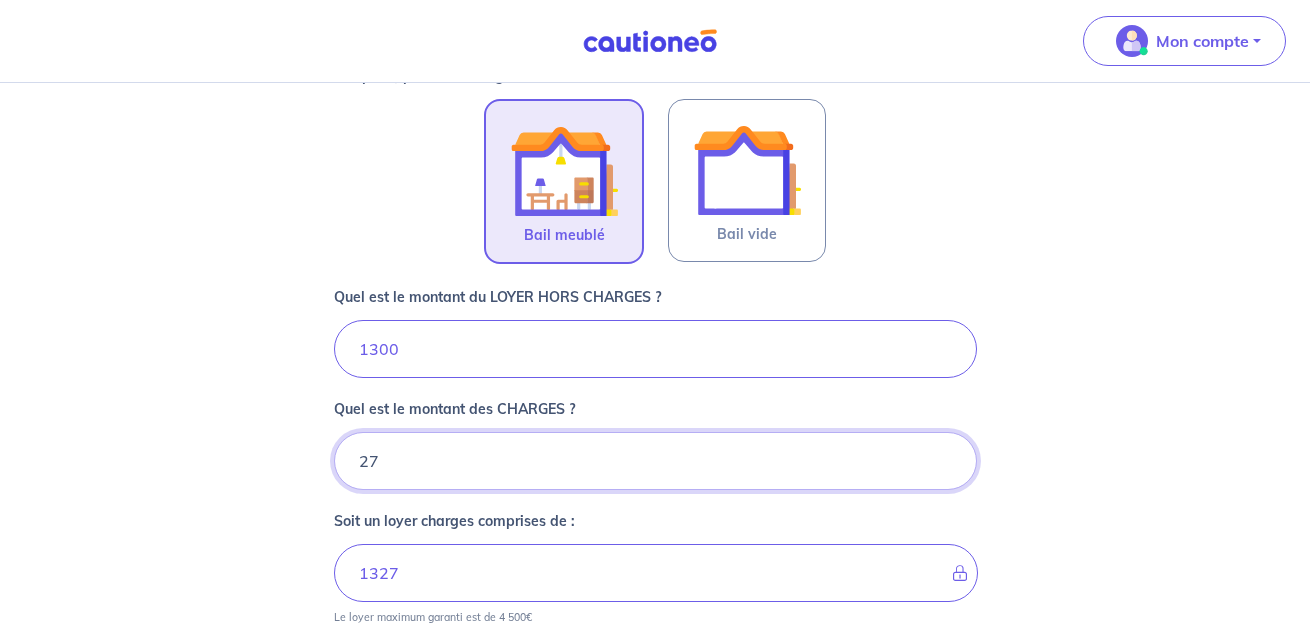 type on "275" 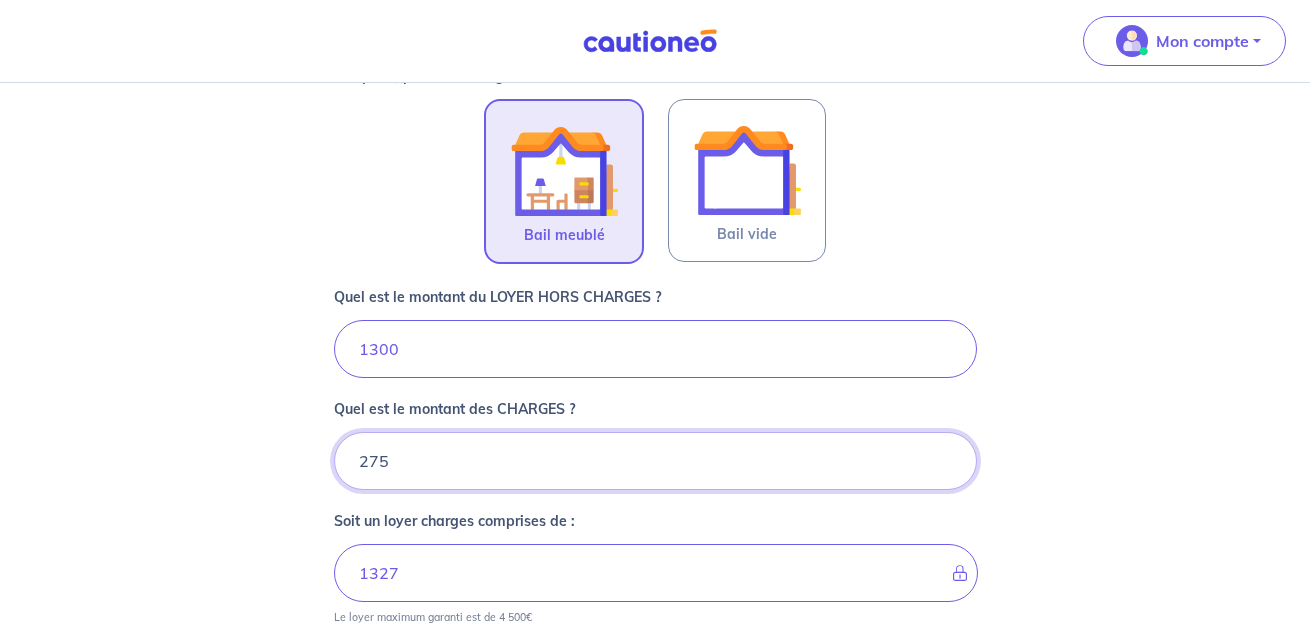 type on "1575" 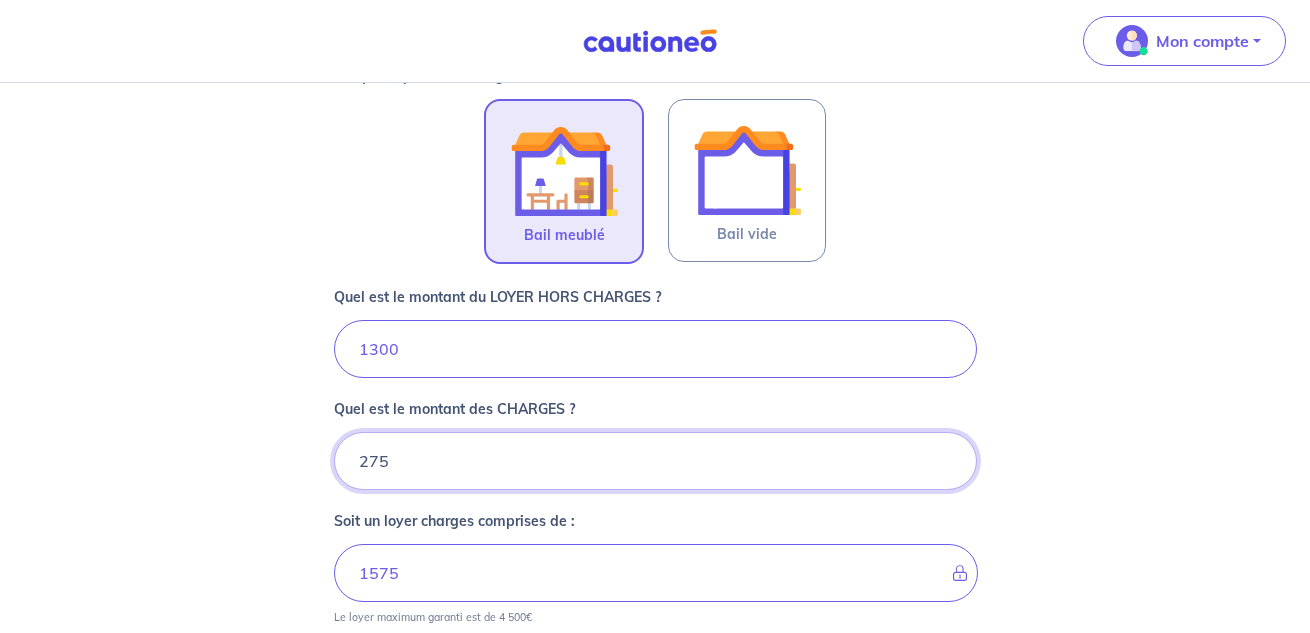 type on "275" 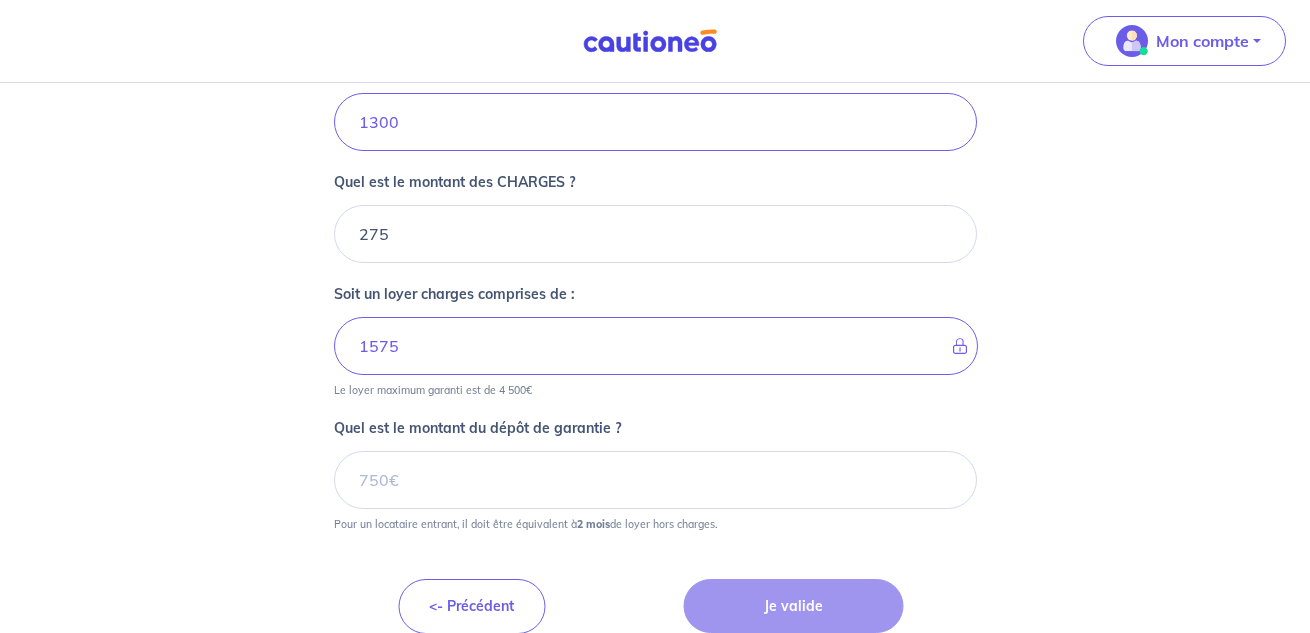 scroll, scrollTop: 838, scrollLeft: 0, axis: vertical 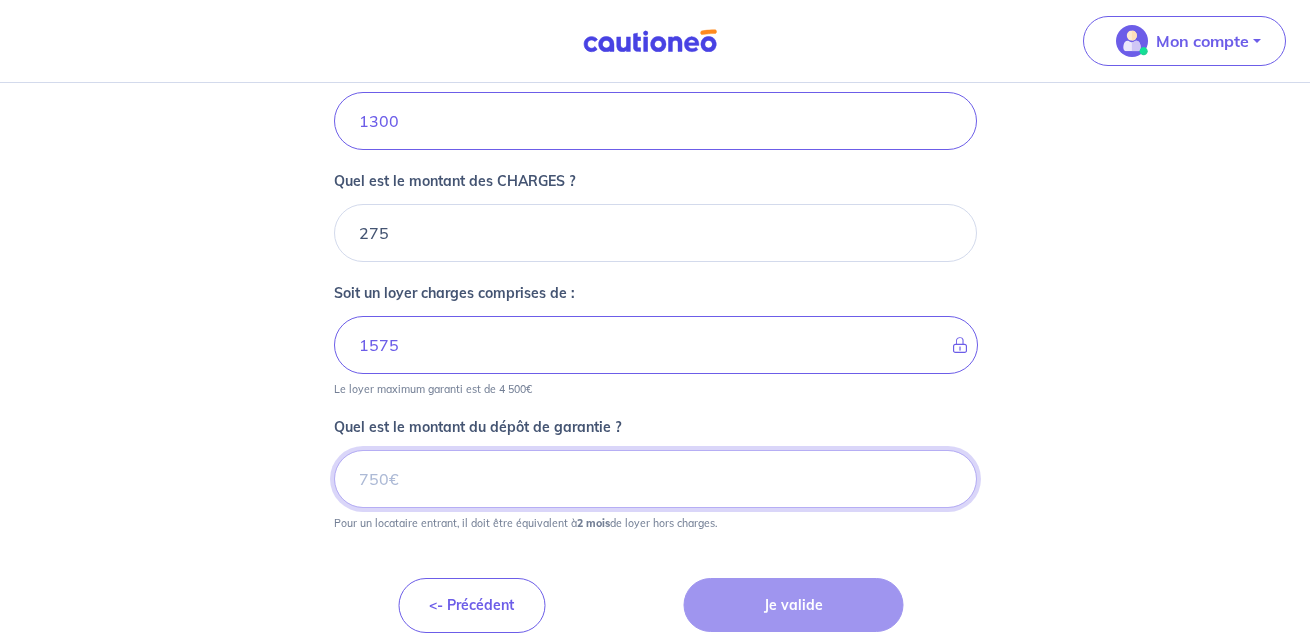 click on "Quel est le montant du dépôt de garantie ?" at bounding box center [655, 479] 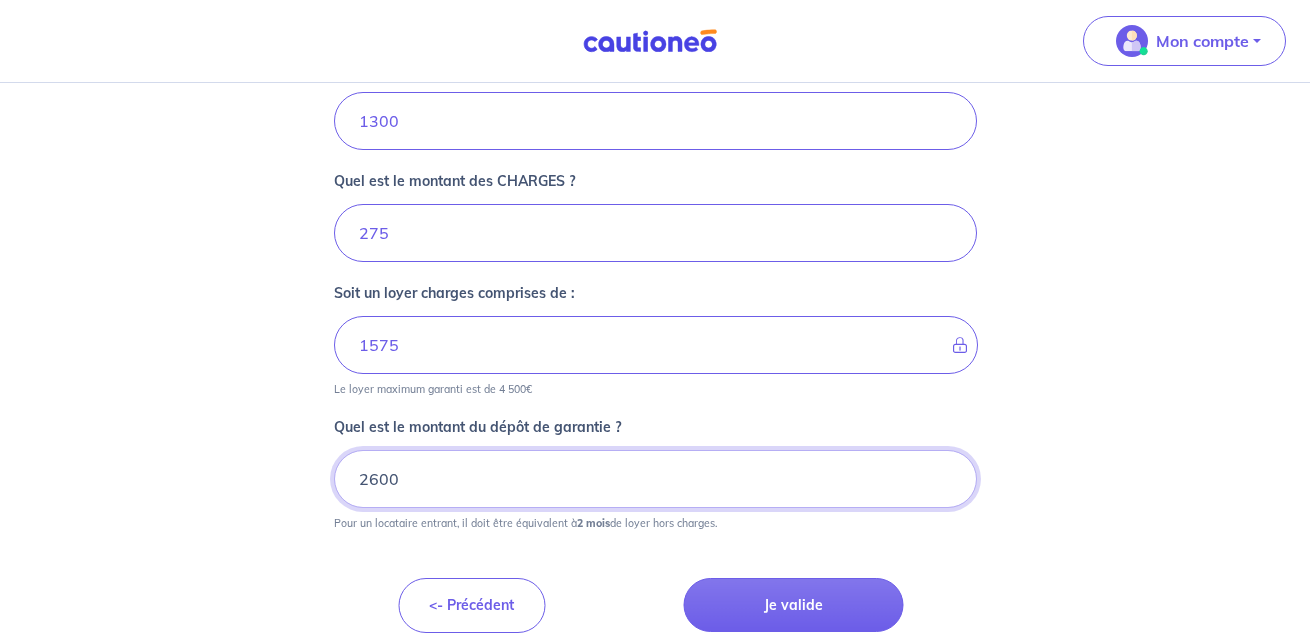scroll, scrollTop: 863, scrollLeft: 0, axis: vertical 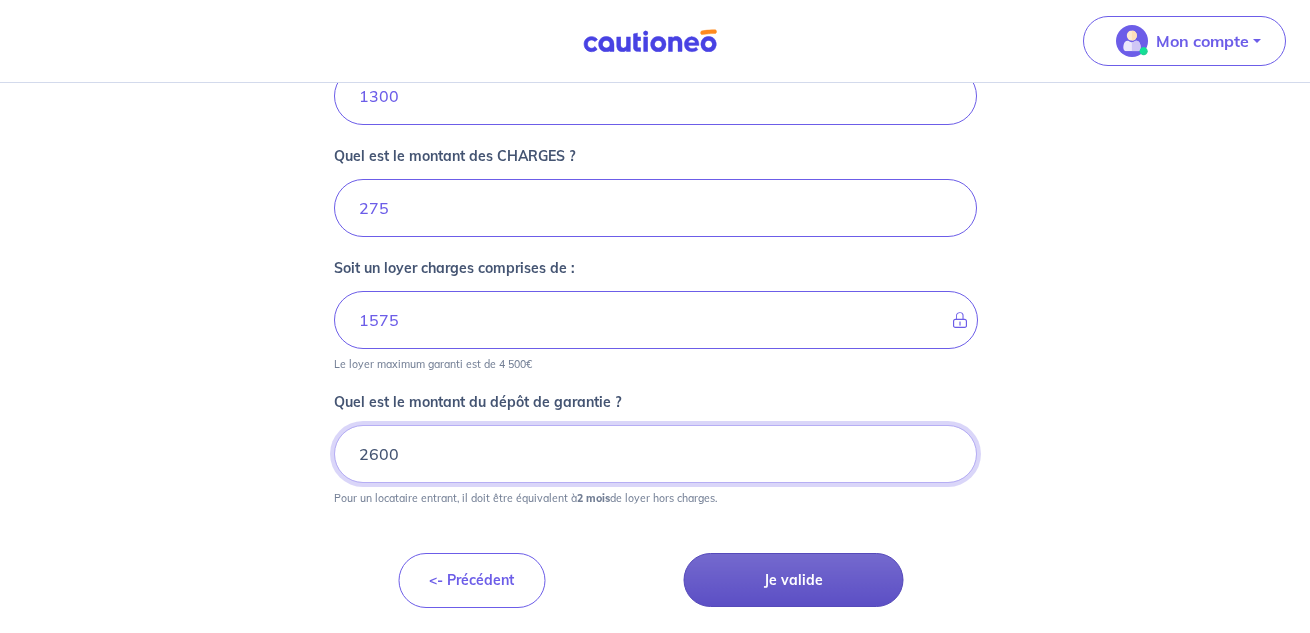 type on "2600" 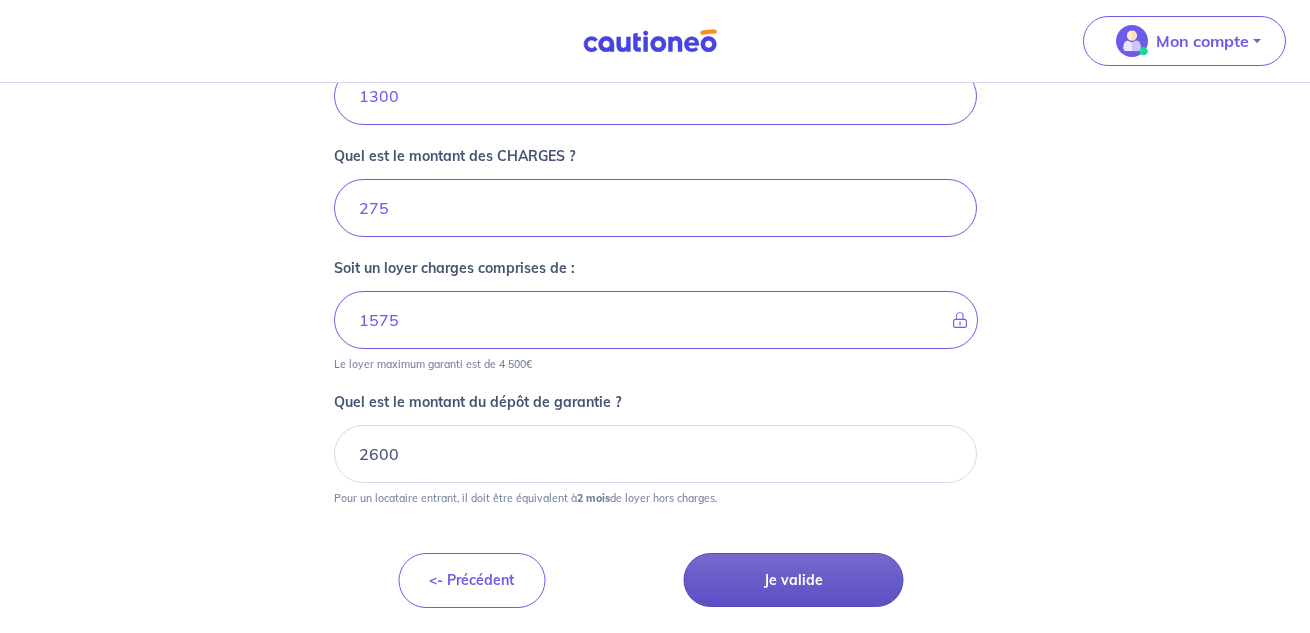 click on "Je valide" at bounding box center [793, 580] 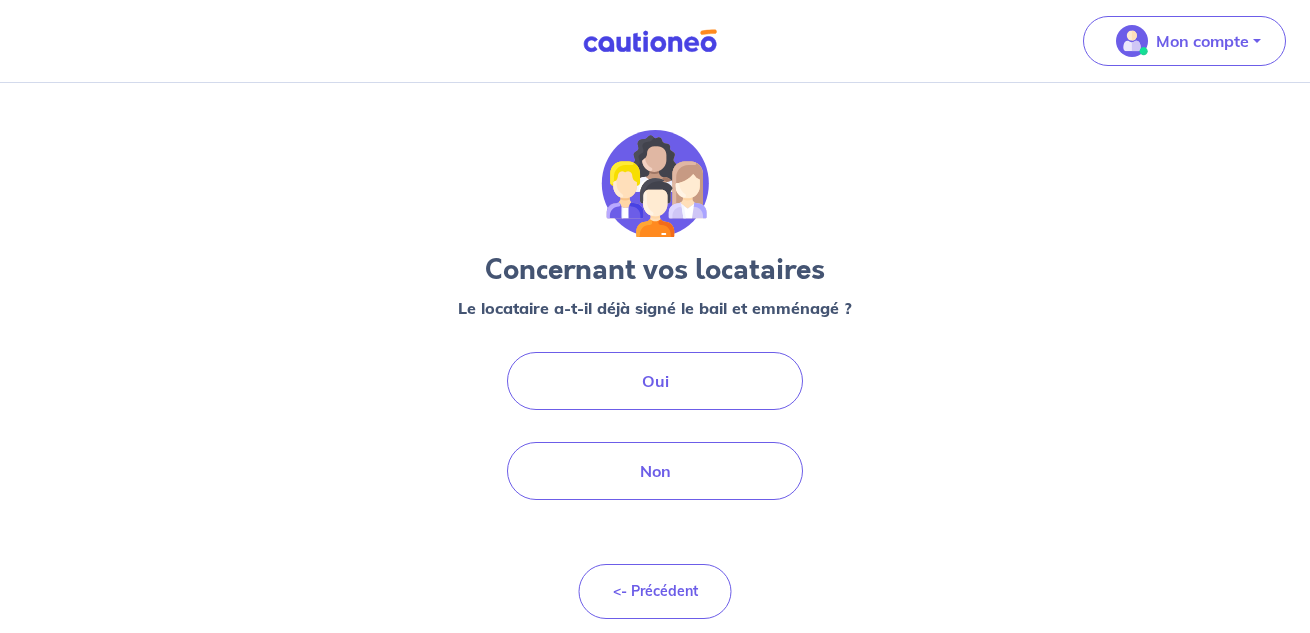 scroll, scrollTop: 0, scrollLeft: 0, axis: both 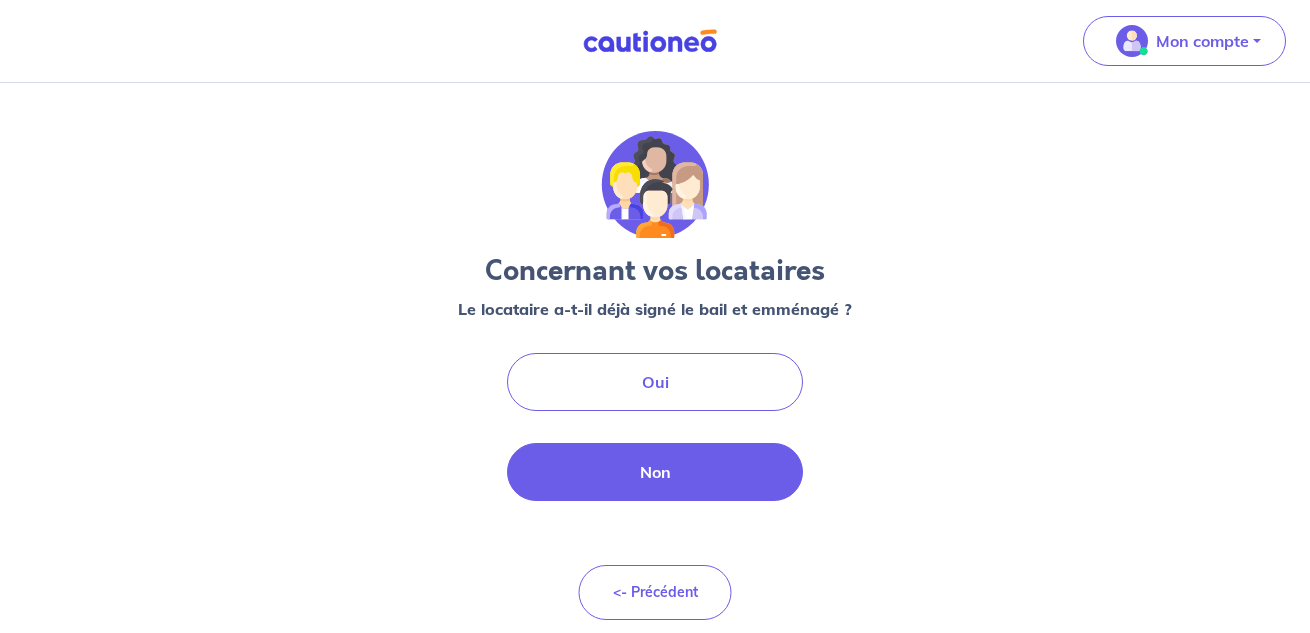 click on "Non" at bounding box center [655, 472] 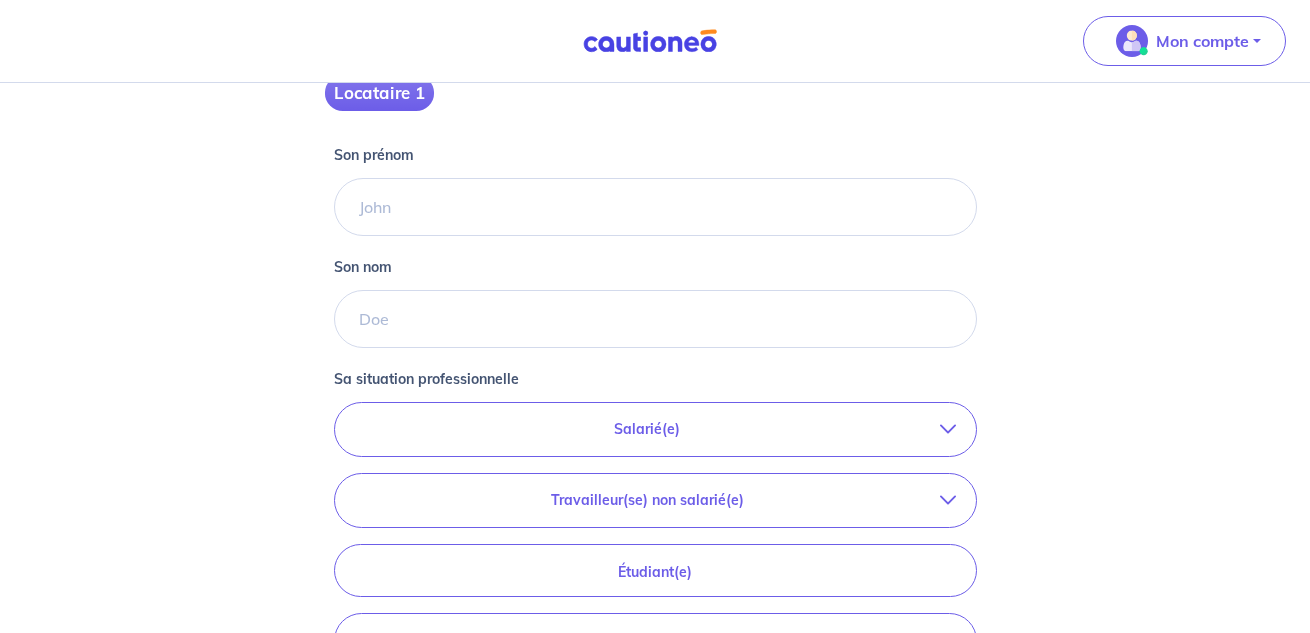 scroll, scrollTop: 373, scrollLeft: 0, axis: vertical 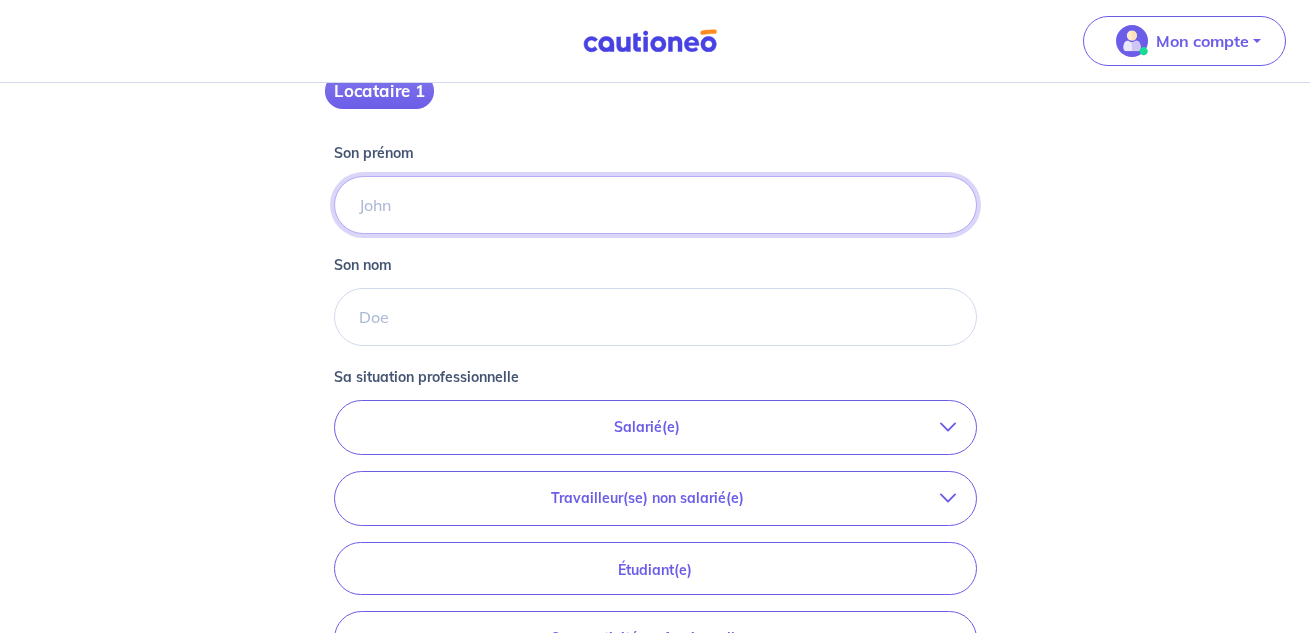 click on "Son prénom" at bounding box center (655, 205) 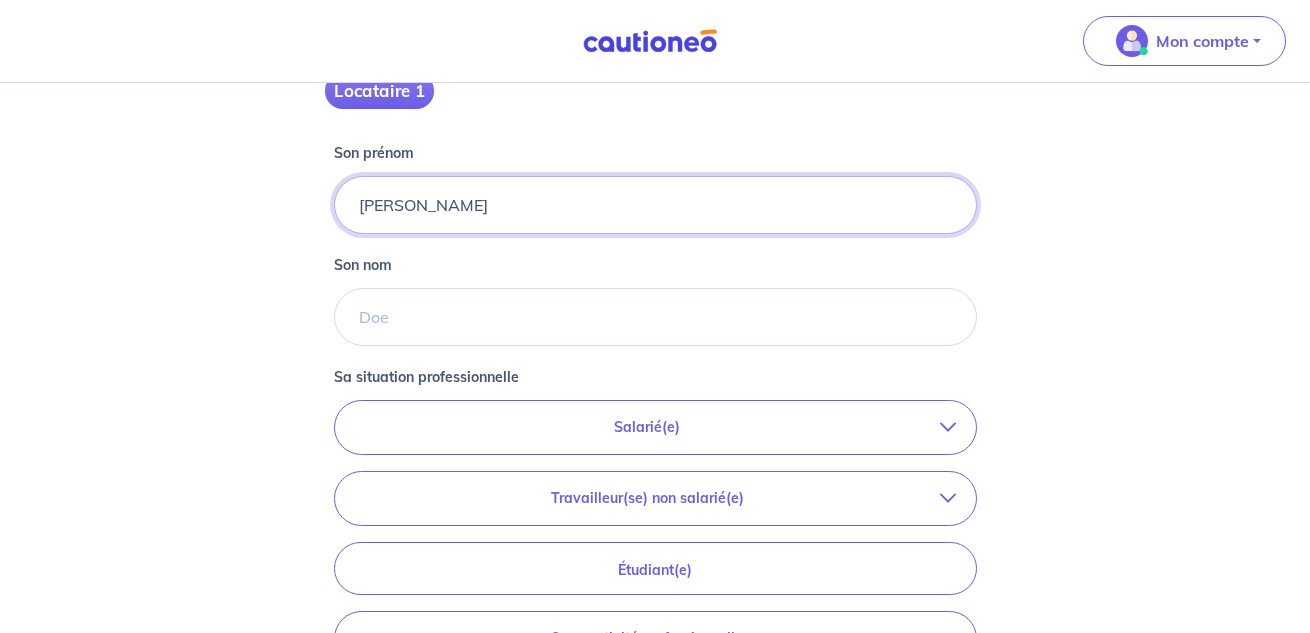 type on "[PERSON_NAME]" 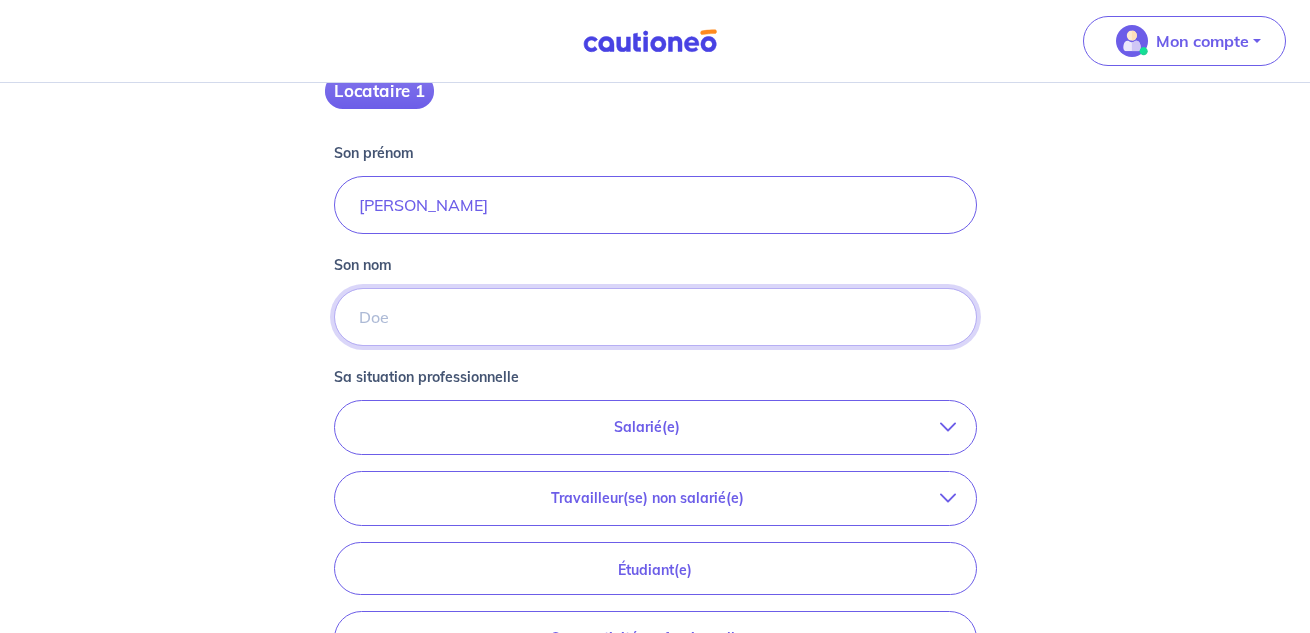 click on "Son nom" at bounding box center [655, 317] 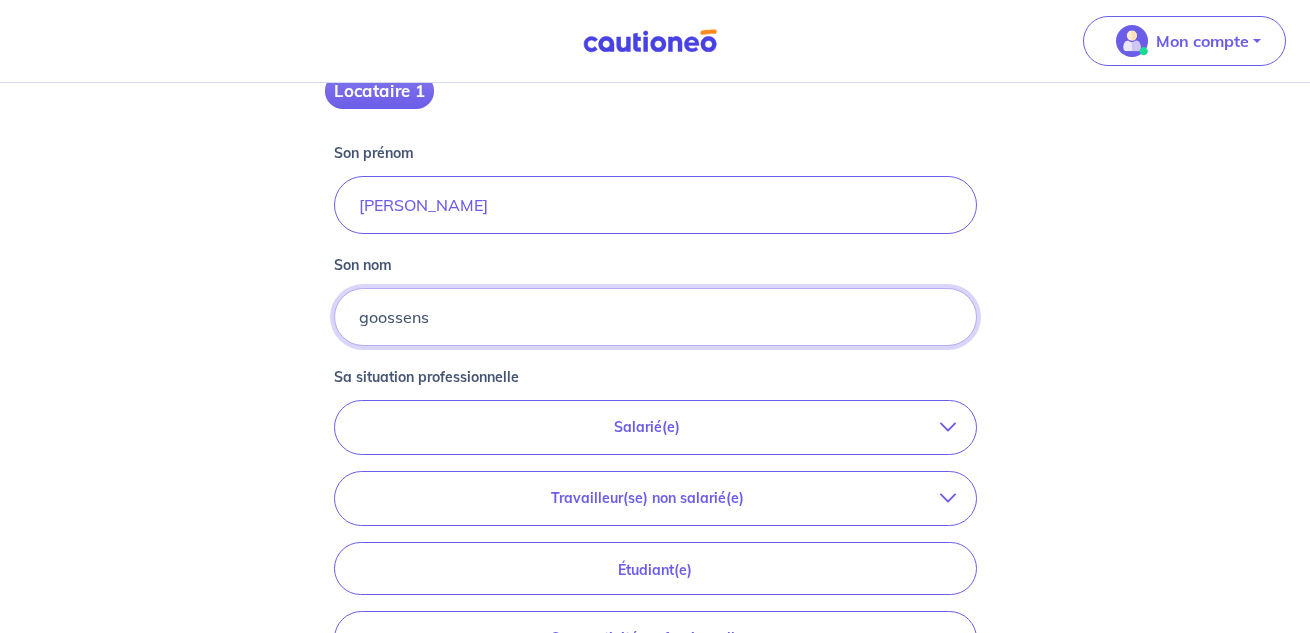 type on "goossens" 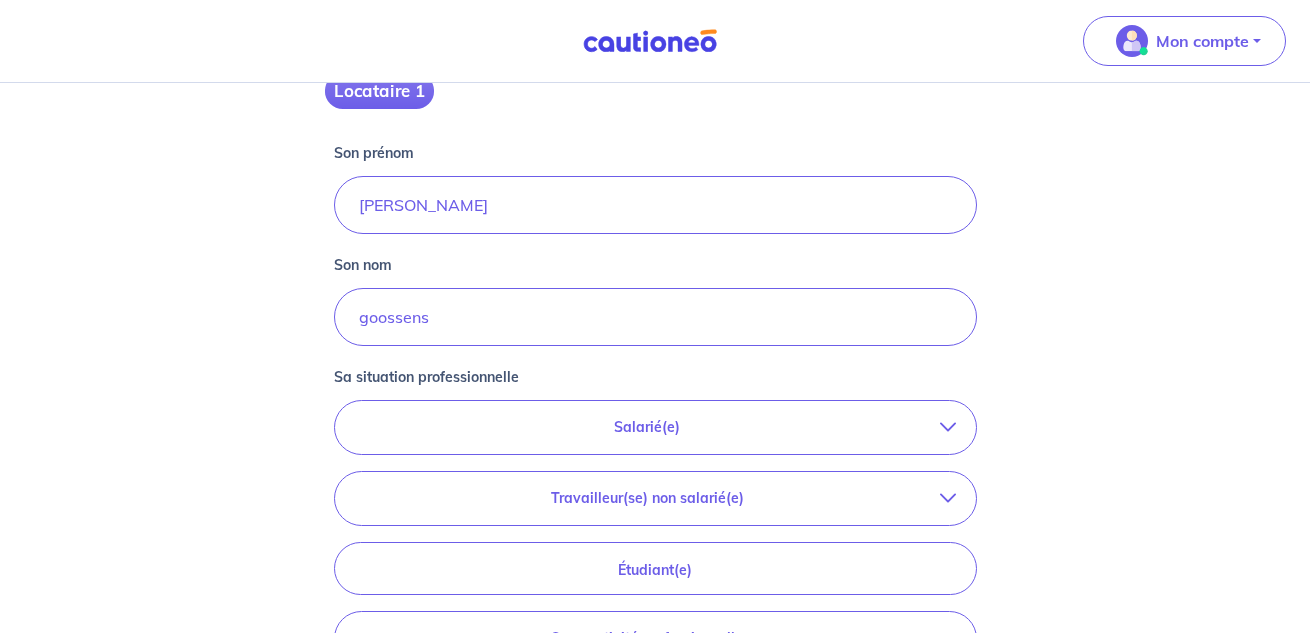 click on "Salarié(e)" at bounding box center [655, 427] 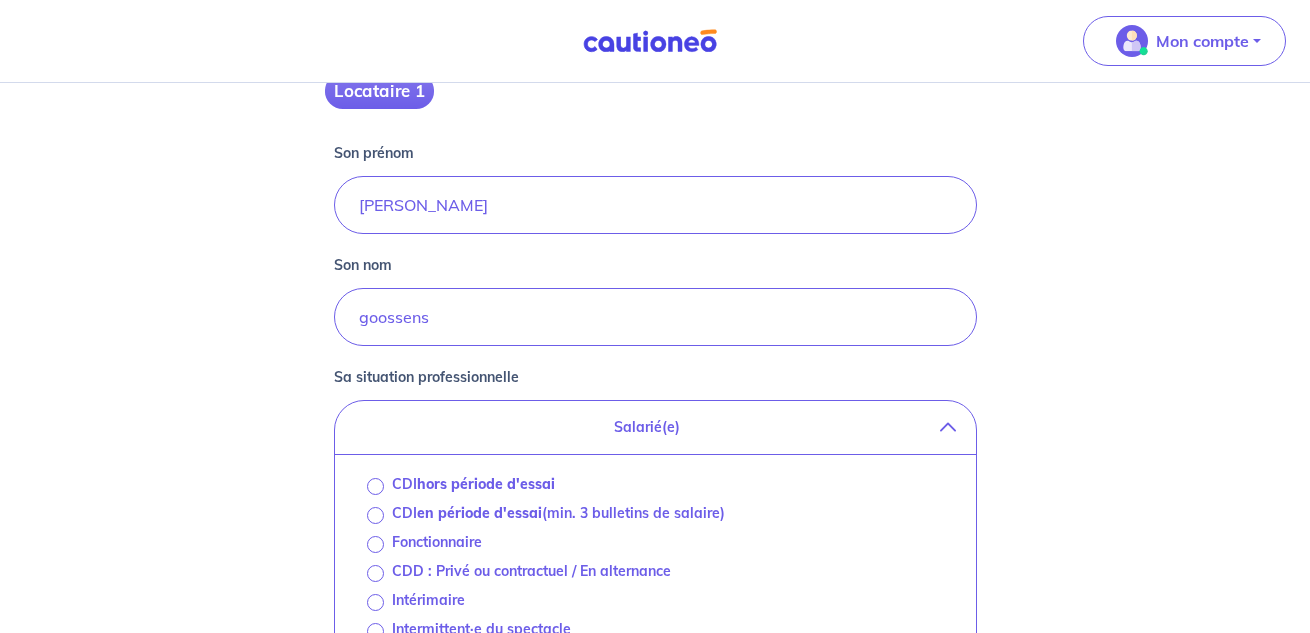 click on "hors période d'essai" at bounding box center [486, 484] 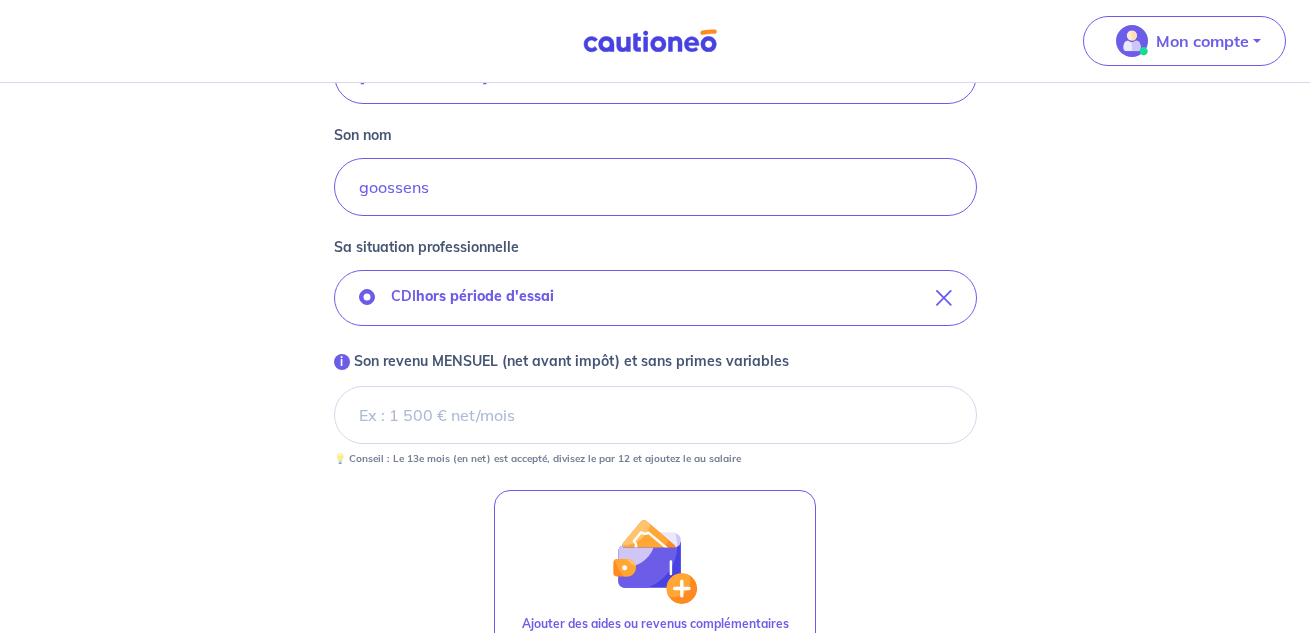 scroll, scrollTop: 545, scrollLeft: 0, axis: vertical 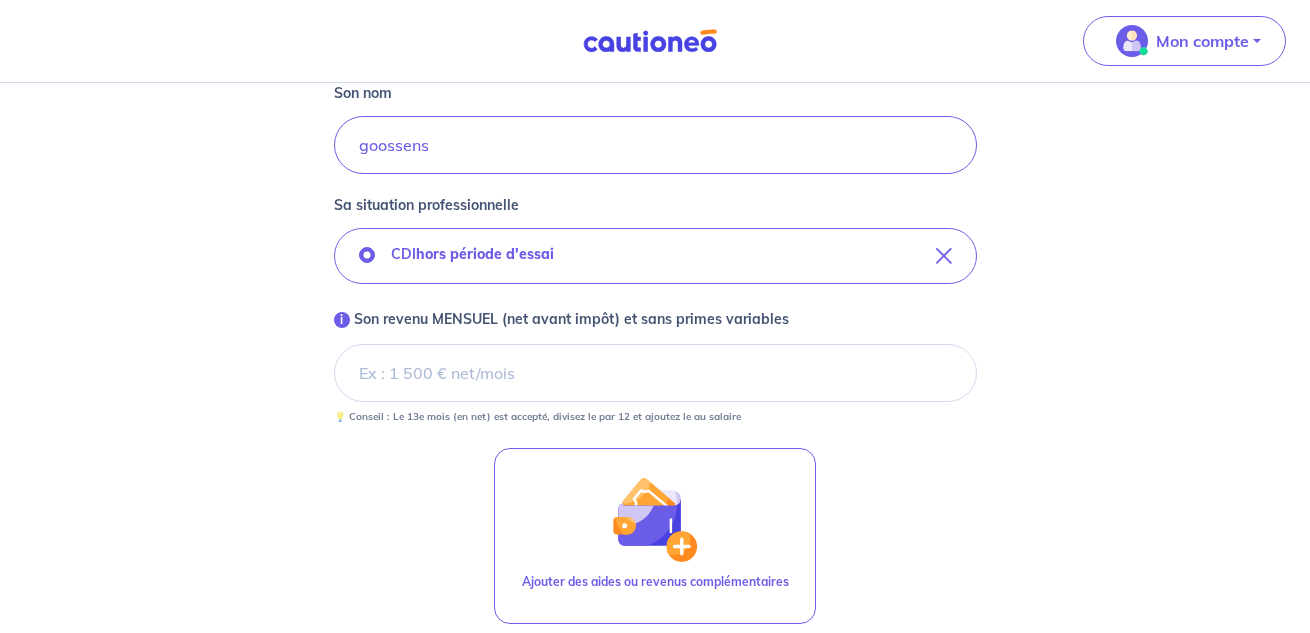 click on "i Son revenu MENSUEL (net avant impôt) et sans primes variables" at bounding box center [655, 373] 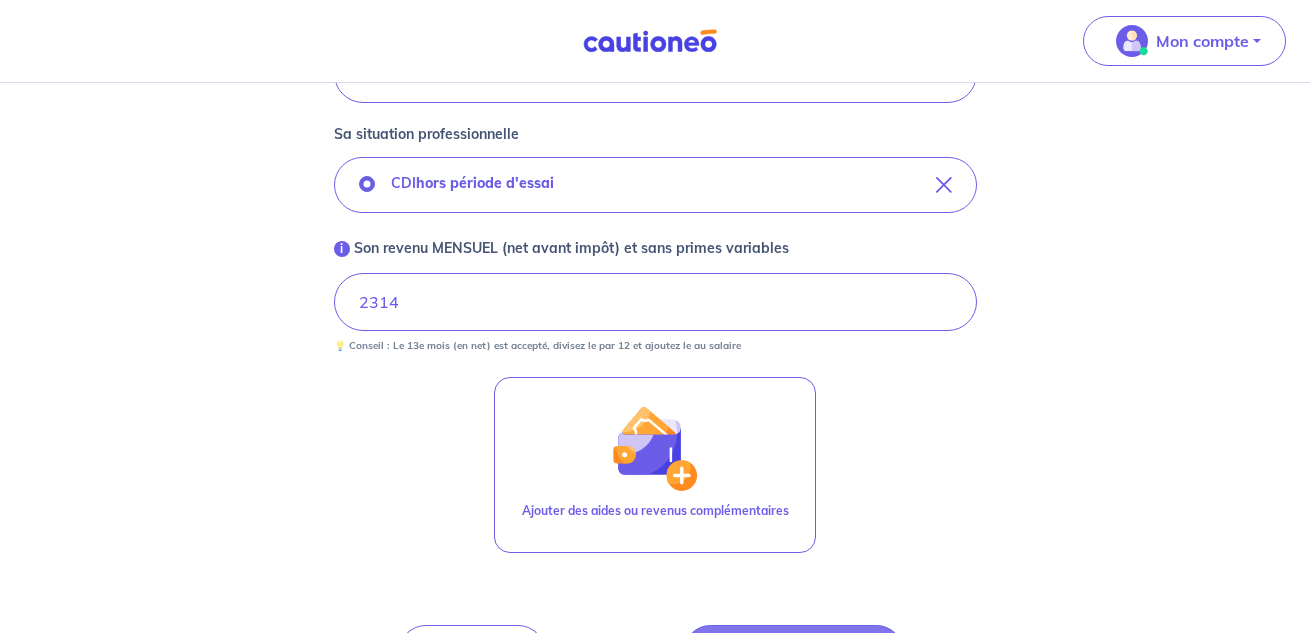 scroll, scrollTop: 688, scrollLeft: 0, axis: vertical 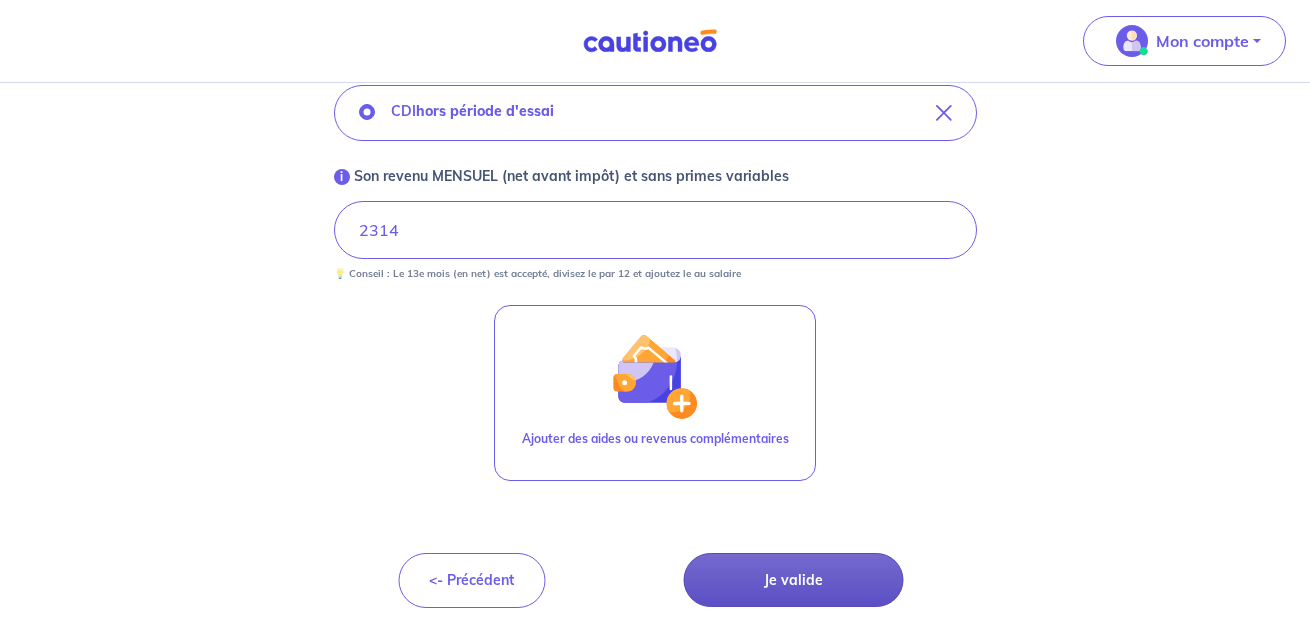 click on "Je valide" at bounding box center (793, 580) 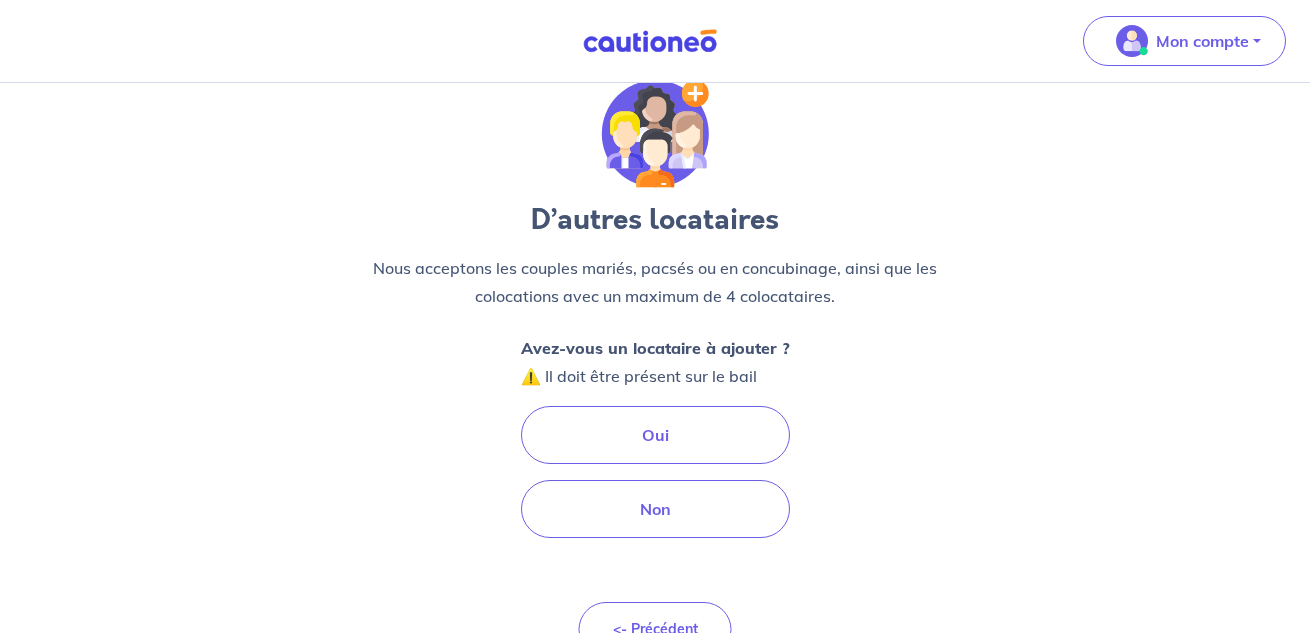 scroll, scrollTop: 100, scrollLeft: 0, axis: vertical 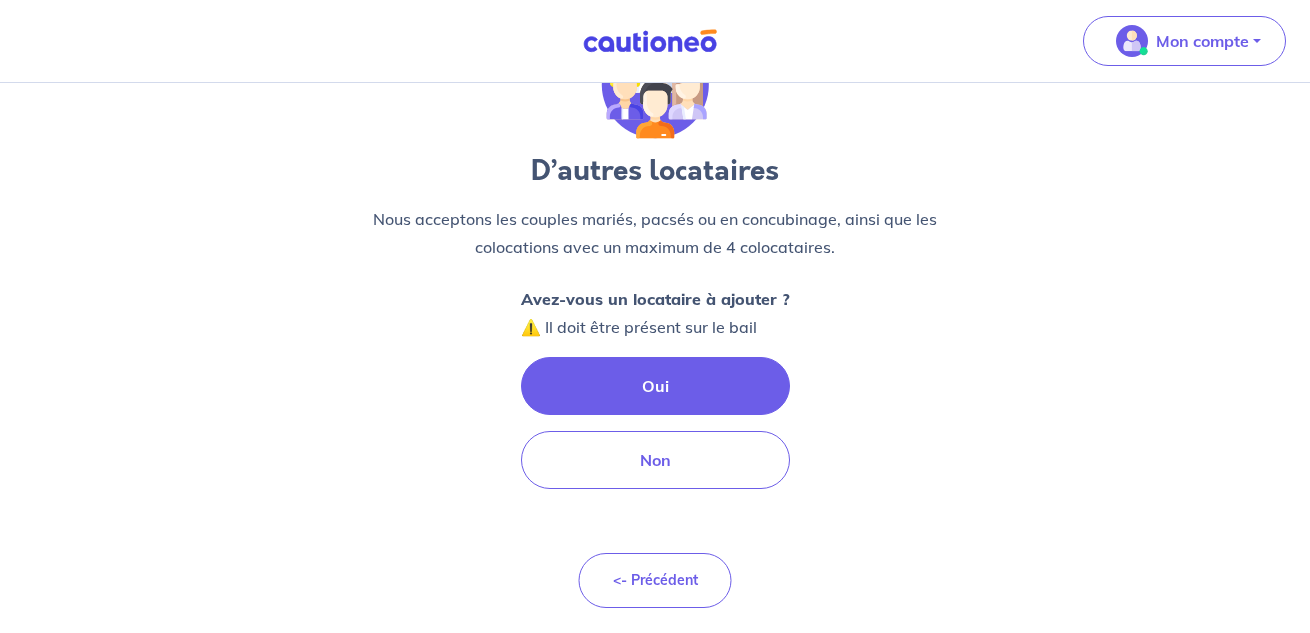 click on "Oui" at bounding box center (655, 386) 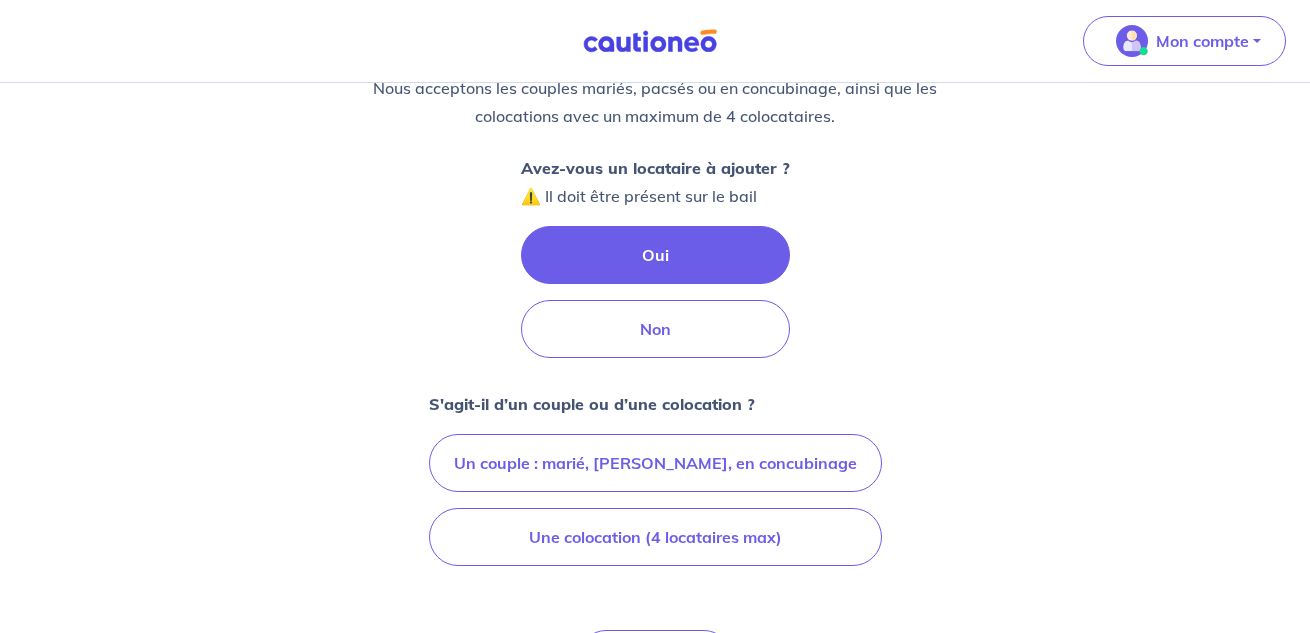 scroll, scrollTop: 235, scrollLeft: 0, axis: vertical 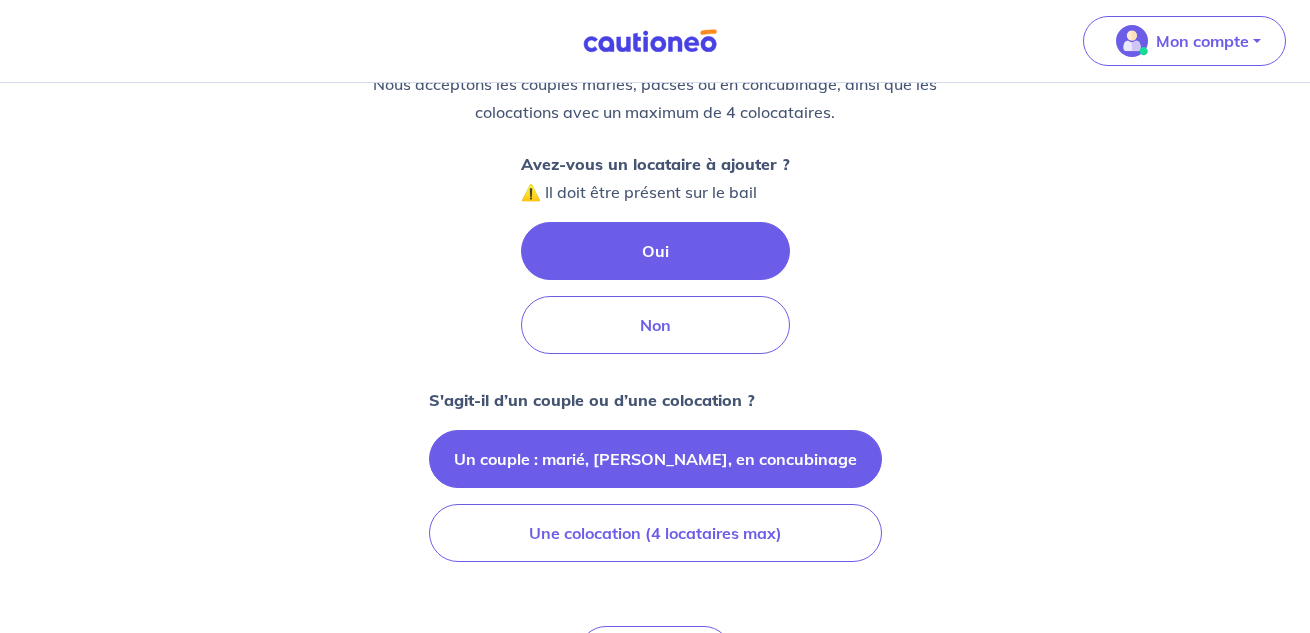 click on "Un couple : marié, [PERSON_NAME], en concubinage" at bounding box center (655, 459) 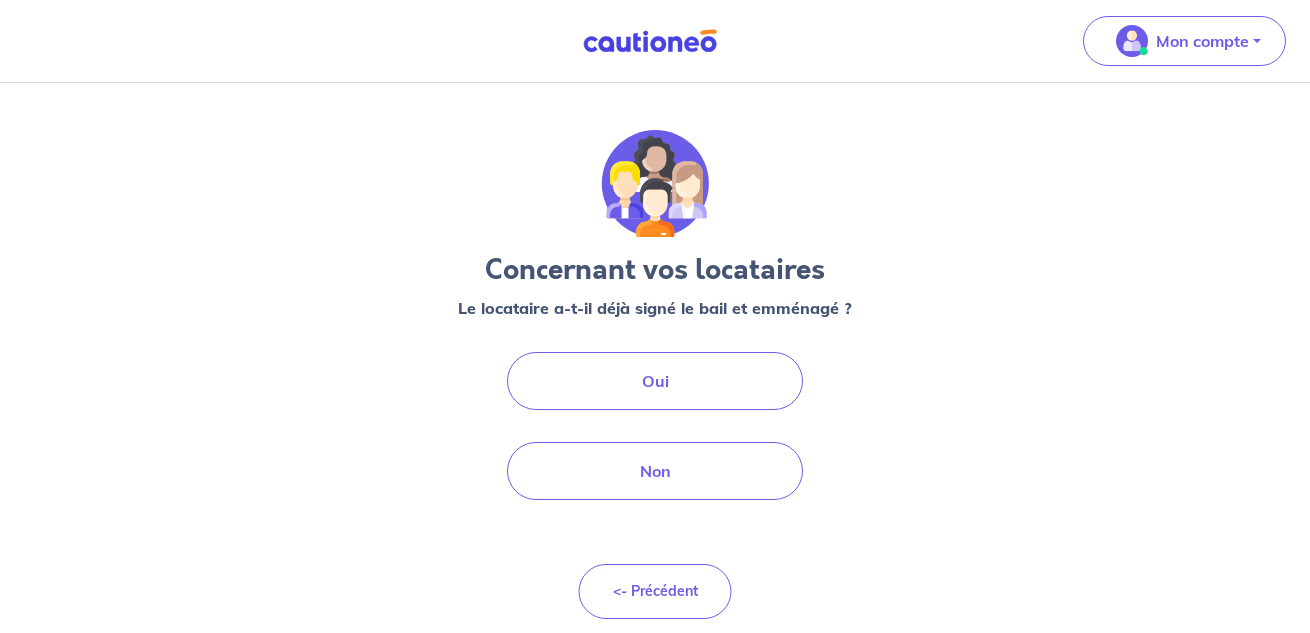 scroll, scrollTop: 0, scrollLeft: 0, axis: both 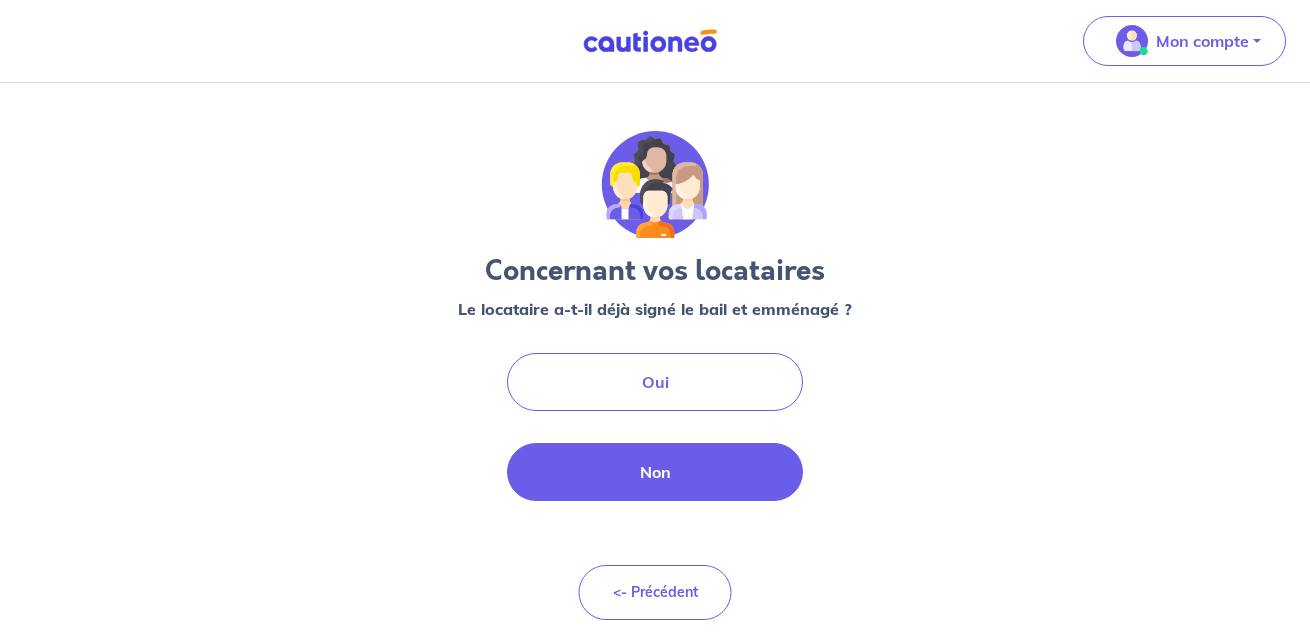 click on "Non" at bounding box center [655, 472] 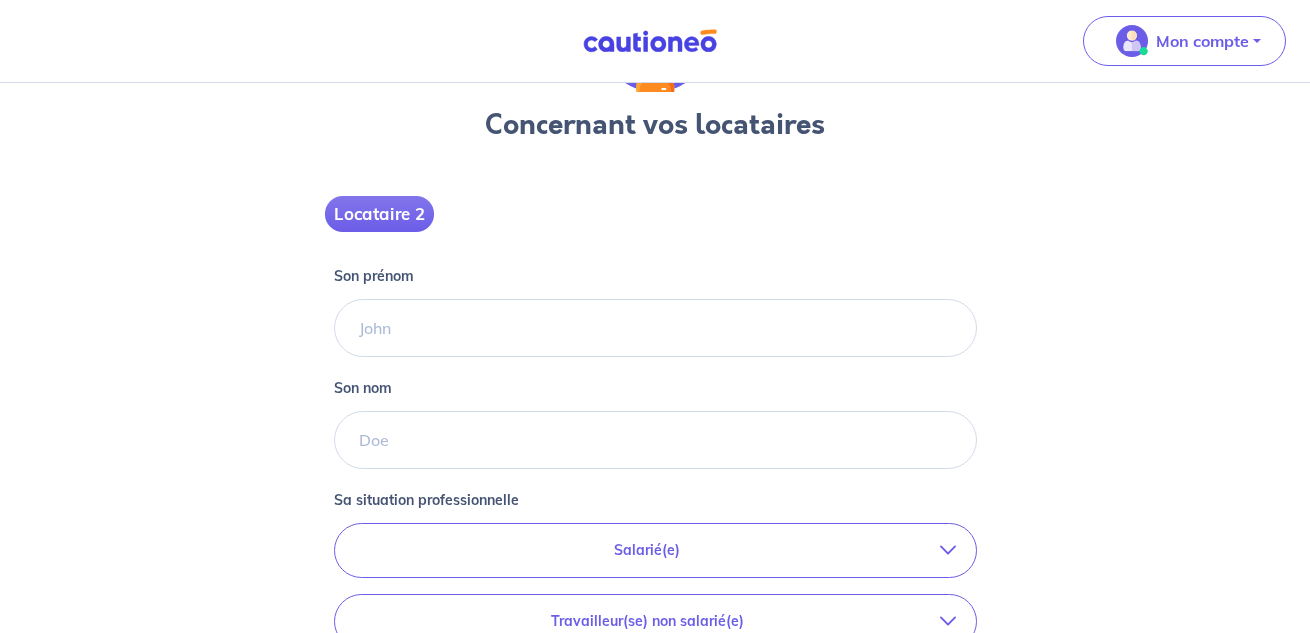 scroll, scrollTop: 150, scrollLeft: 0, axis: vertical 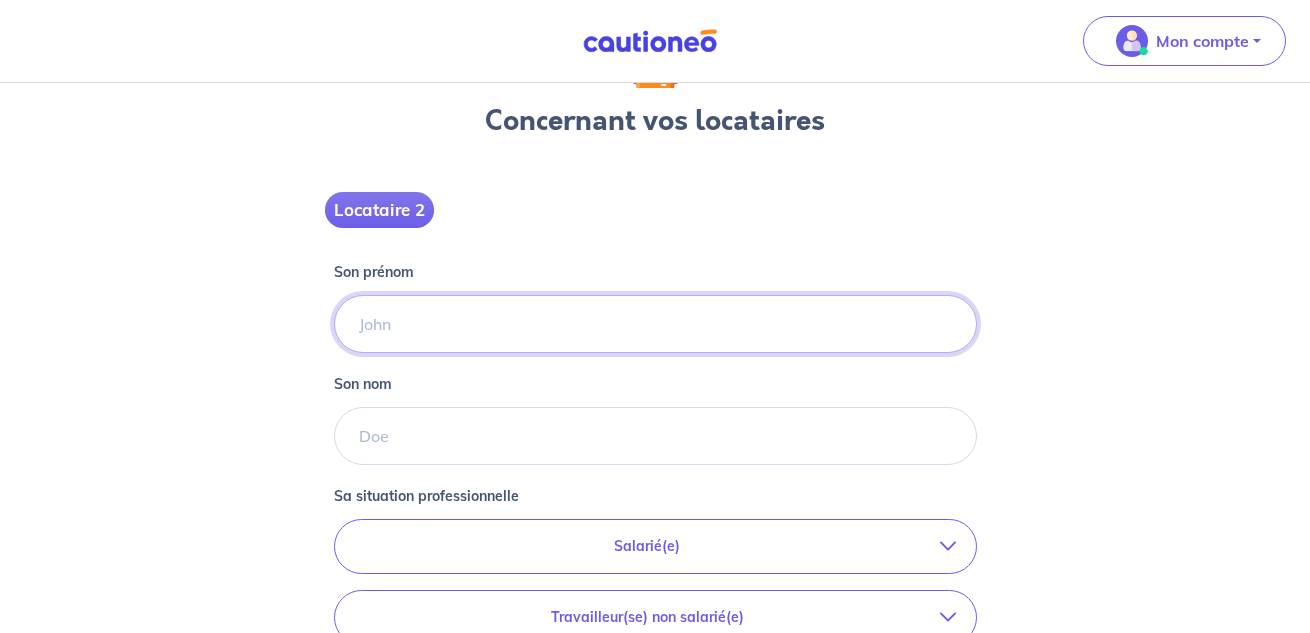 click on "Son prénom" at bounding box center (655, 324) 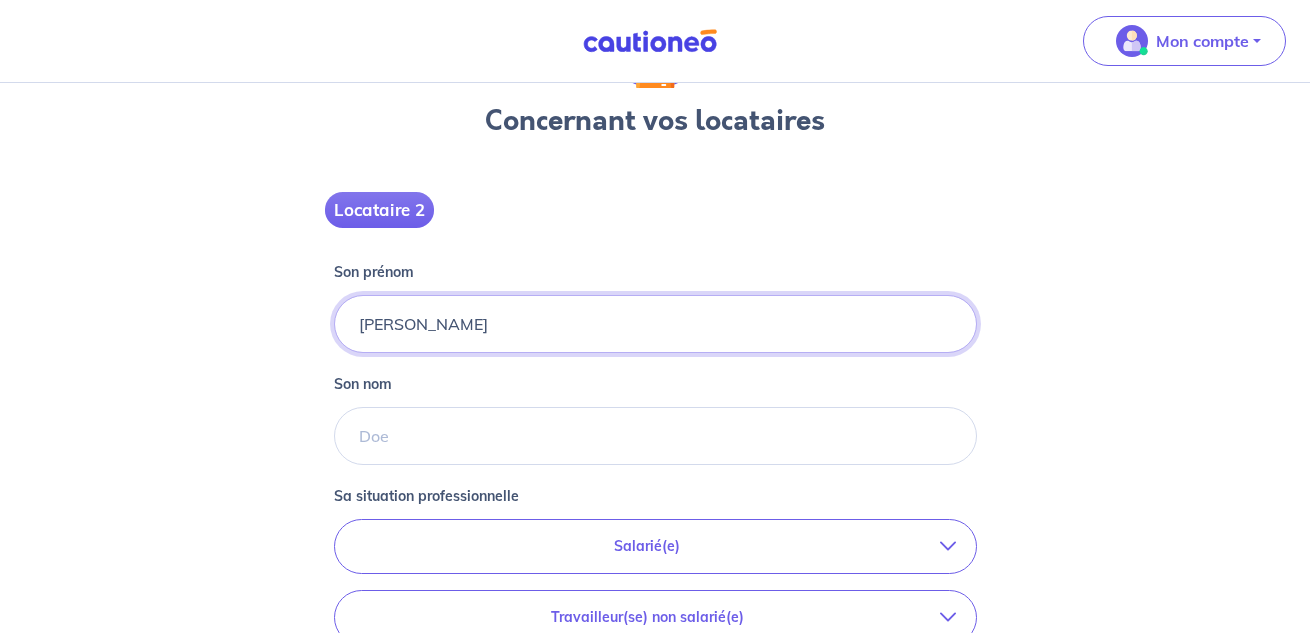 type on "[PERSON_NAME]" 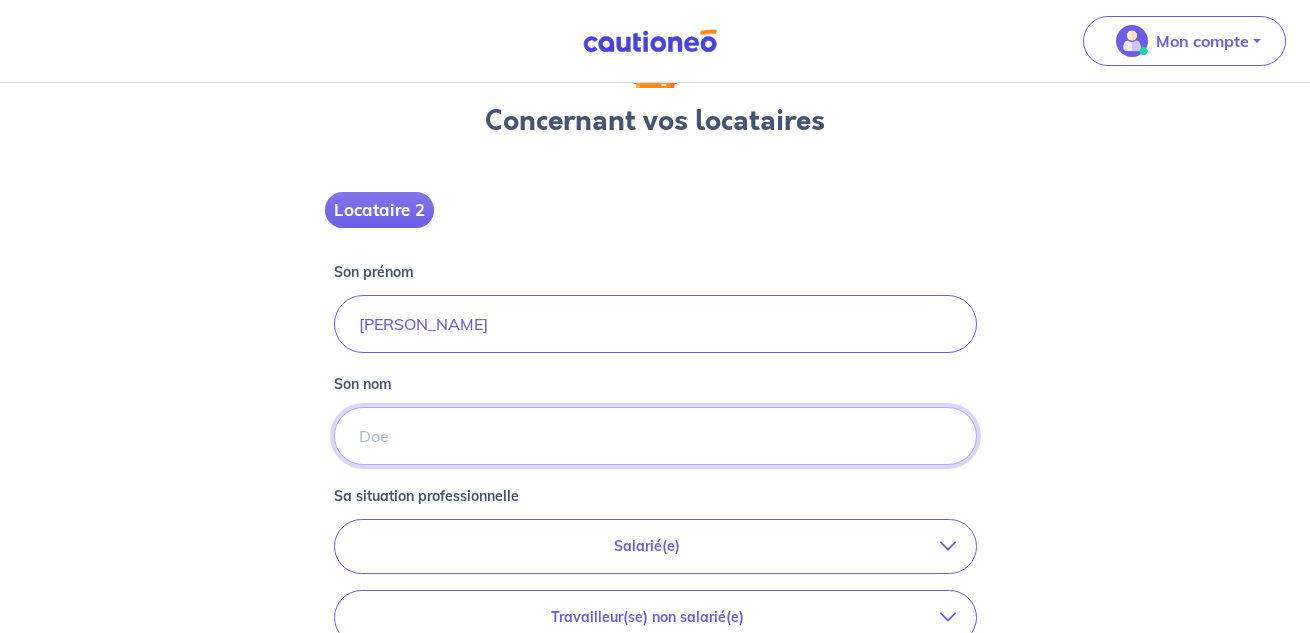 click on "Son nom" at bounding box center [655, 436] 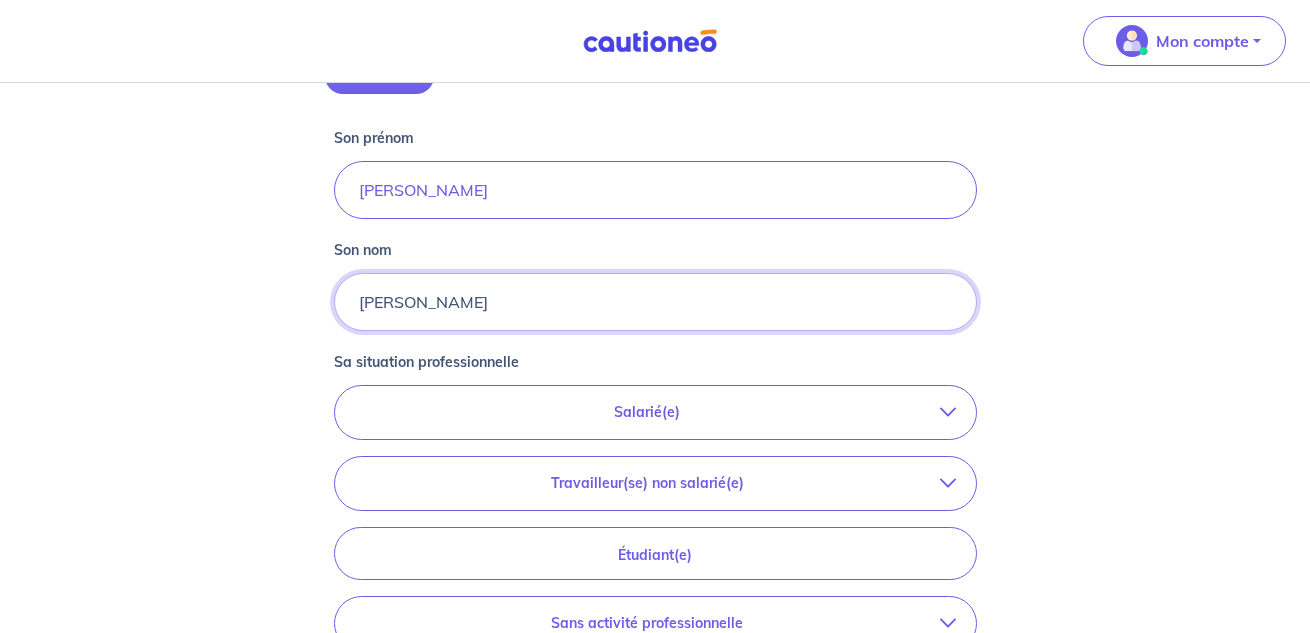 scroll, scrollTop: 286, scrollLeft: 0, axis: vertical 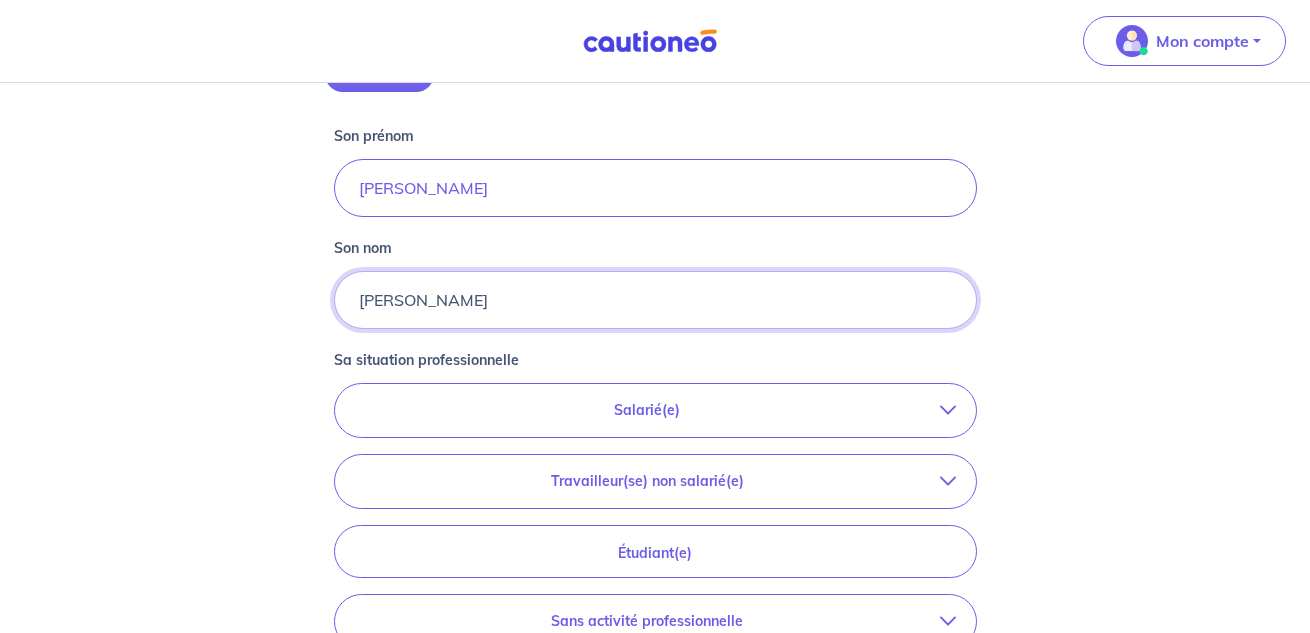 type on "[PERSON_NAME]" 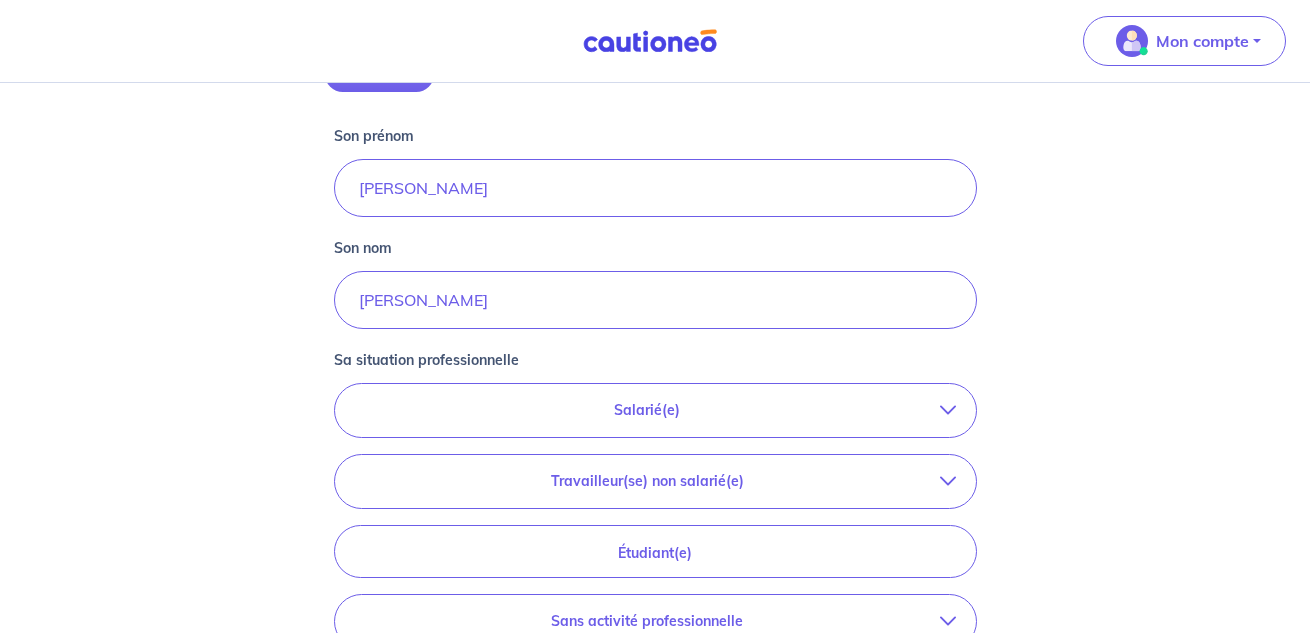 click on "Salarié(e)" at bounding box center (647, 410) 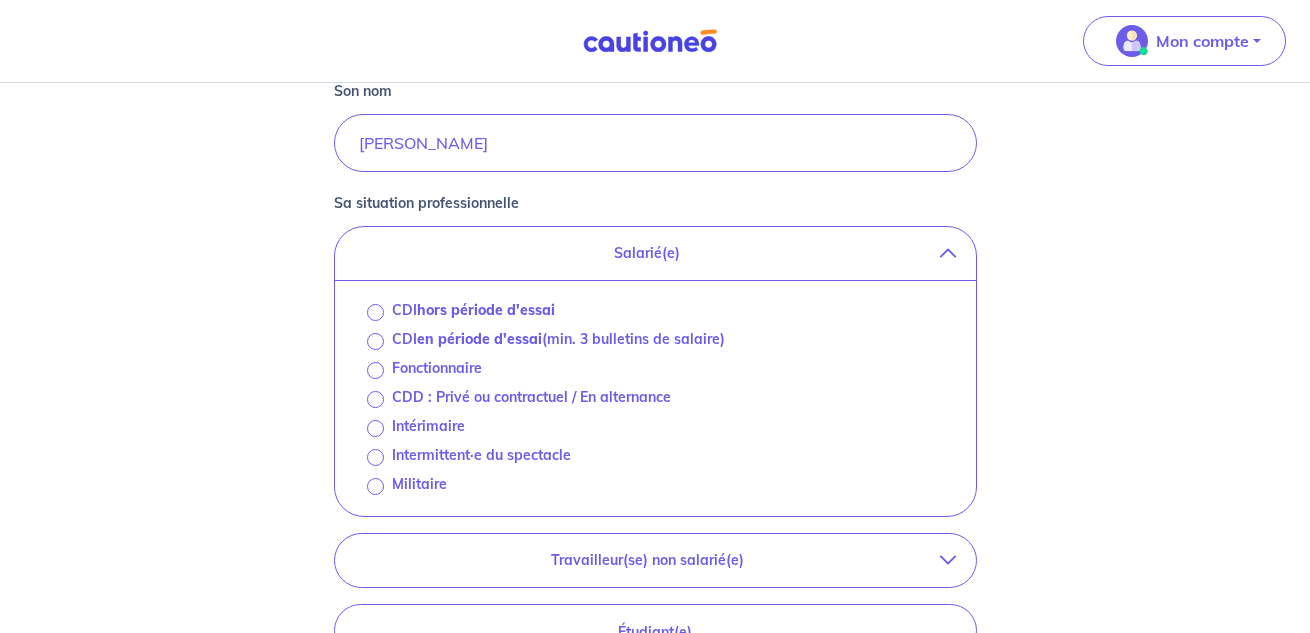 scroll, scrollTop: 446, scrollLeft: 0, axis: vertical 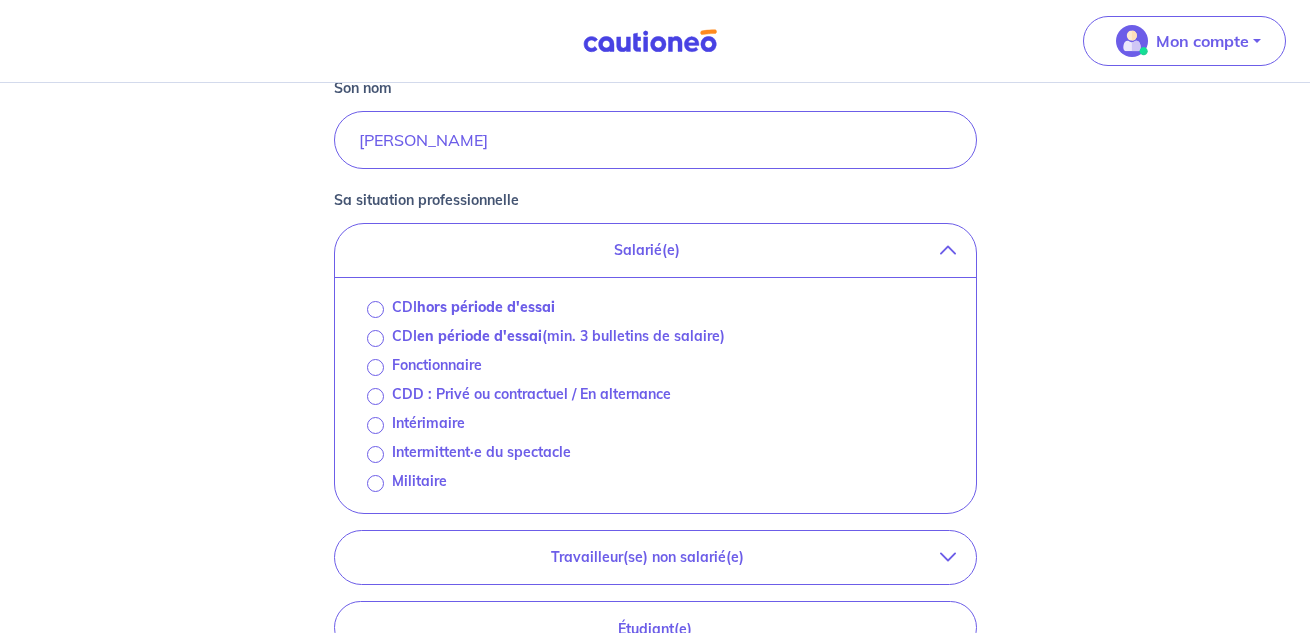 click on "Intérimaire" at bounding box center (428, 423) 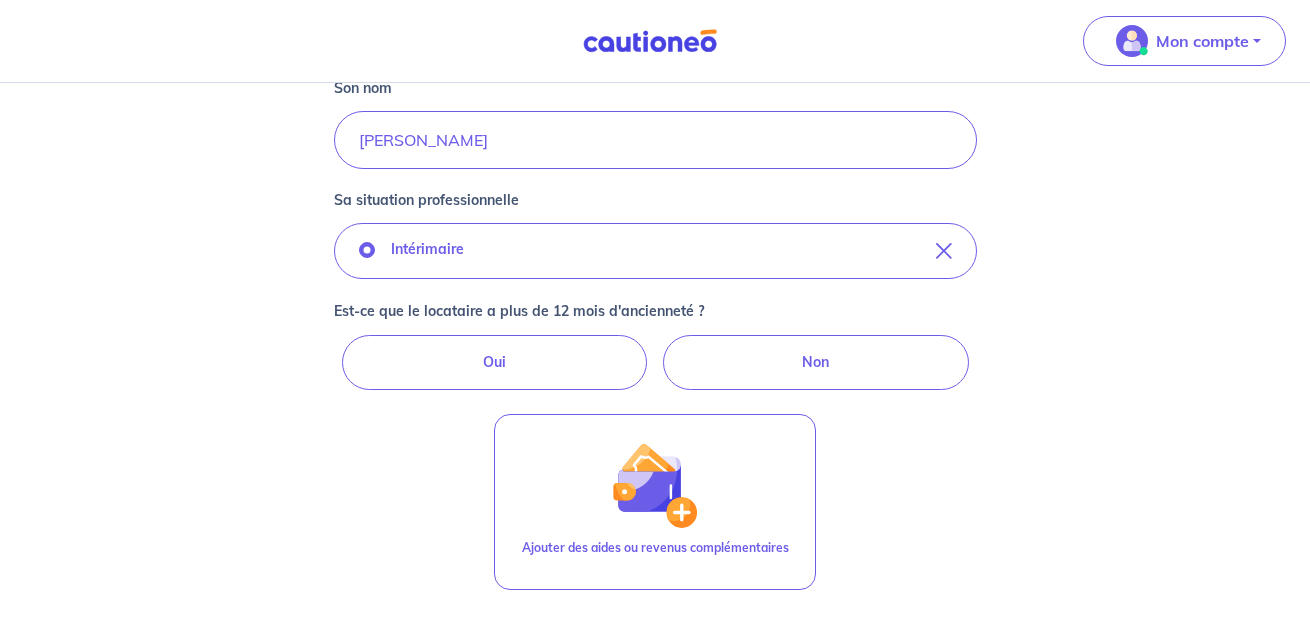 click on "Non" at bounding box center (816, 362) 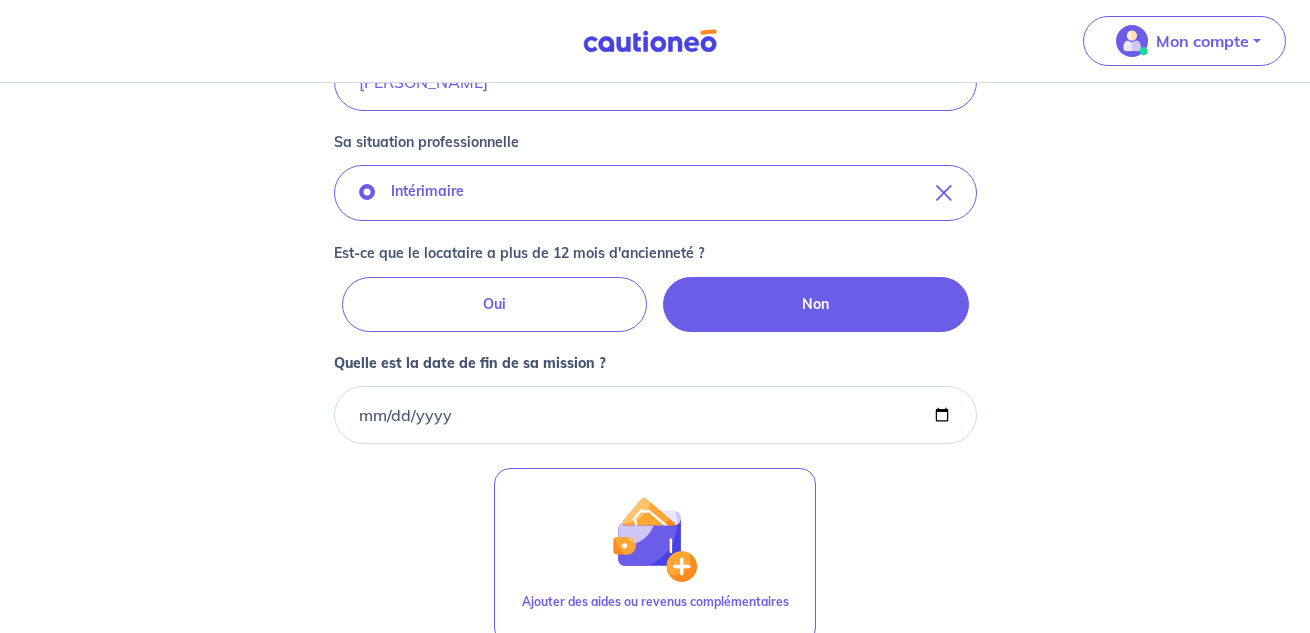 scroll, scrollTop: 512, scrollLeft: 0, axis: vertical 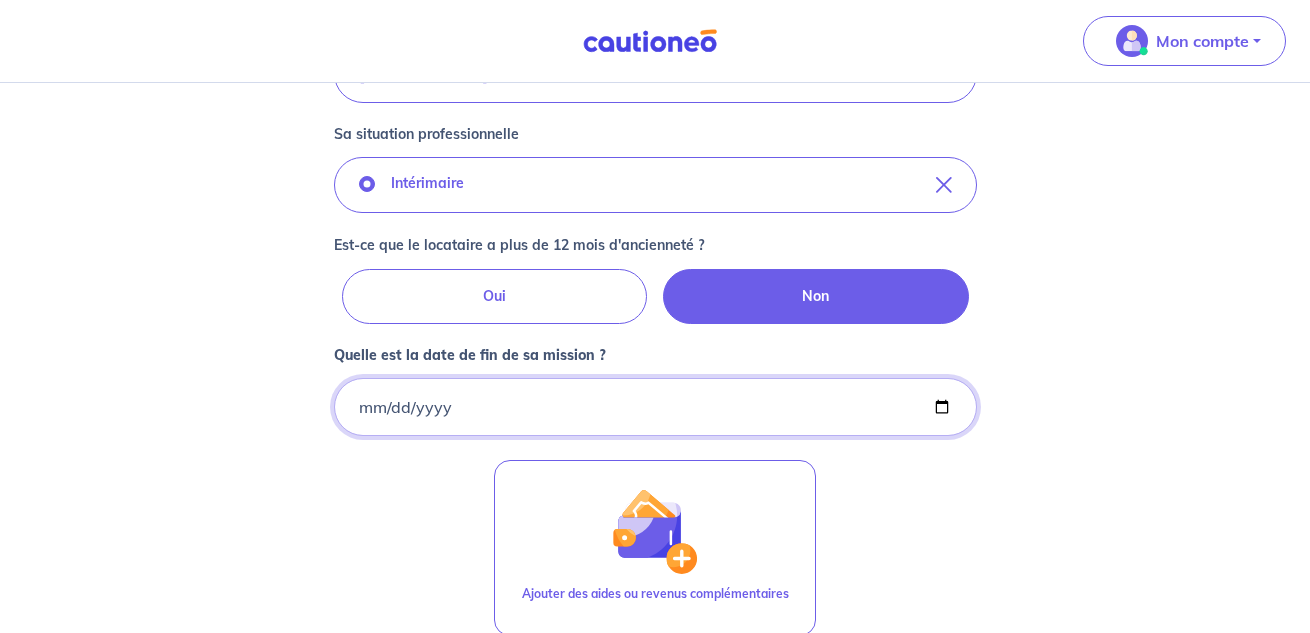 click on "Quelle est la date de fin de sa mission ?" at bounding box center (655, 407) 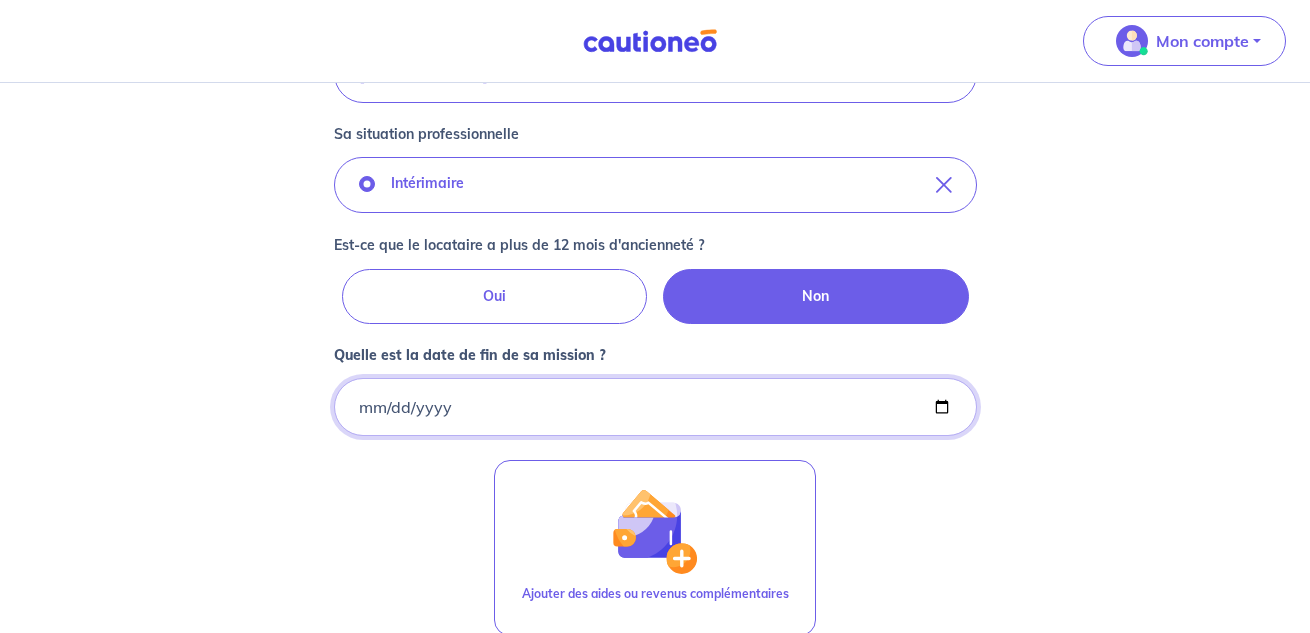 type on "[DATE]" 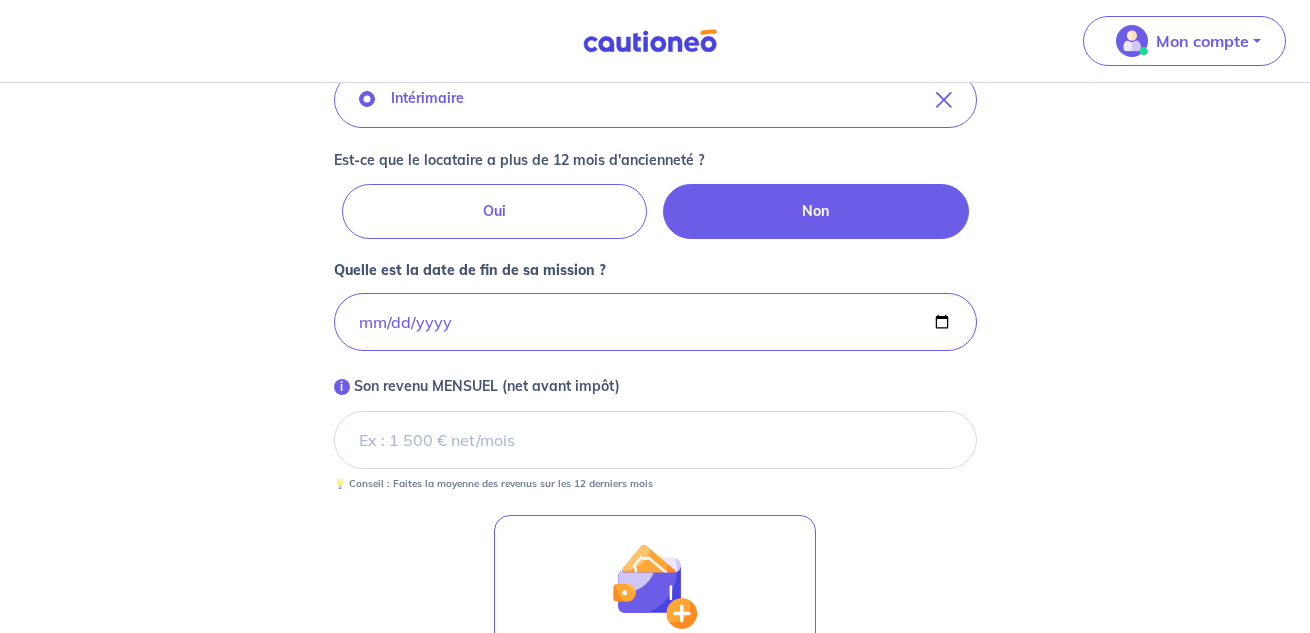 scroll, scrollTop: 644, scrollLeft: 0, axis: vertical 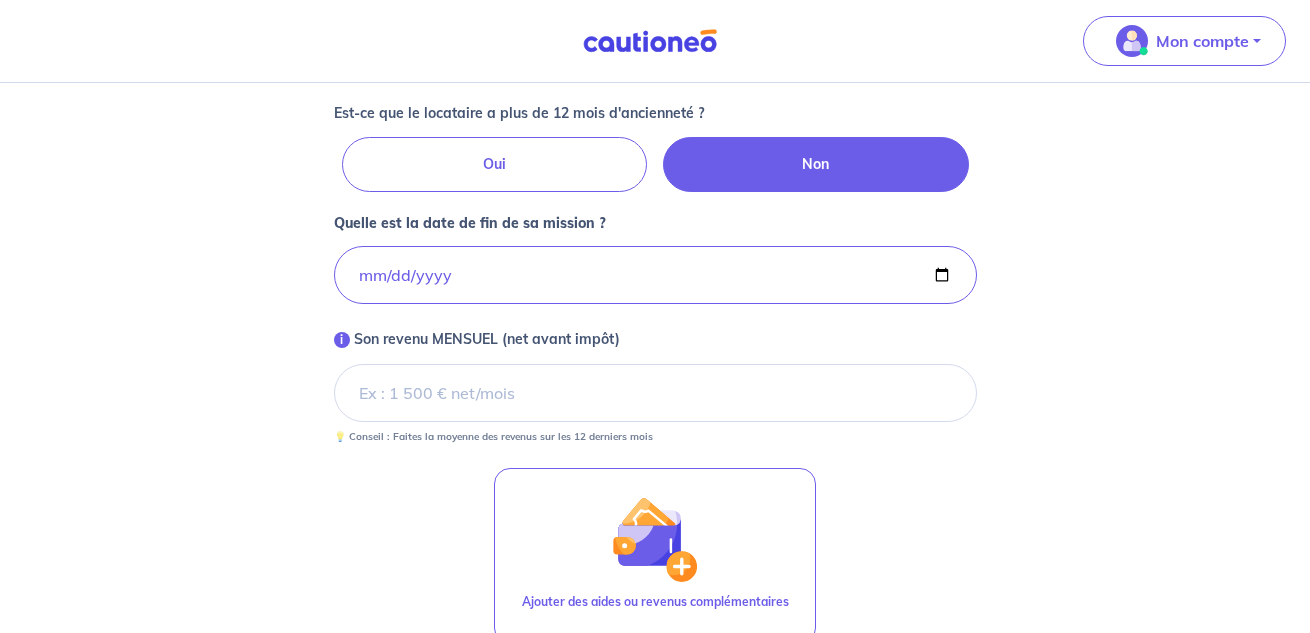 click on "i Son revenu MENSUEL (net avant impôt)" at bounding box center [655, 393] 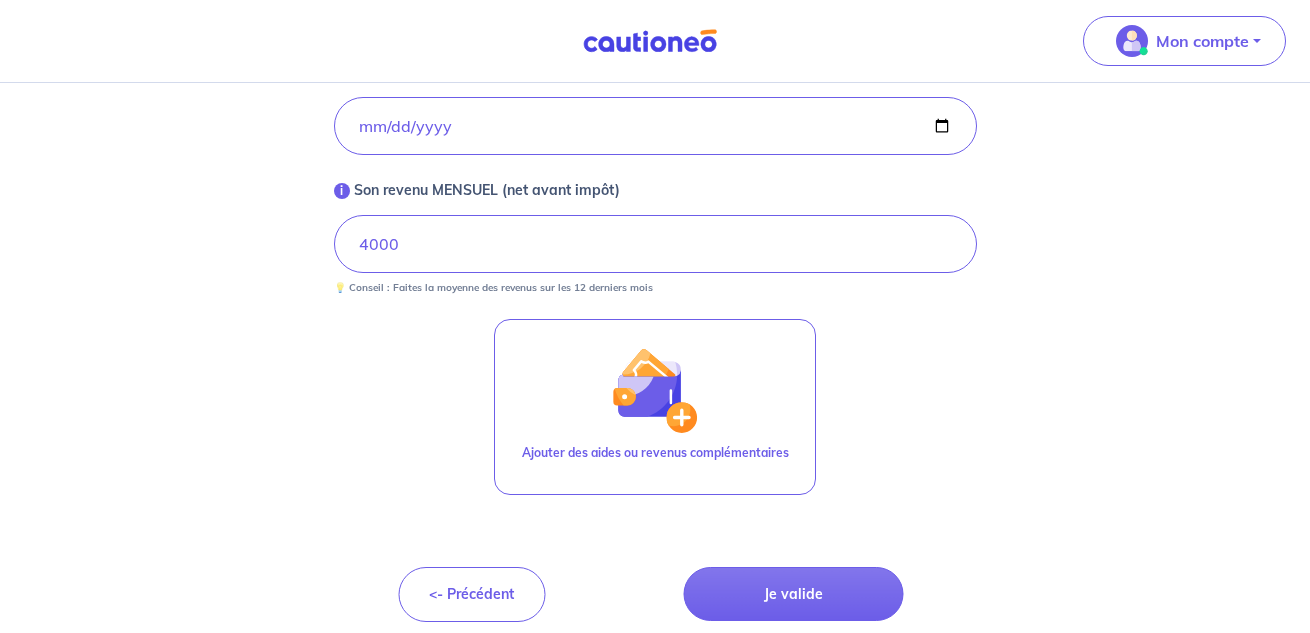 scroll, scrollTop: 797, scrollLeft: 0, axis: vertical 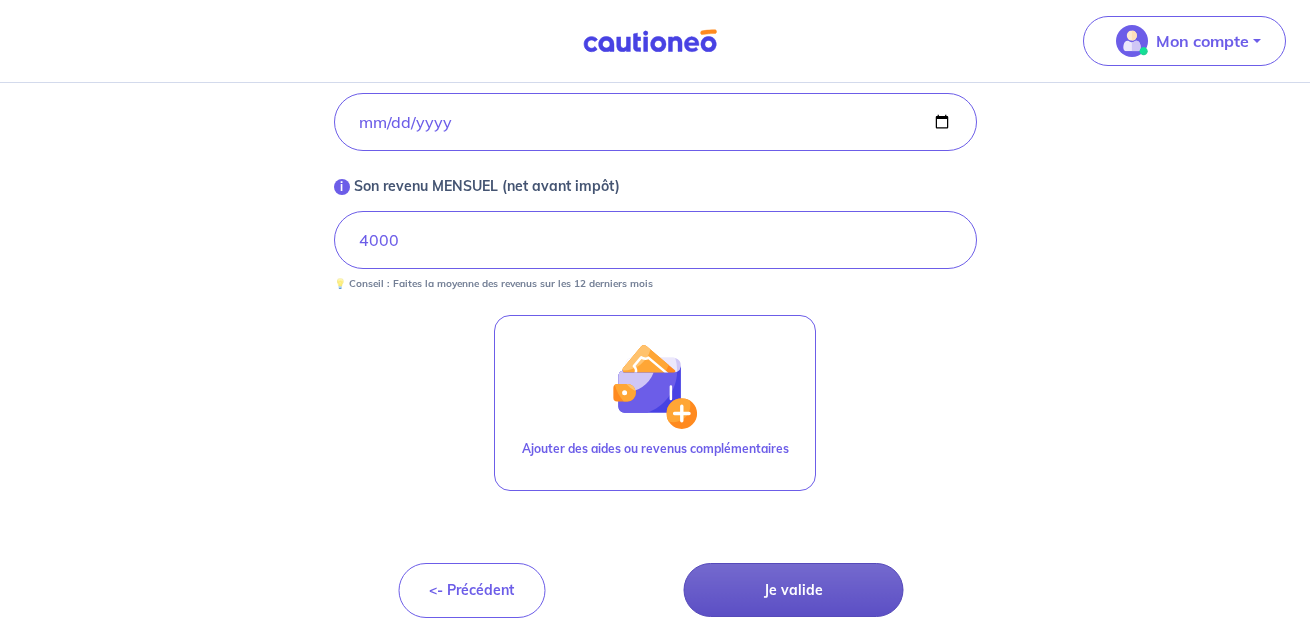 click on "Je valide" at bounding box center [793, 590] 